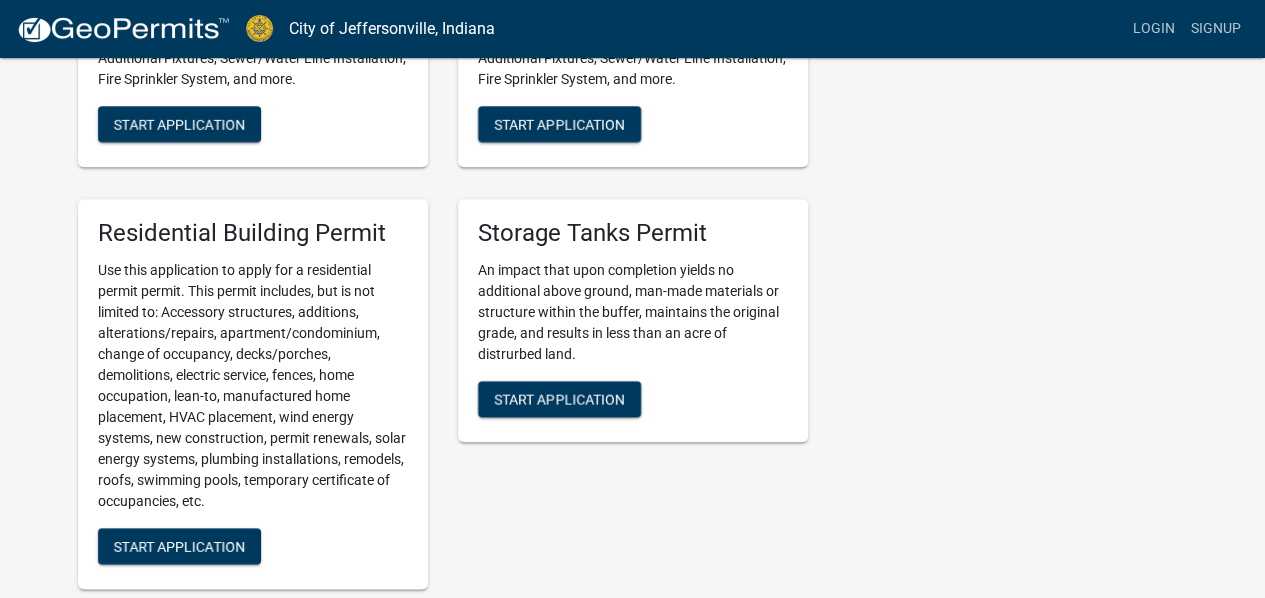 scroll, scrollTop: 1000, scrollLeft: 0, axis: vertical 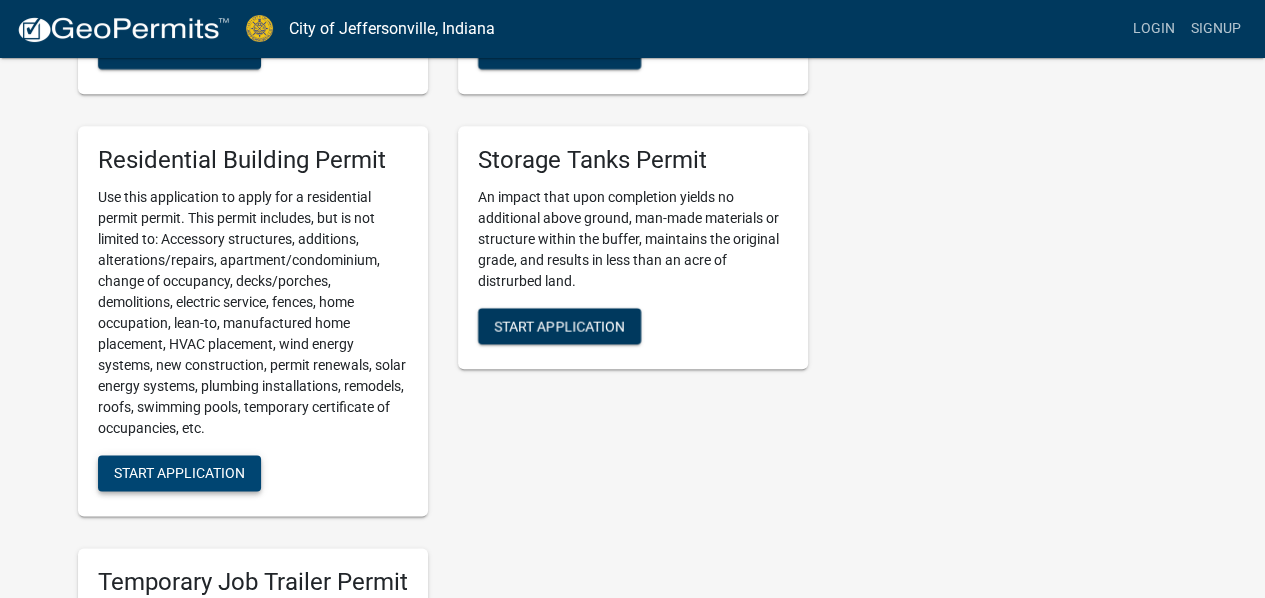 click on "Start Application" at bounding box center (179, 472) 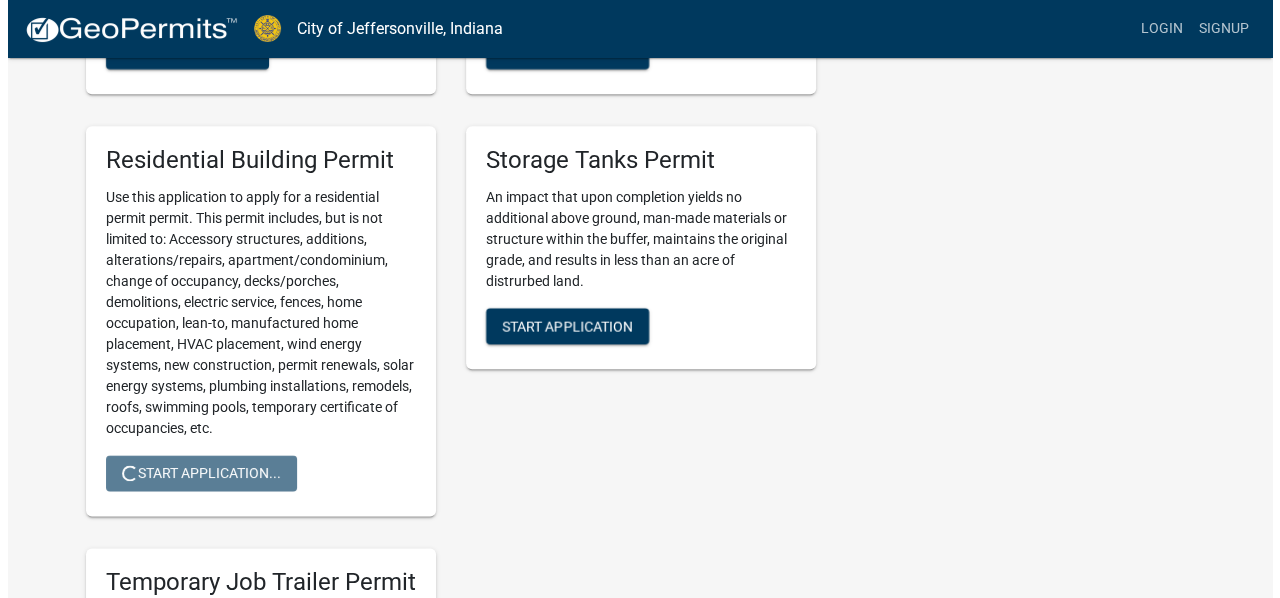 scroll, scrollTop: 0, scrollLeft: 0, axis: both 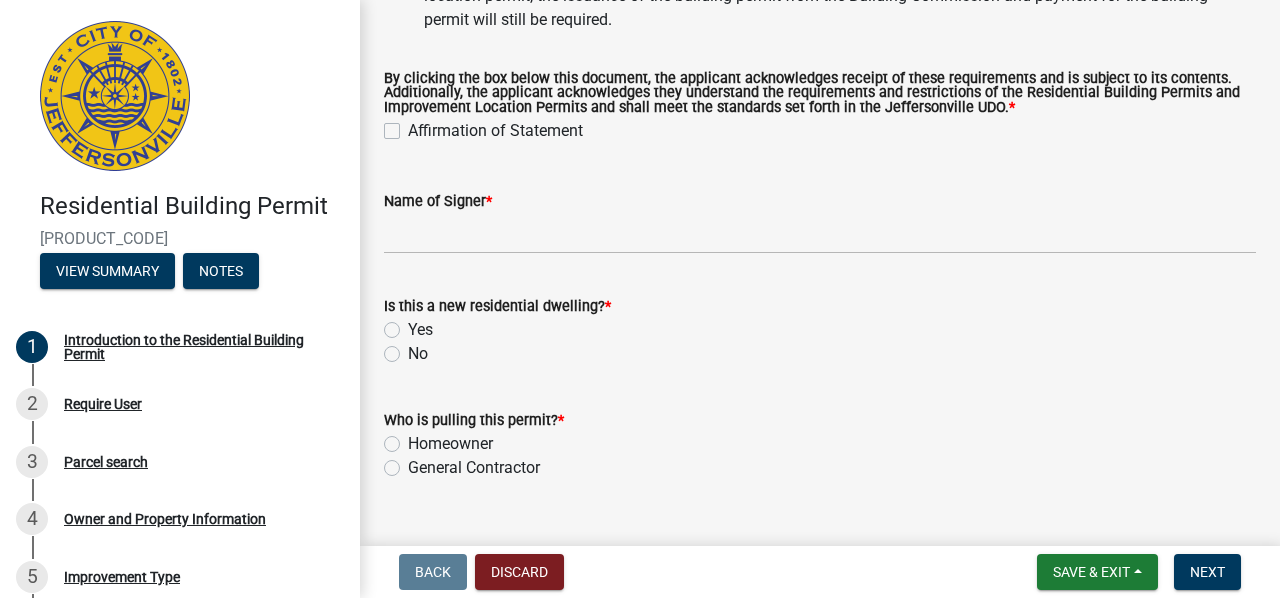click on "Affirmation of Statement" 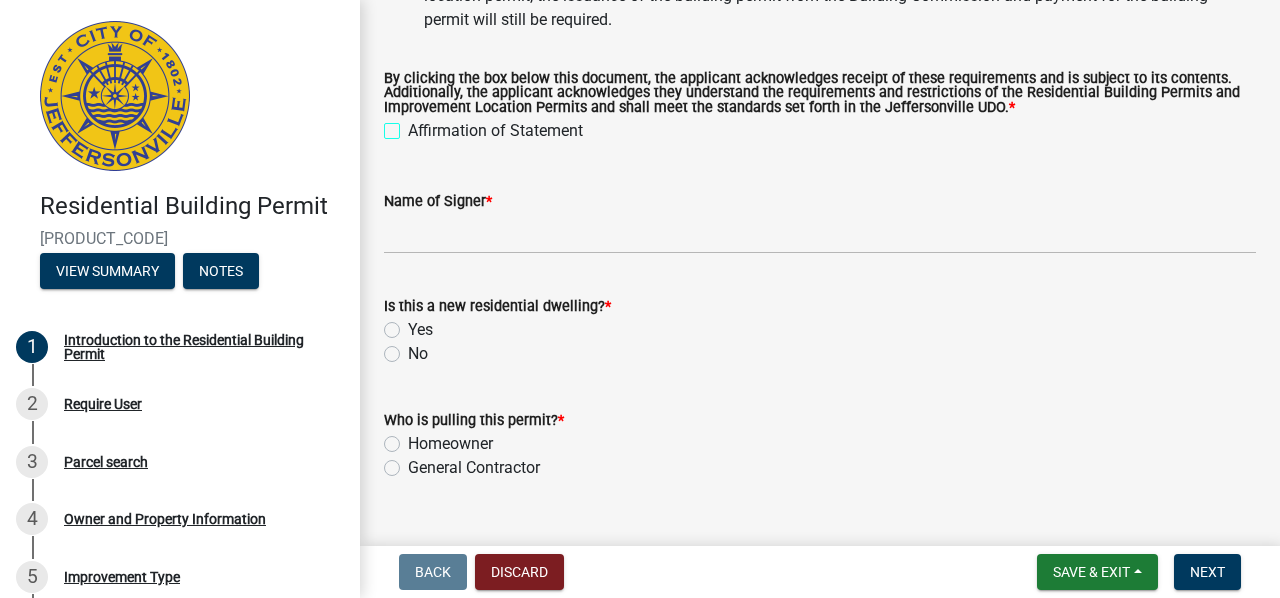 click on "Affirmation of Statement" at bounding box center [414, 125] 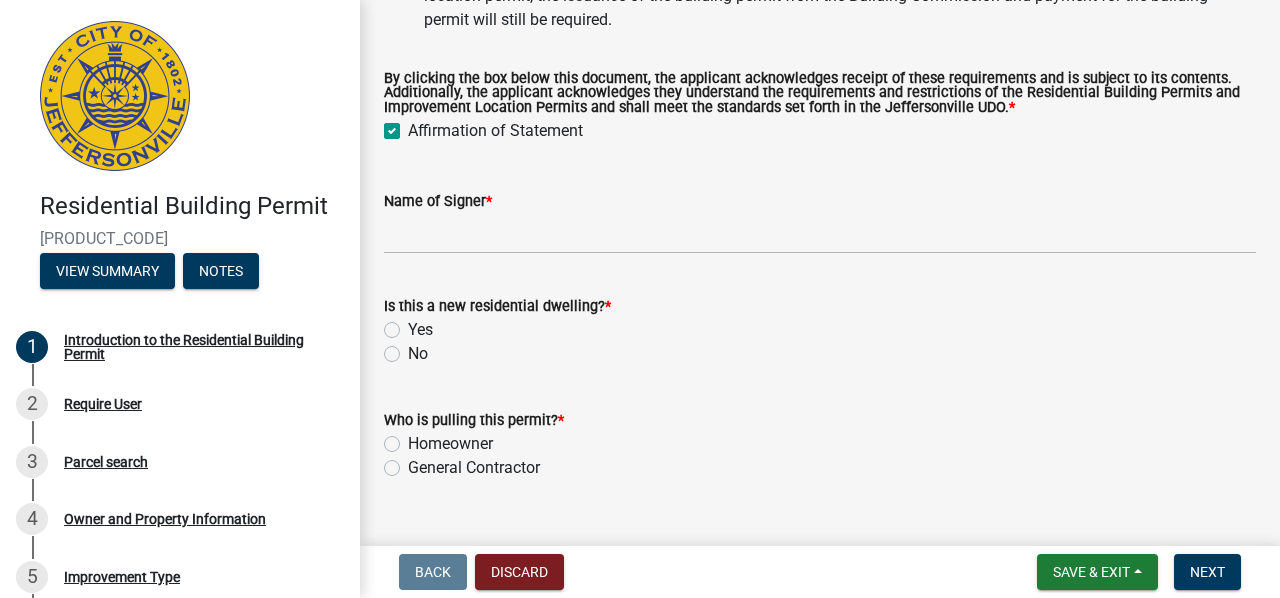 checkbox on "true" 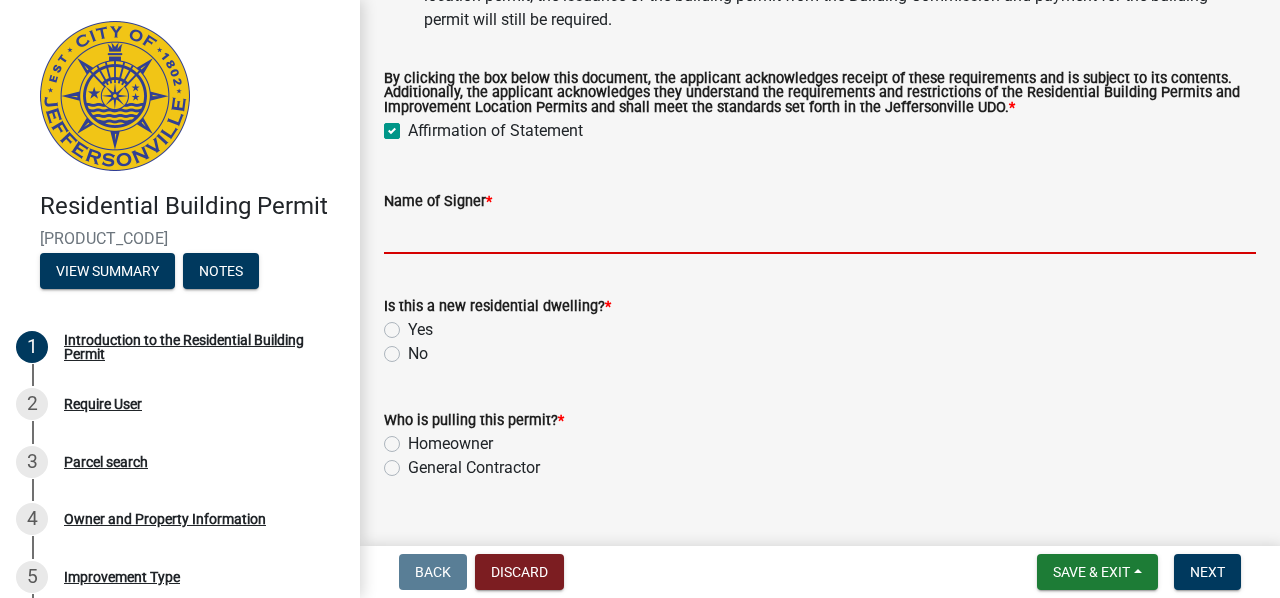 click on "Name of Signer  *" at bounding box center [820, 233] 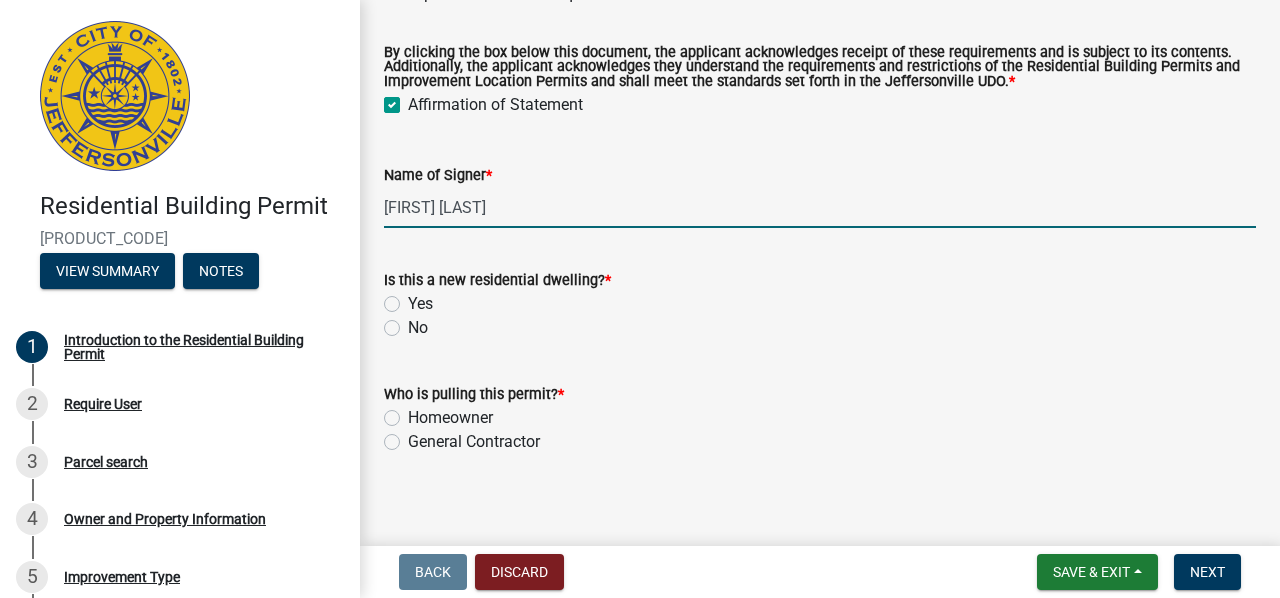scroll, scrollTop: 638, scrollLeft: 0, axis: vertical 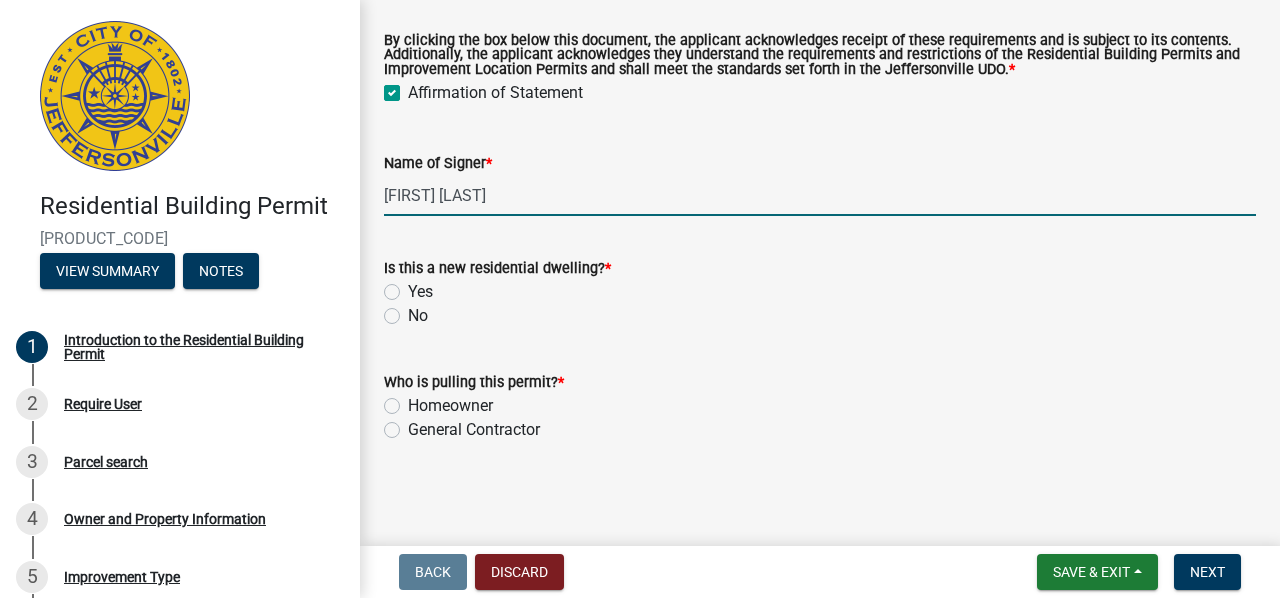 type on "[LAST] [FIRST]" 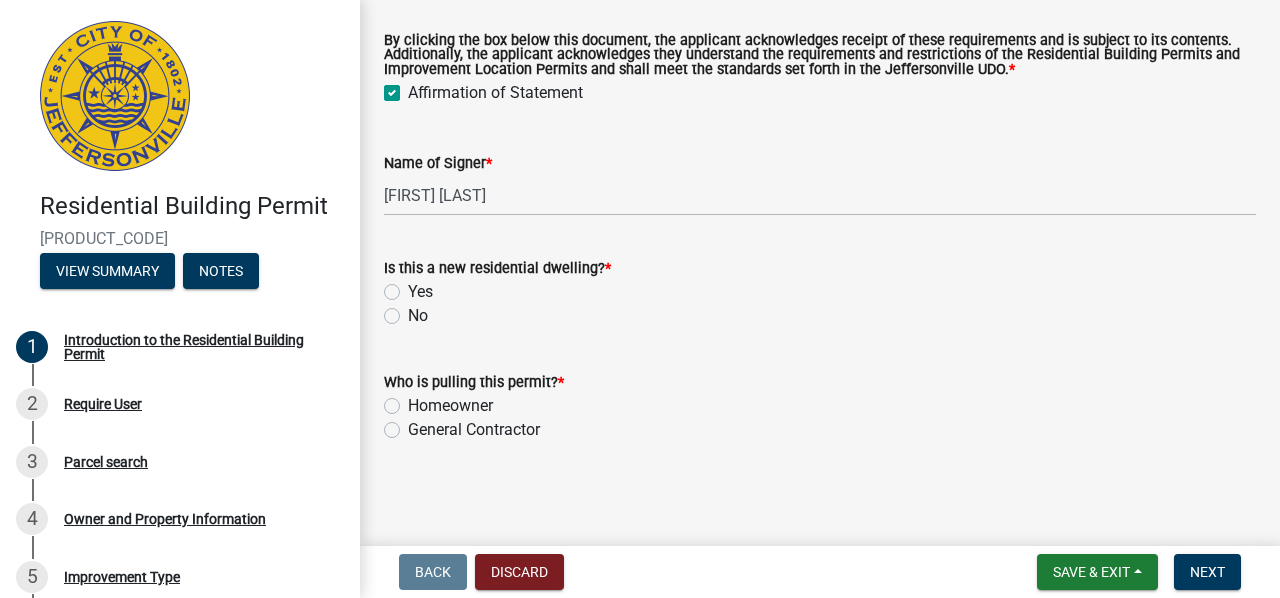 click on "No" 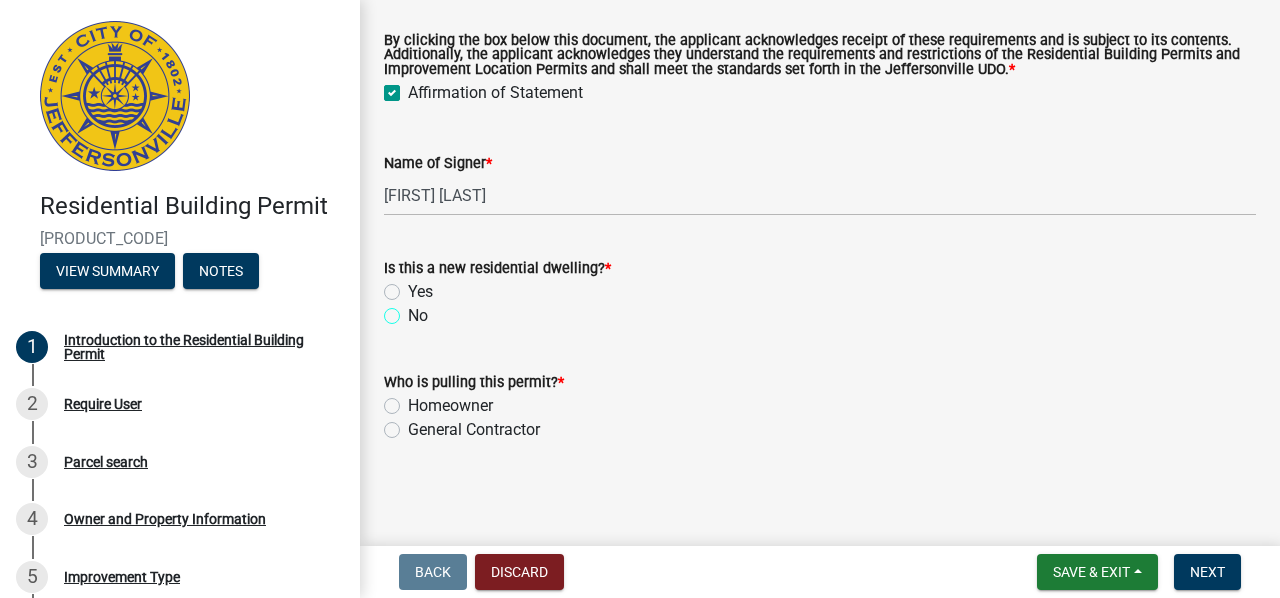 click on "No" at bounding box center (414, 310) 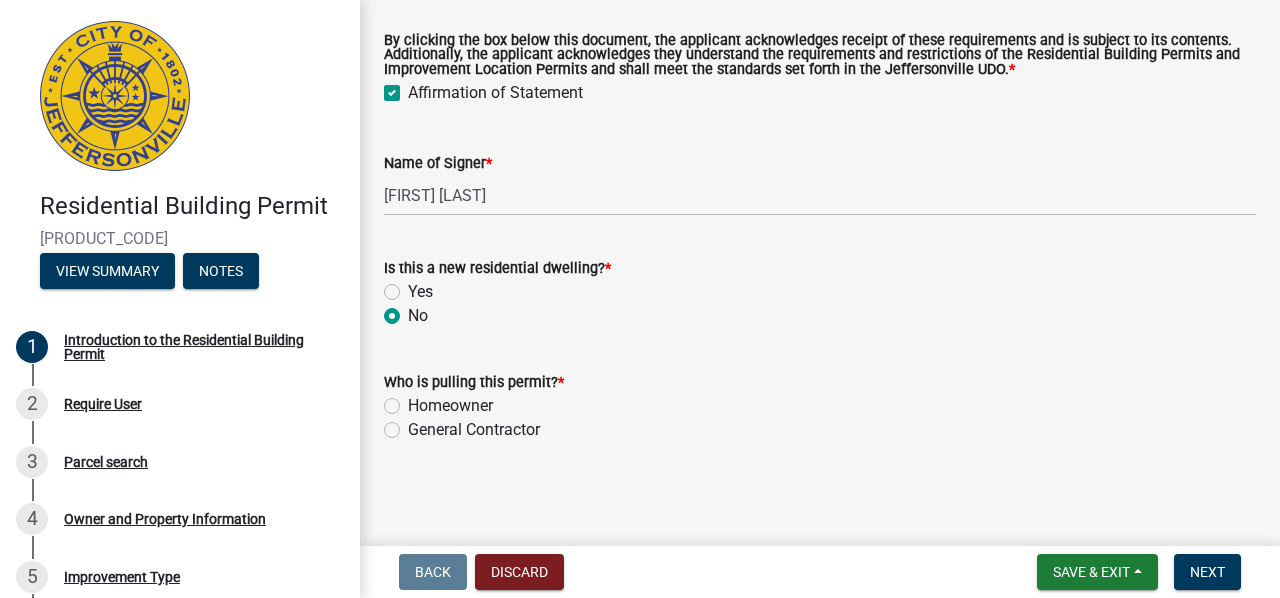 radio on "true" 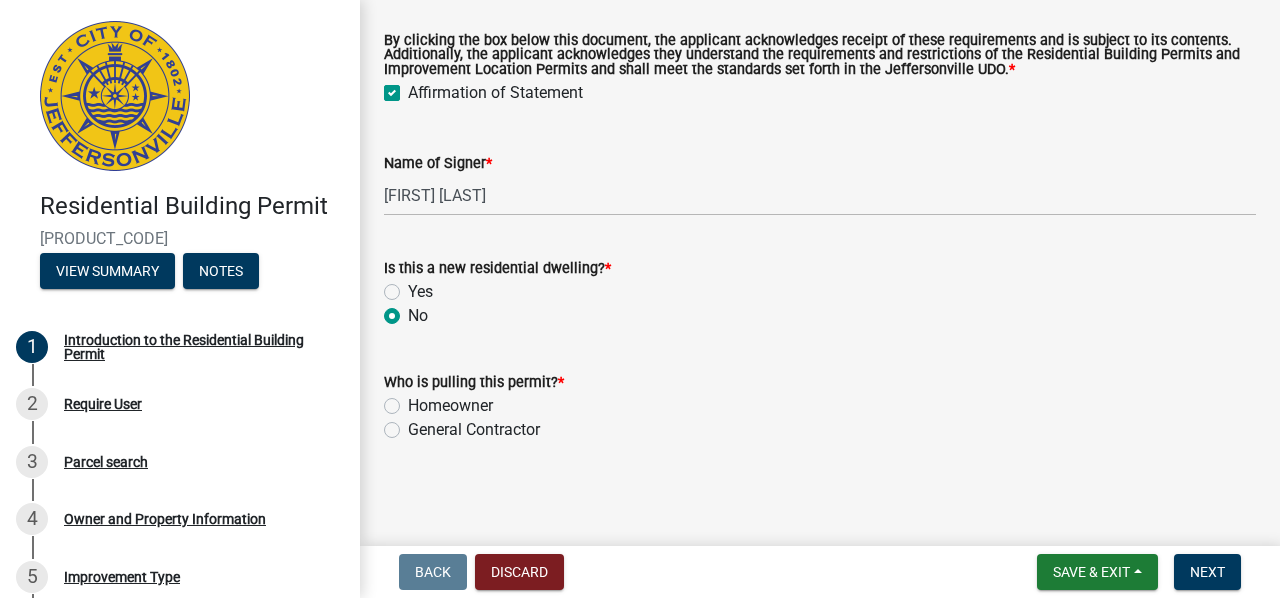 click on "Homeowner" 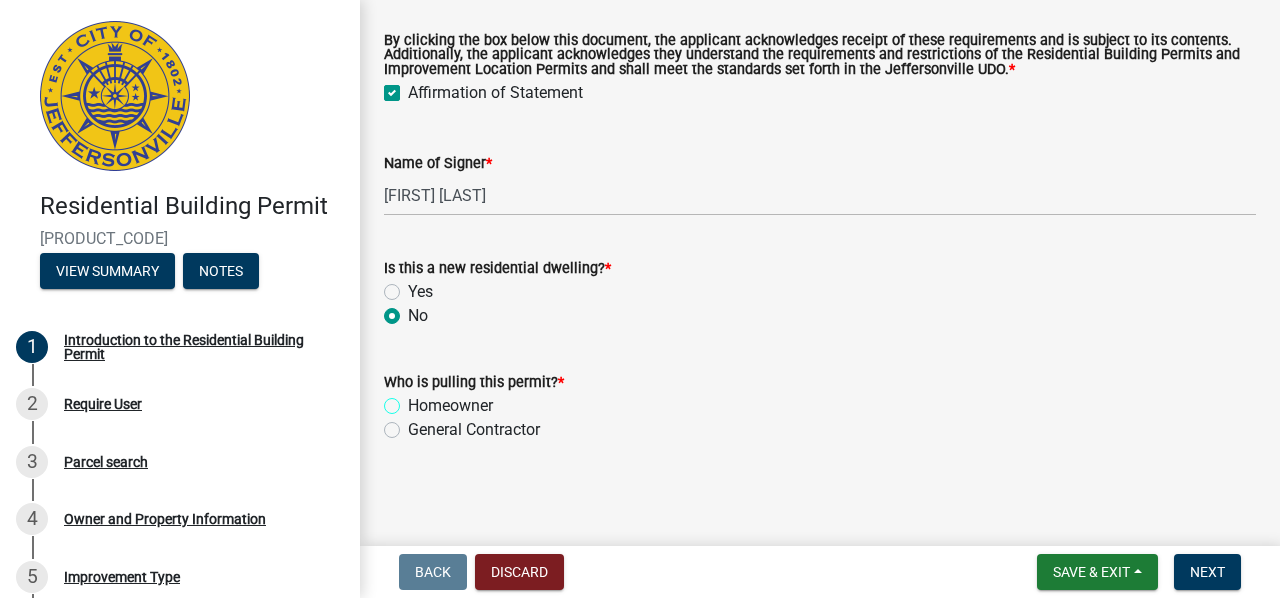 click on "Homeowner" at bounding box center [414, 400] 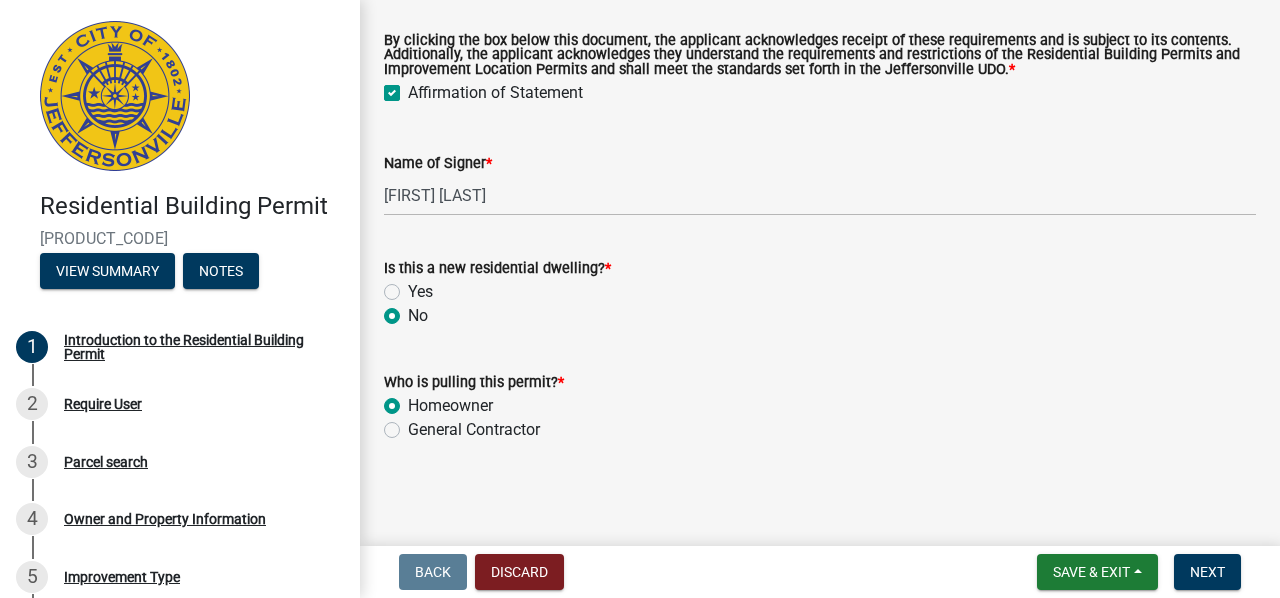 radio on "true" 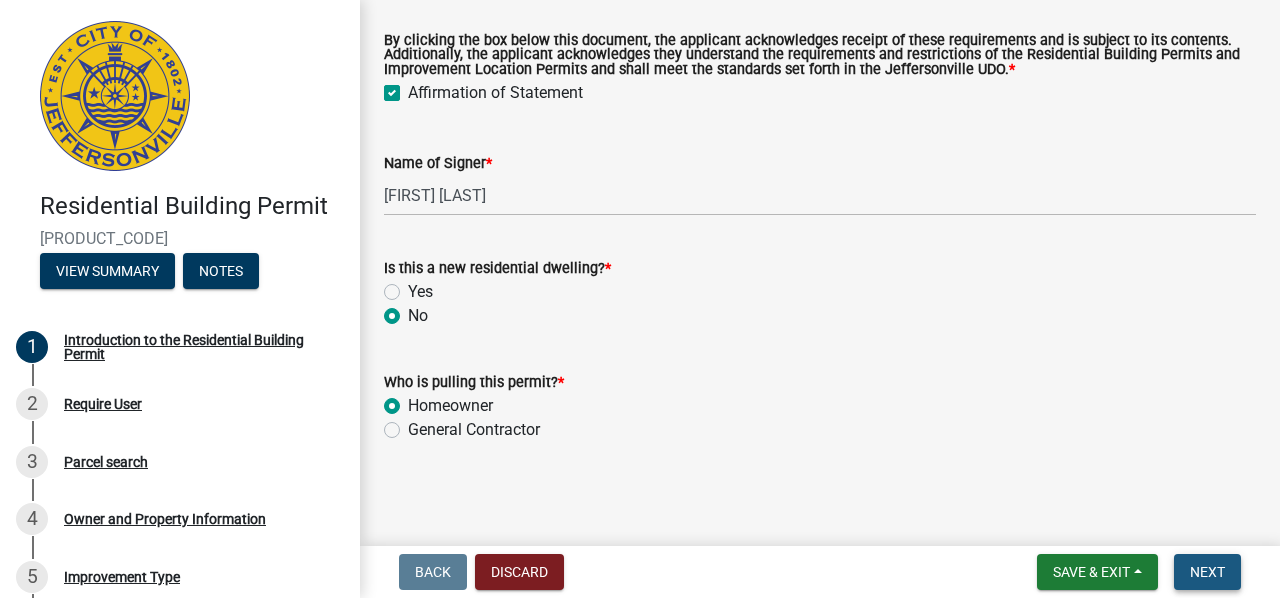 click on "Next" at bounding box center [1207, 572] 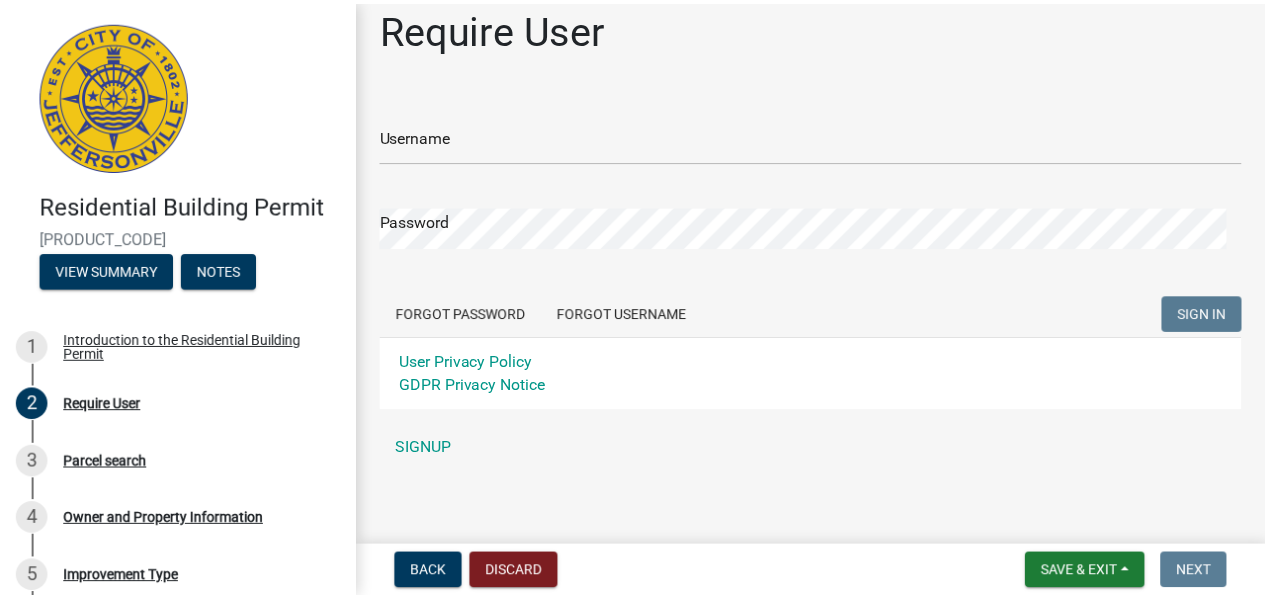 scroll, scrollTop: 26, scrollLeft: 0, axis: vertical 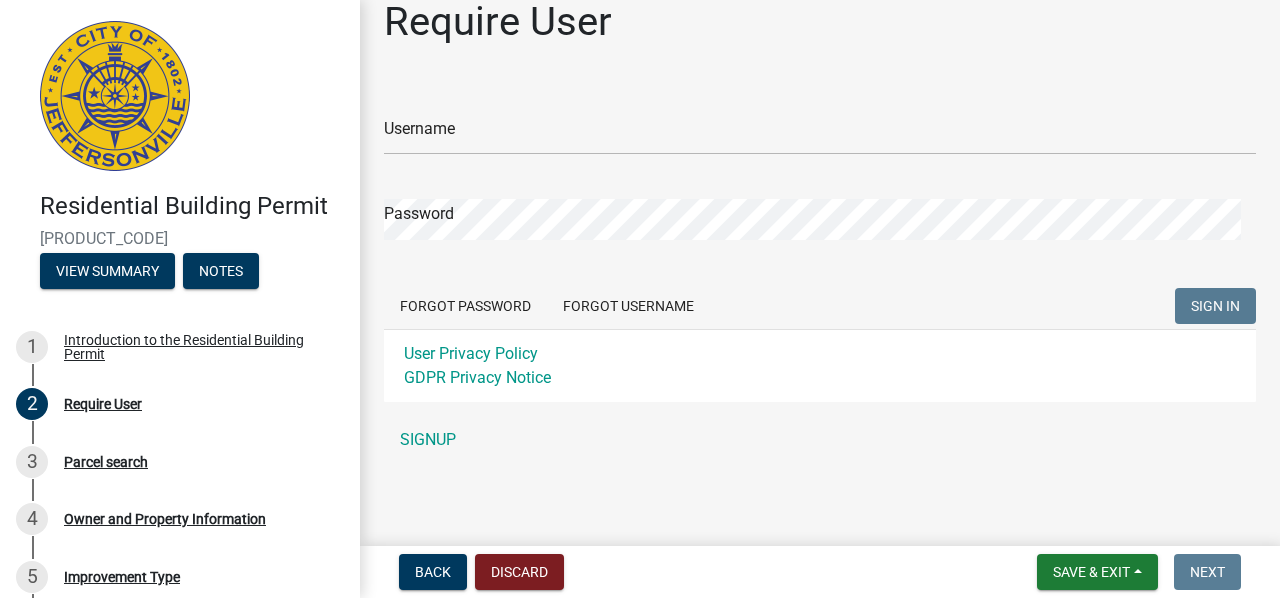 click on "SIGNUP" 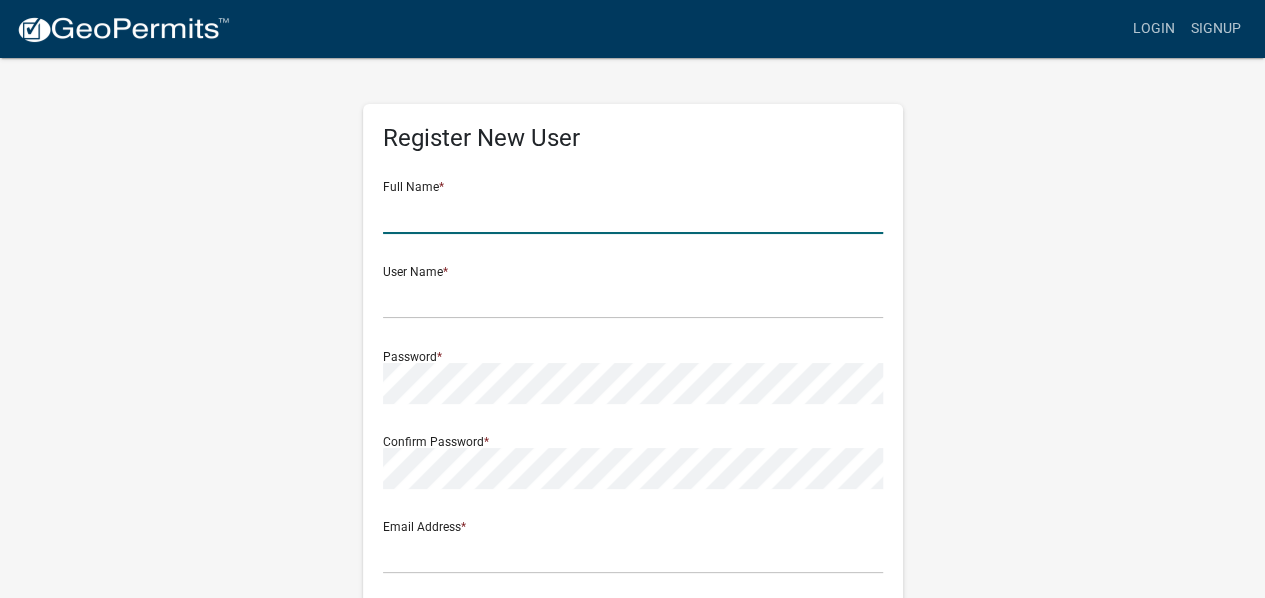 click 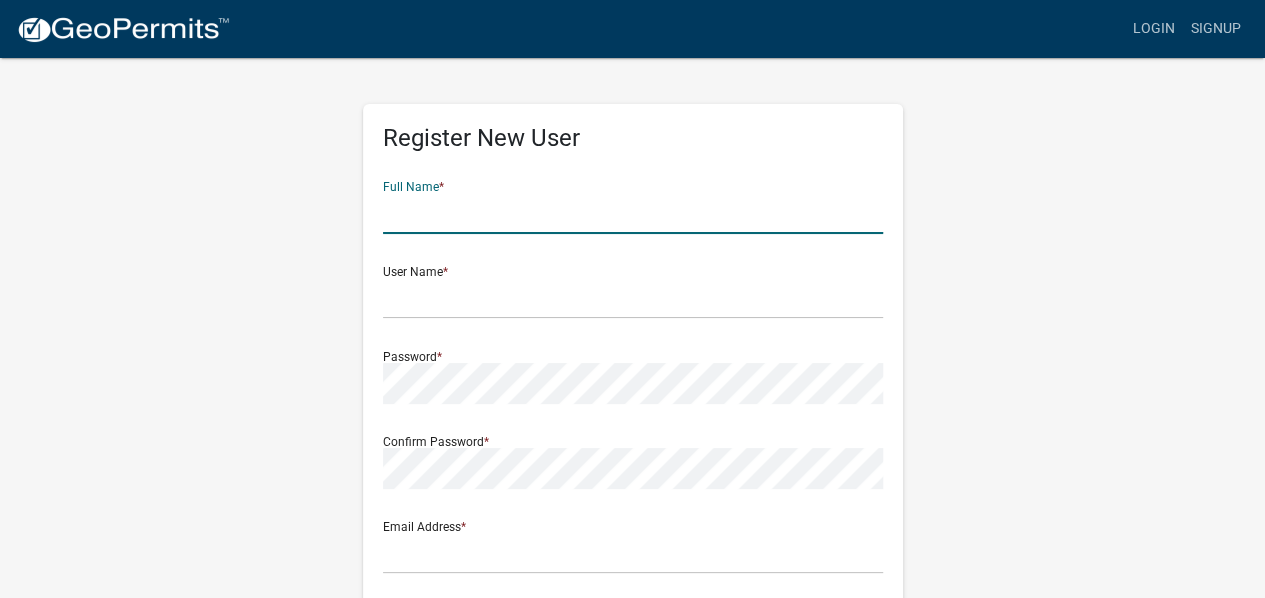 type on "[LAST] [FIRST]" 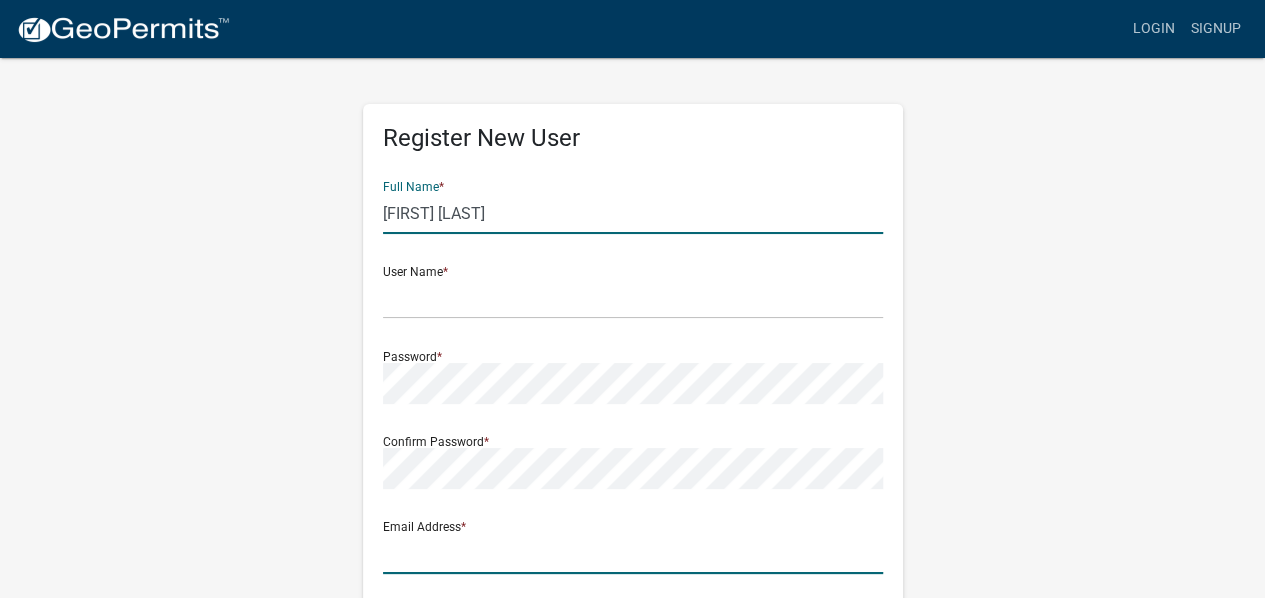 type on "[EMAIL]" 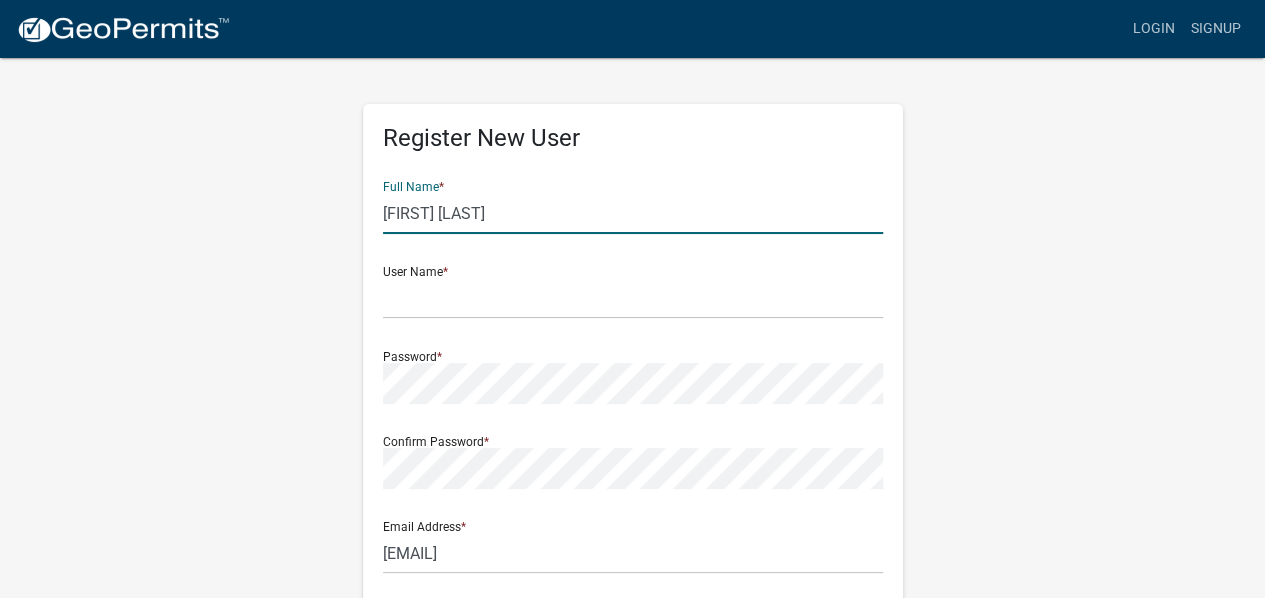 type on "[NUMBER] [STREET]" 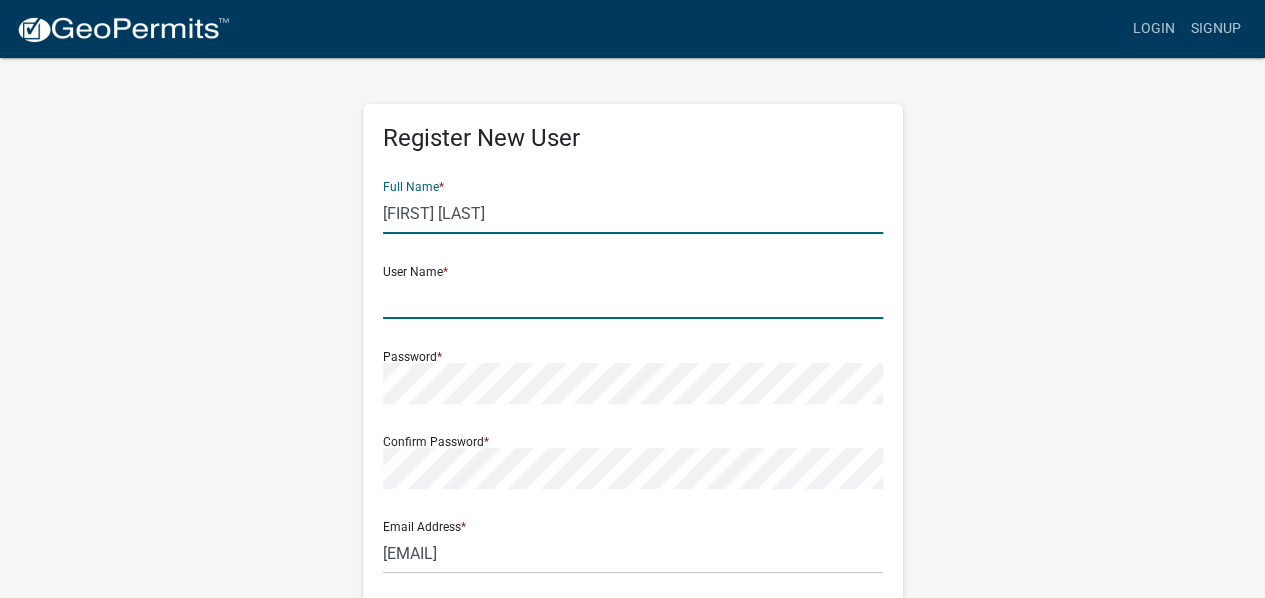click 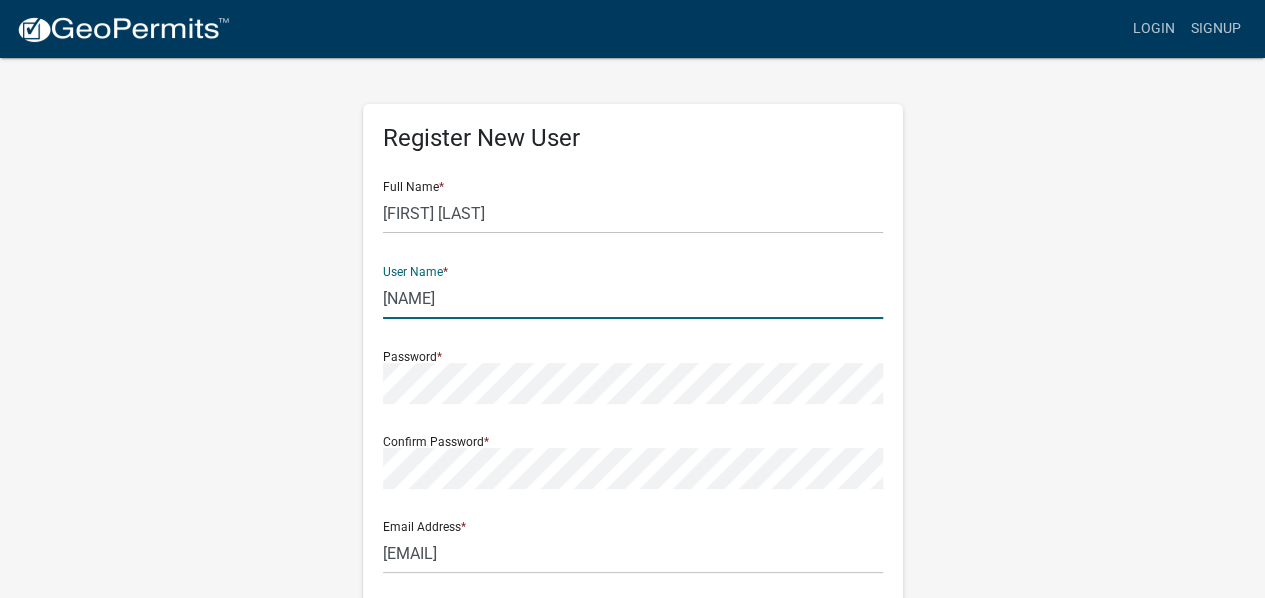 type on "mleedaniel" 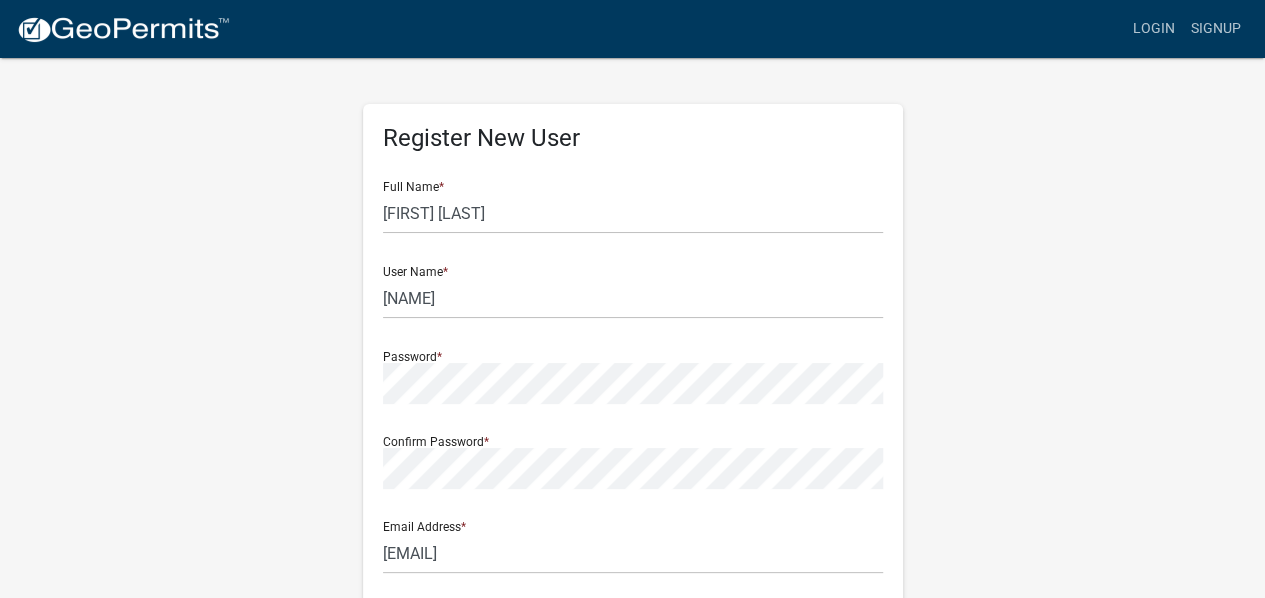 scroll, scrollTop: 339, scrollLeft: 0, axis: vertical 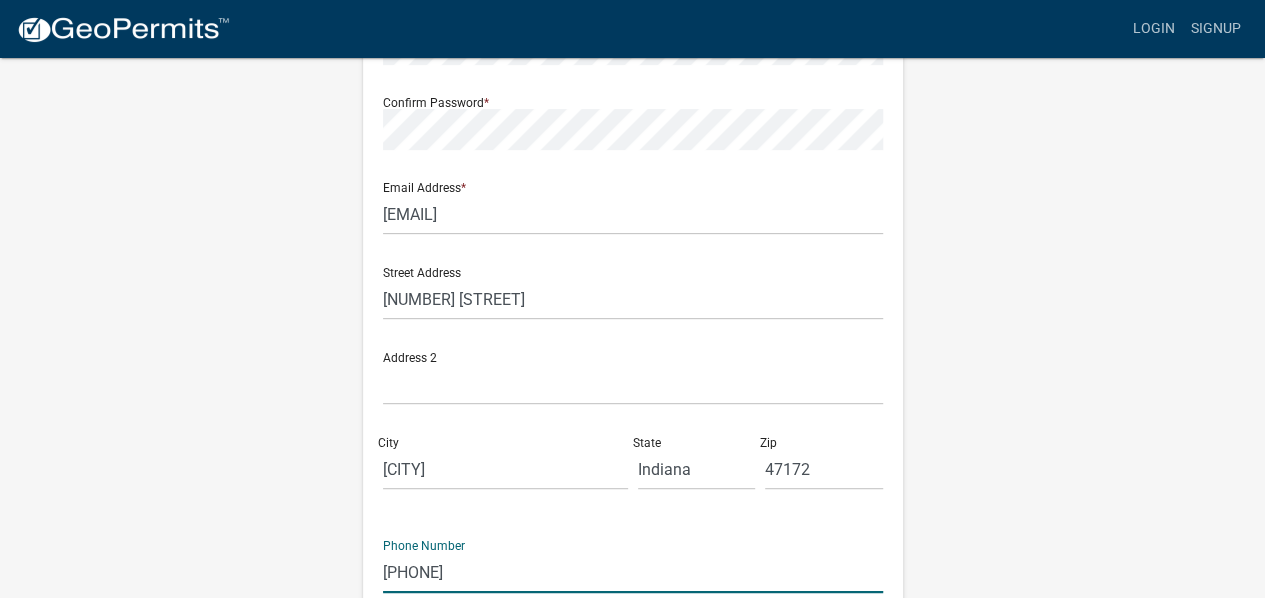 type 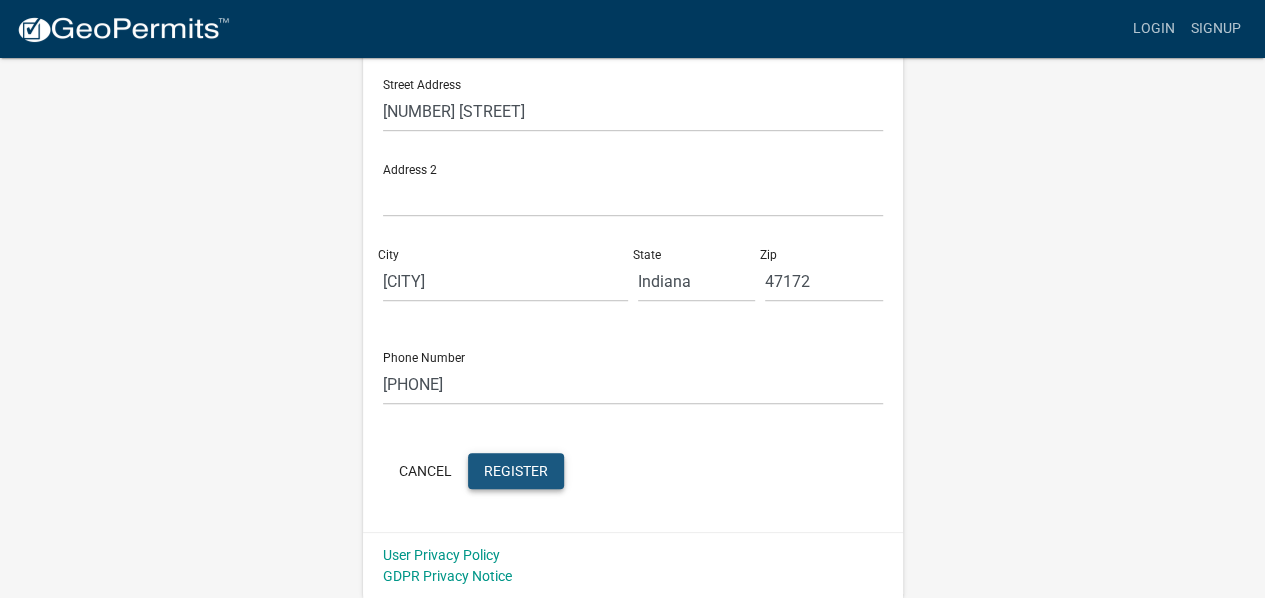 click on "Register" 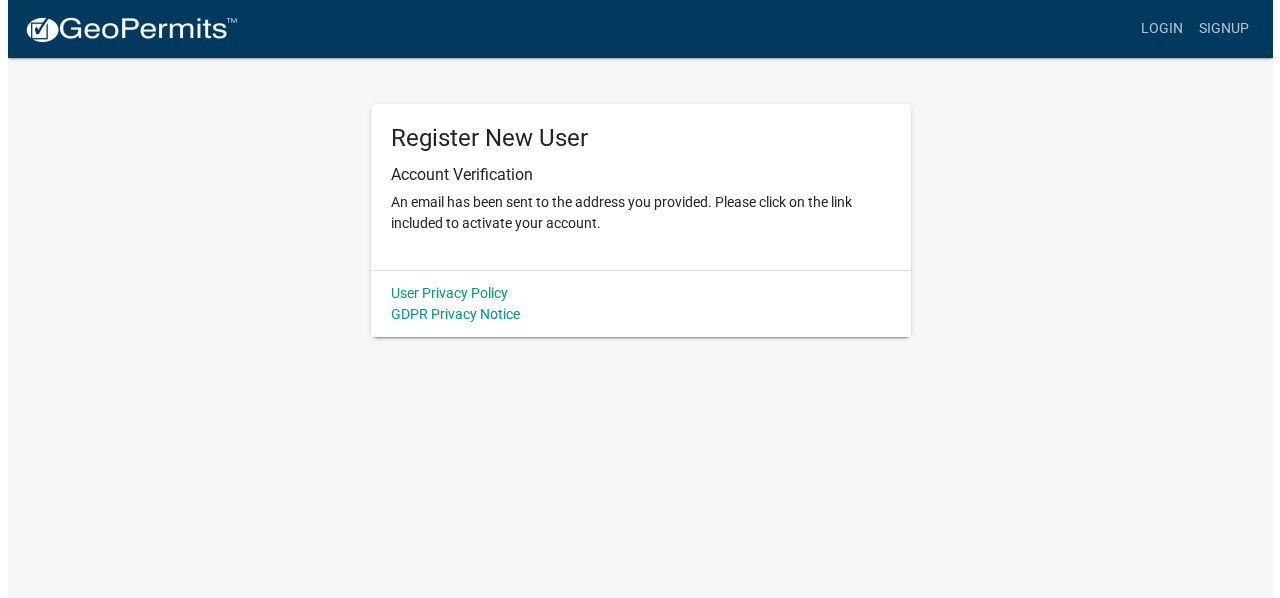 scroll, scrollTop: 0, scrollLeft: 0, axis: both 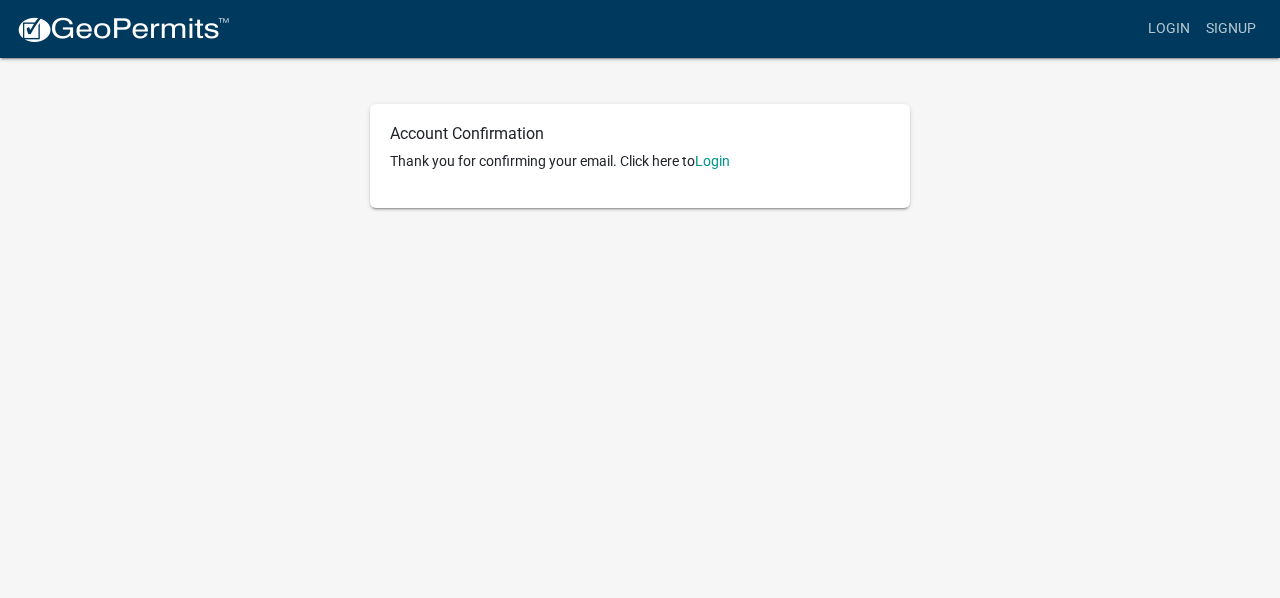 click on "Login" 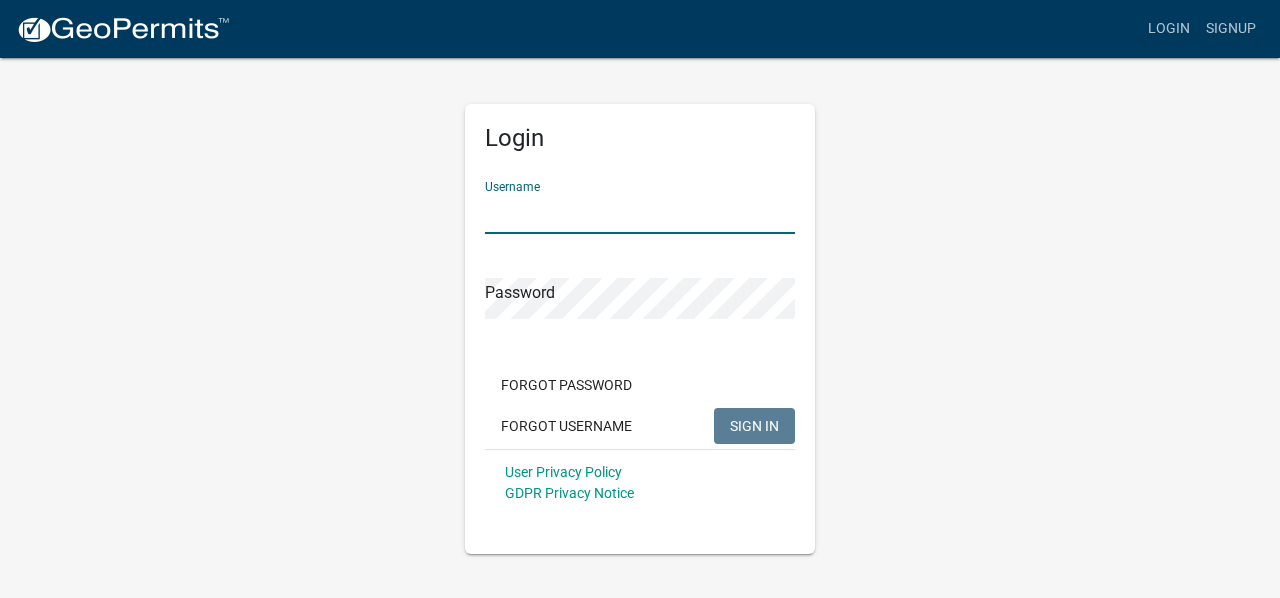 click on "Username" at bounding box center [640, 213] 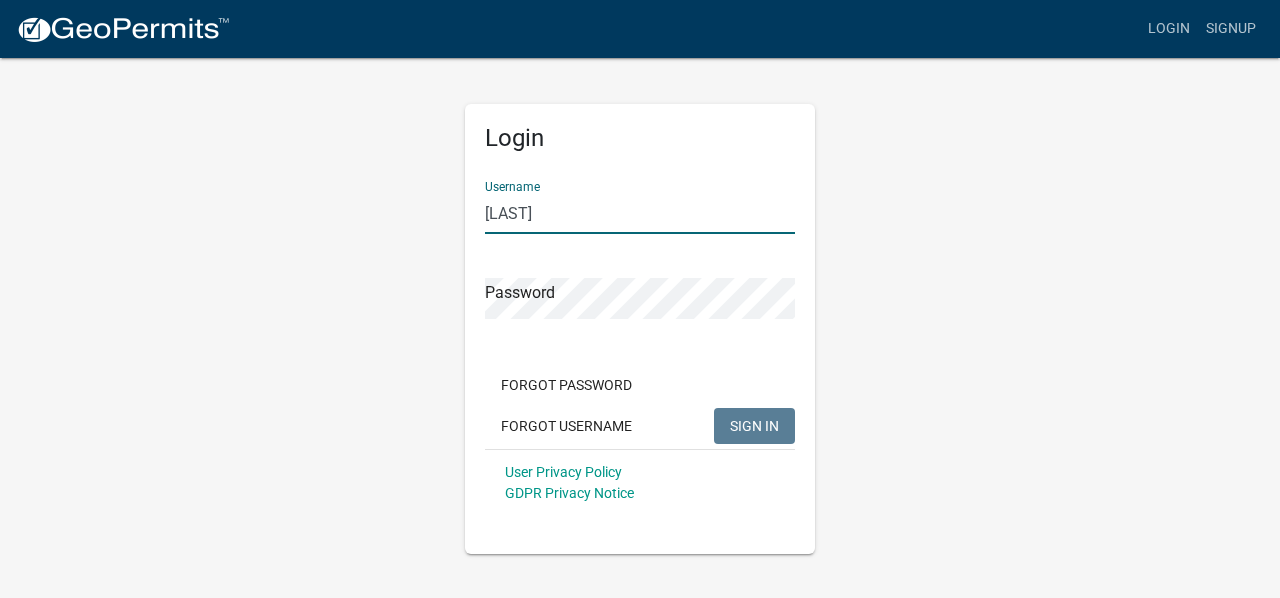 type on "[LAST]" 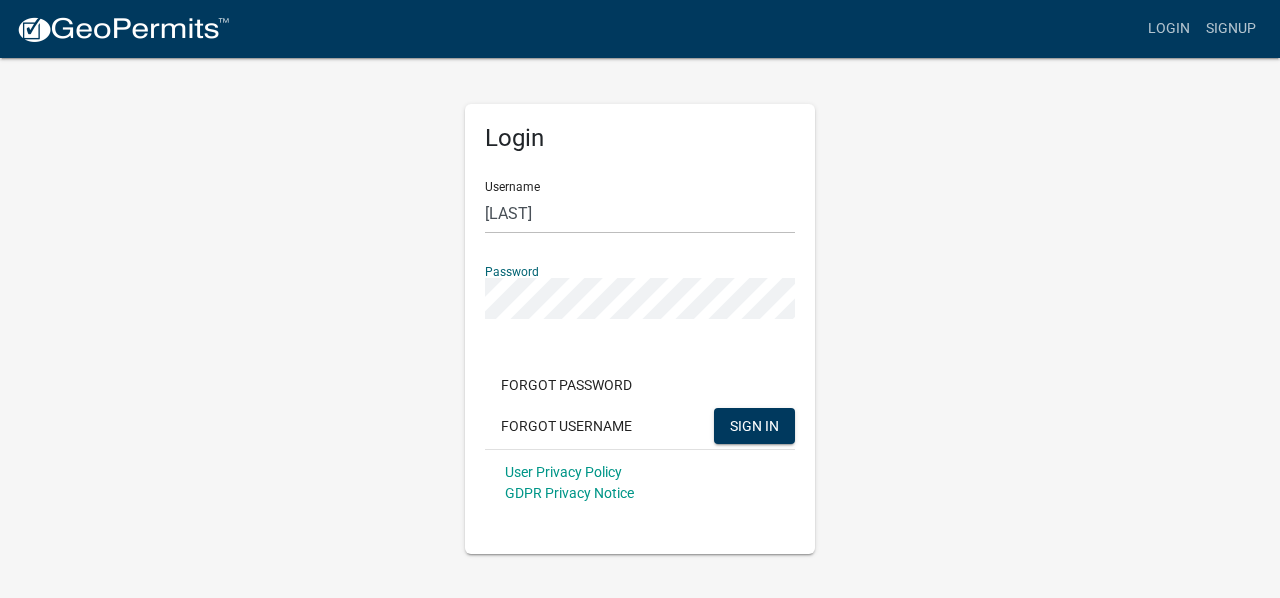 click on "SIGN IN" 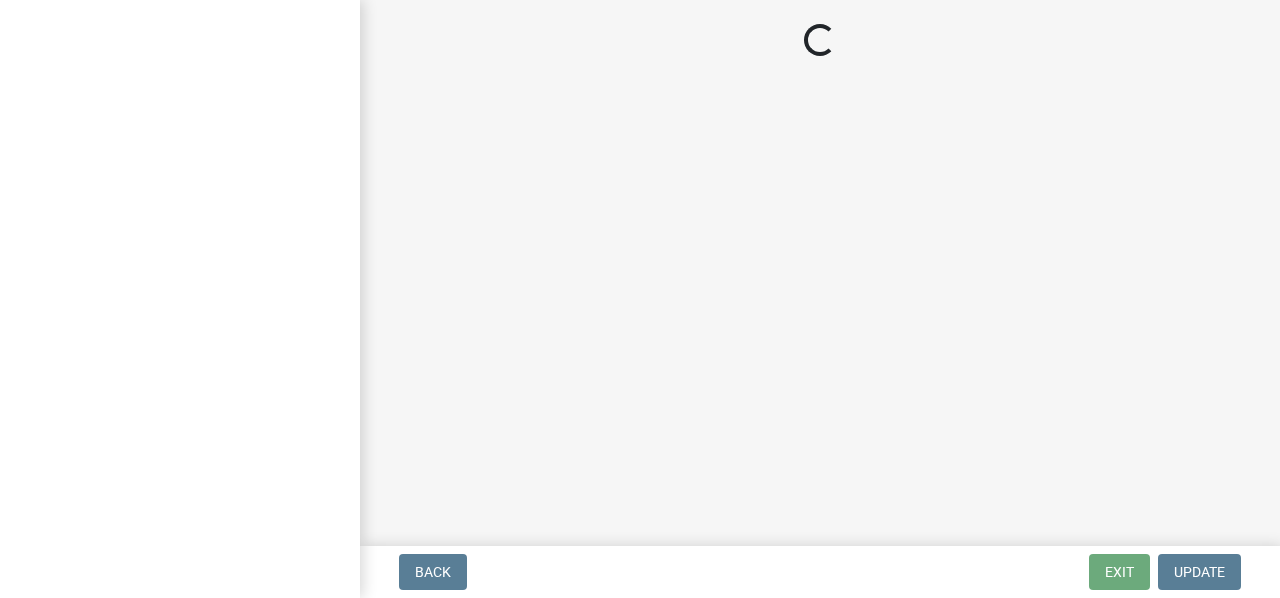 scroll, scrollTop: 0, scrollLeft: 0, axis: both 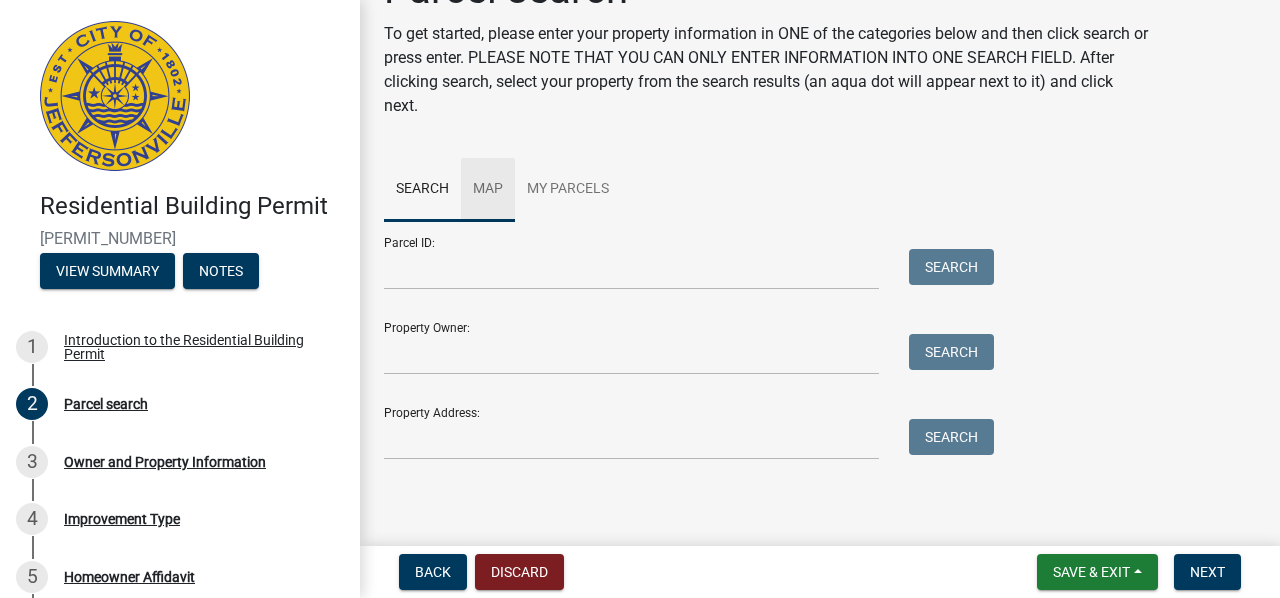 click on "Map" at bounding box center (488, 190) 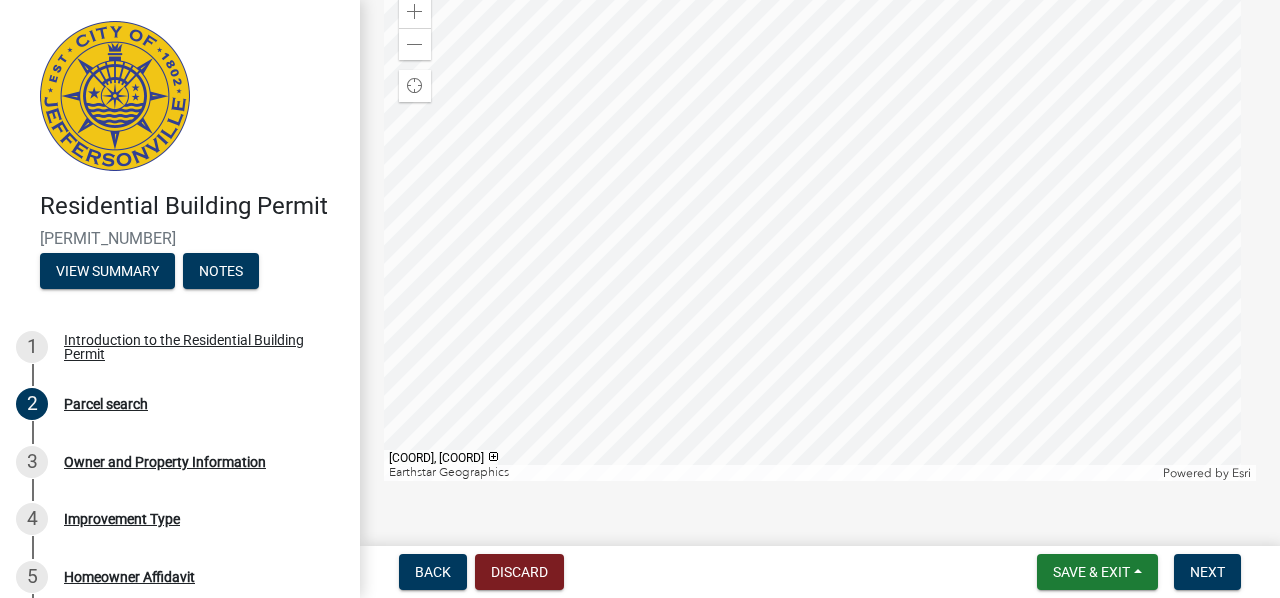 scroll, scrollTop: 300, scrollLeft: 0, axis: vertical 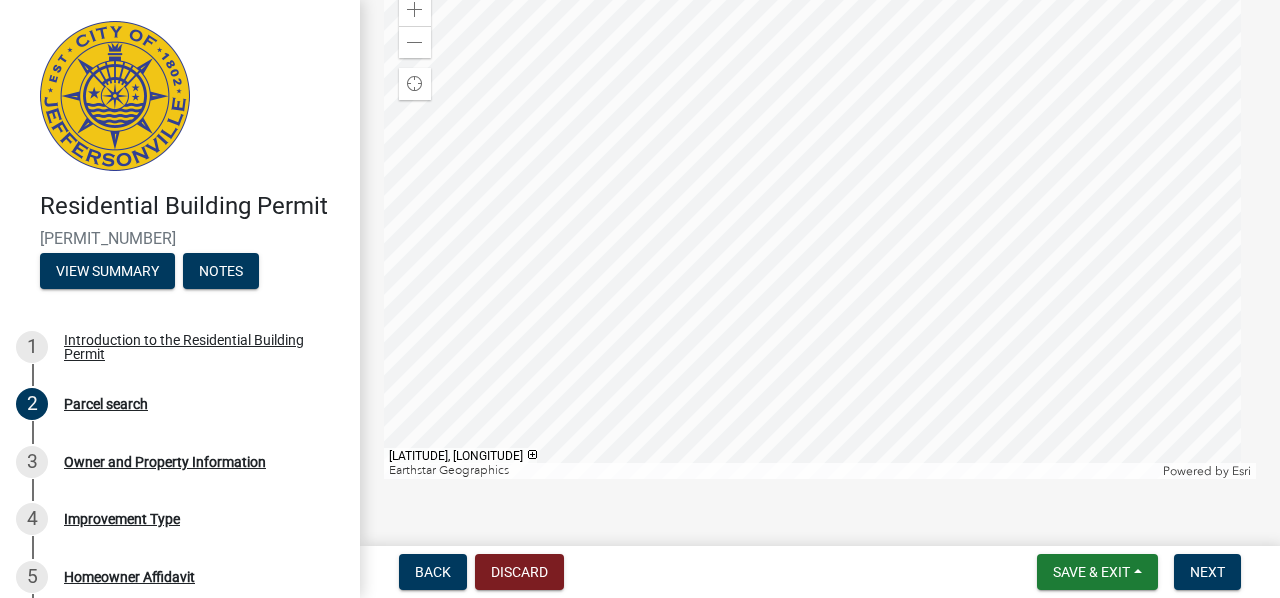 click at bounding box center [820, 229] 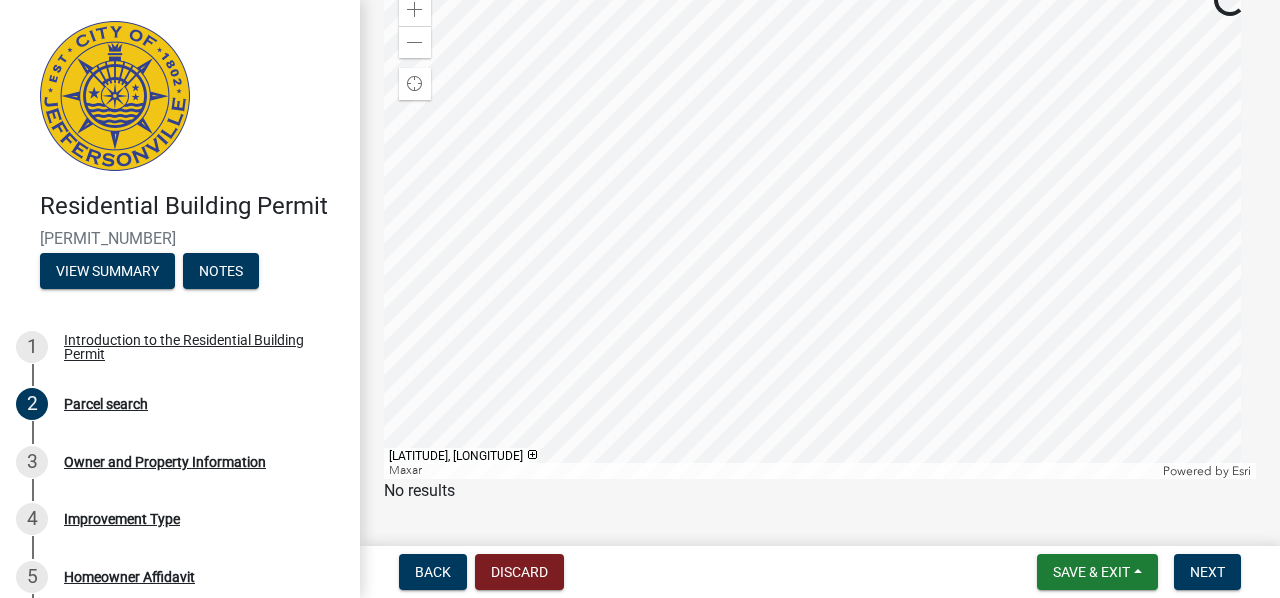 click at bounding box center [820, 229] 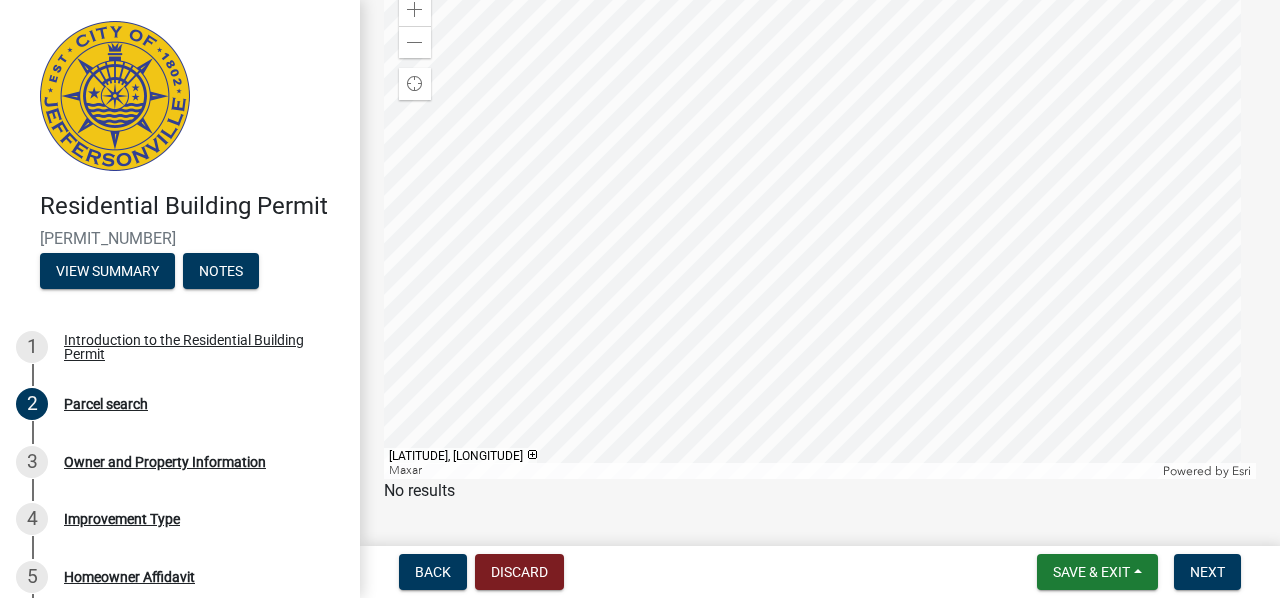 click at bounding box center [820, 229] 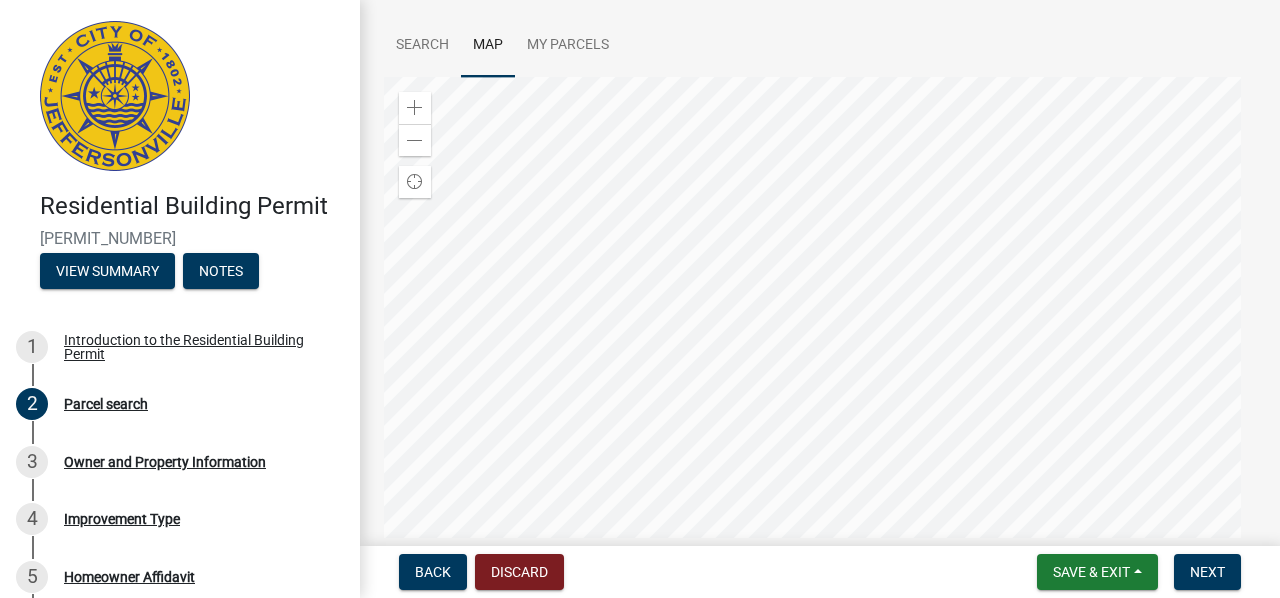 scroll, scrollTop: 300, scrollLeft: 0, axis: vertical 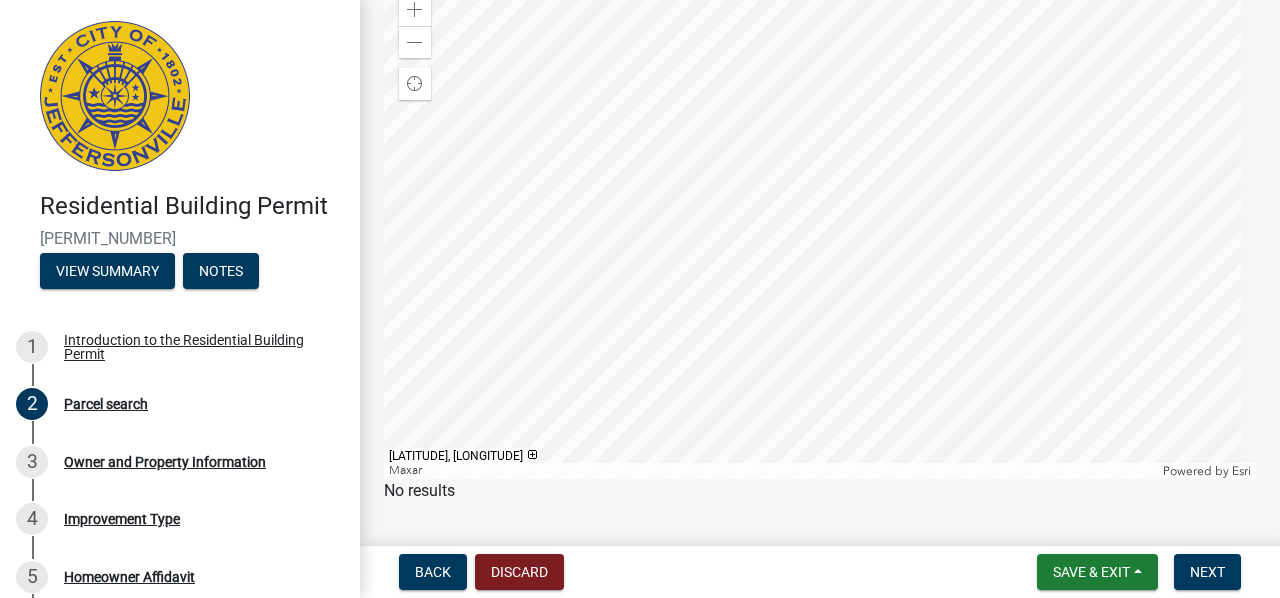 click at bounding box center (820, 229) 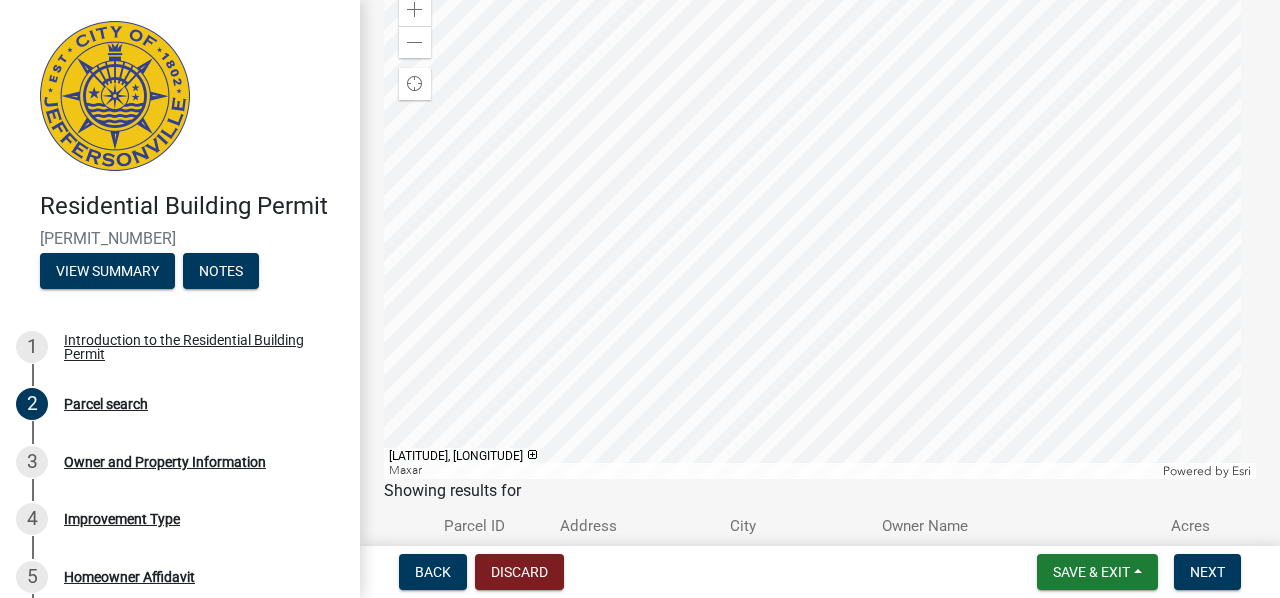 click at bounding box center [820, 229] 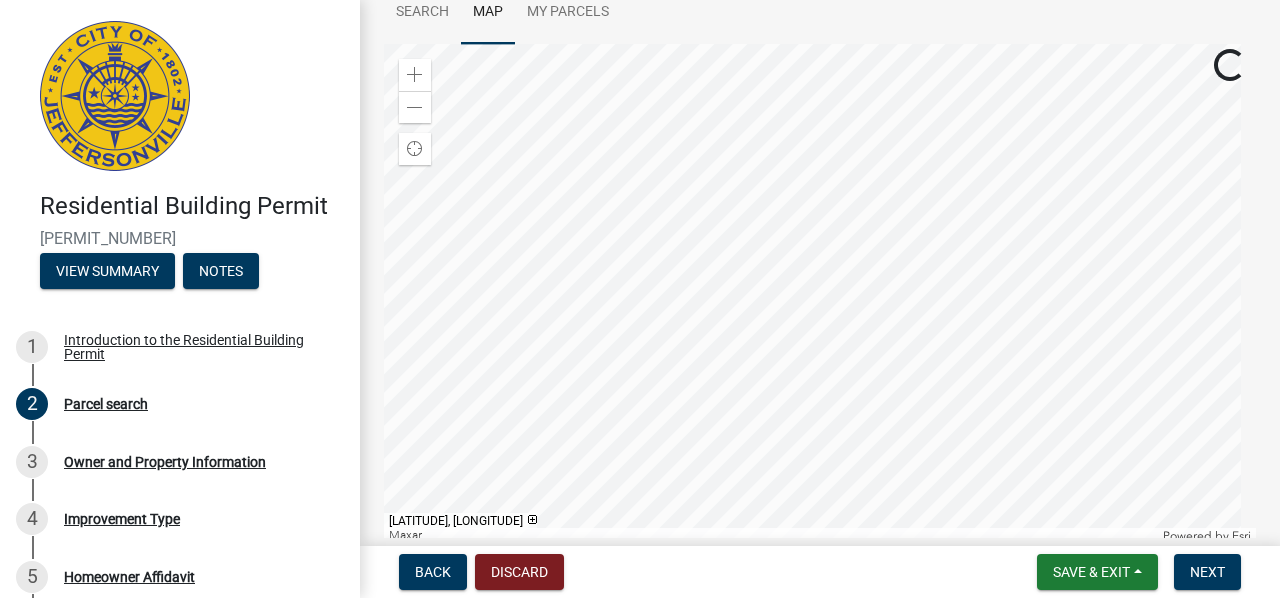 scroll, scrollTop: 200, scrollLeft: 0, axis: vertical 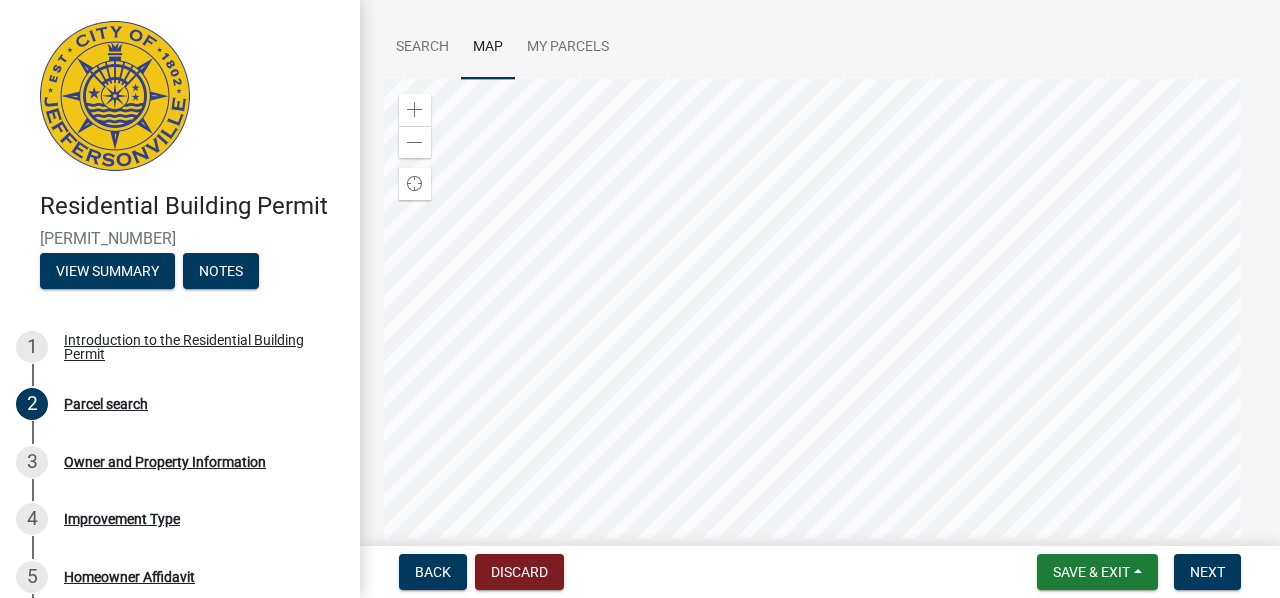 click at bounding box center (820, 329) 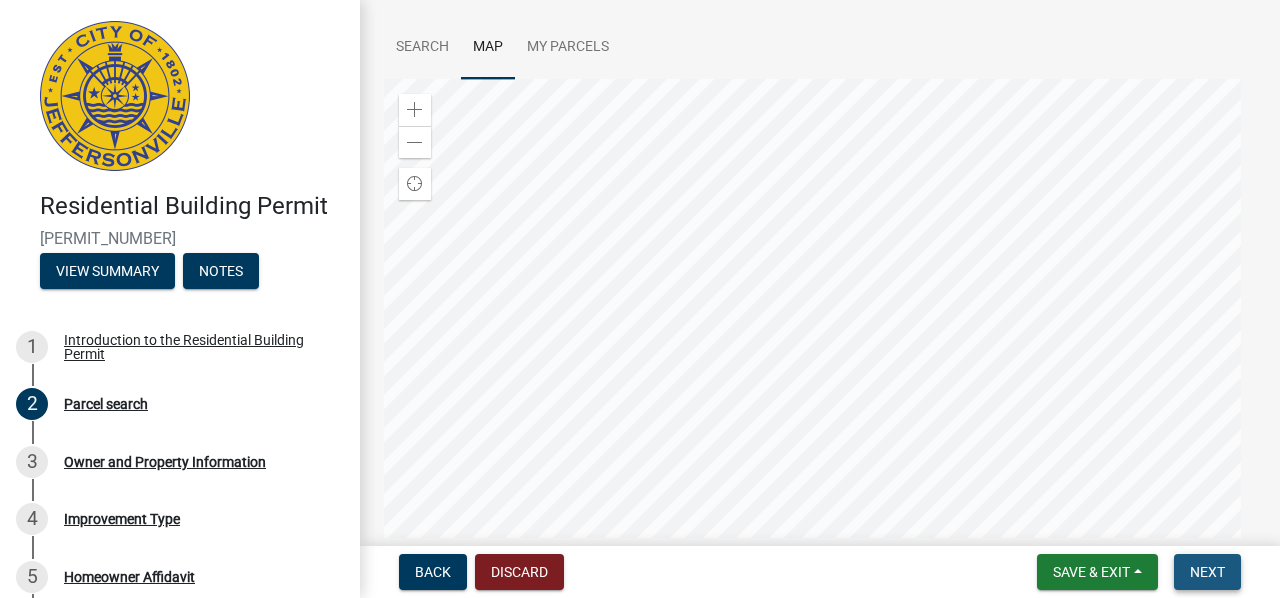 click on "Next" at bounding box center [1207, 572] 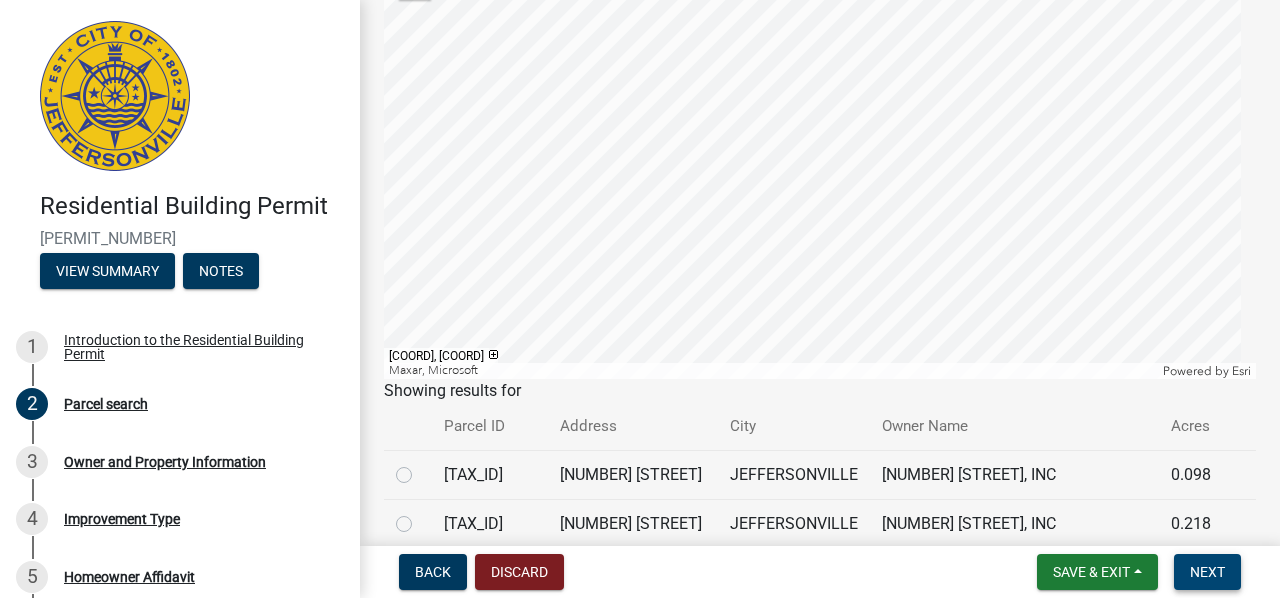 scroll, scrollTop: 300, scrollLeft: 0, axis: vertical 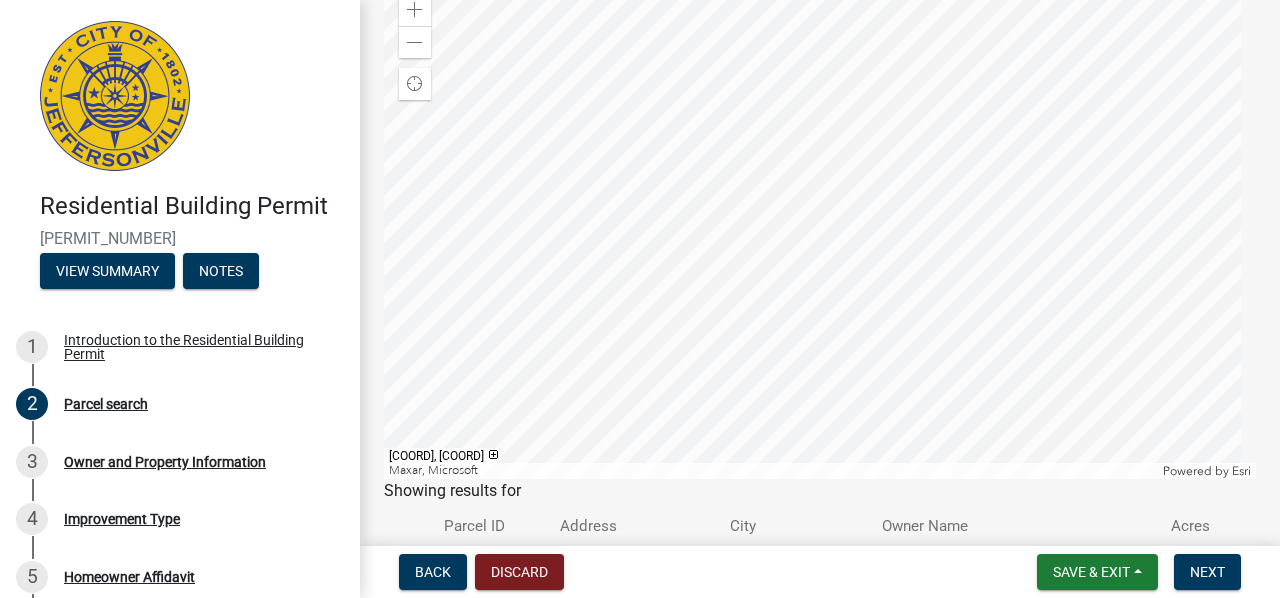 click at bounding box center [820, 229] 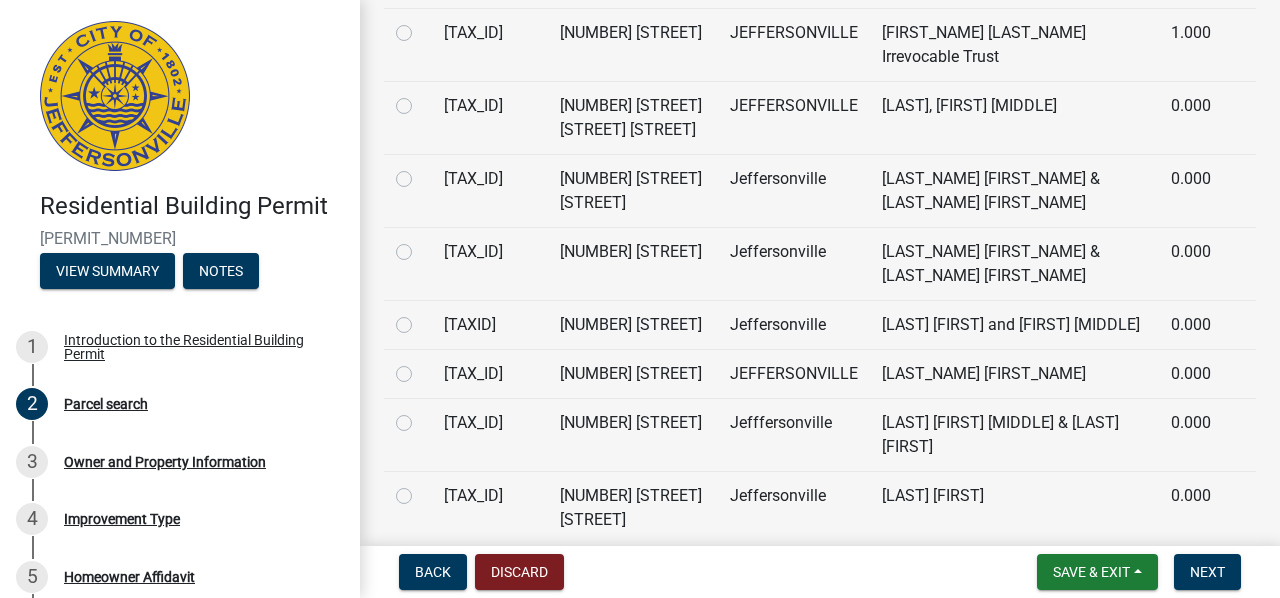 scroll, scrollTop: 8400, scrollLeft: 0, axis: vertical 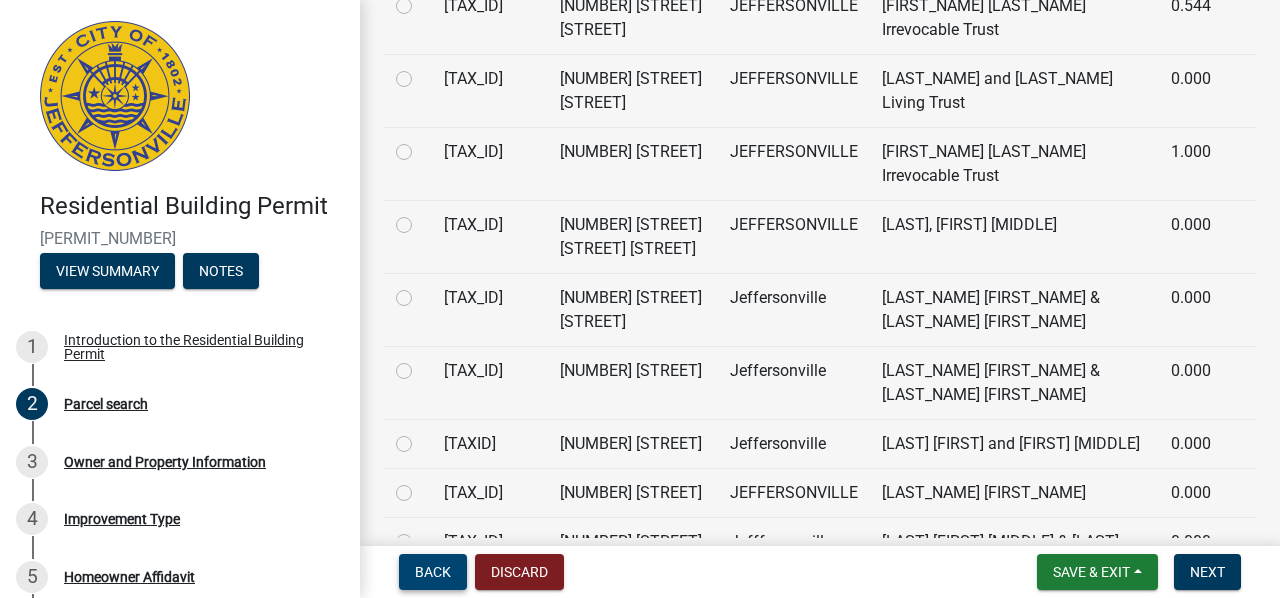 click on "Back" at bounding box center (433, 572) 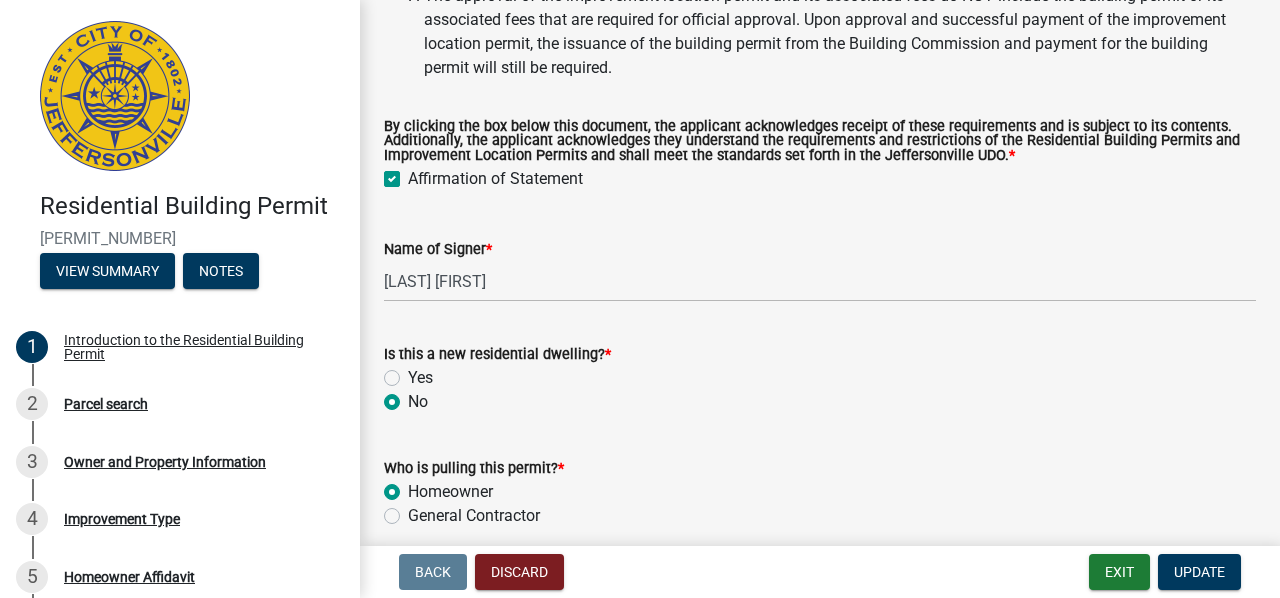 scroll, scrollTop: 686, scrollLeft: 0, axis: vertical 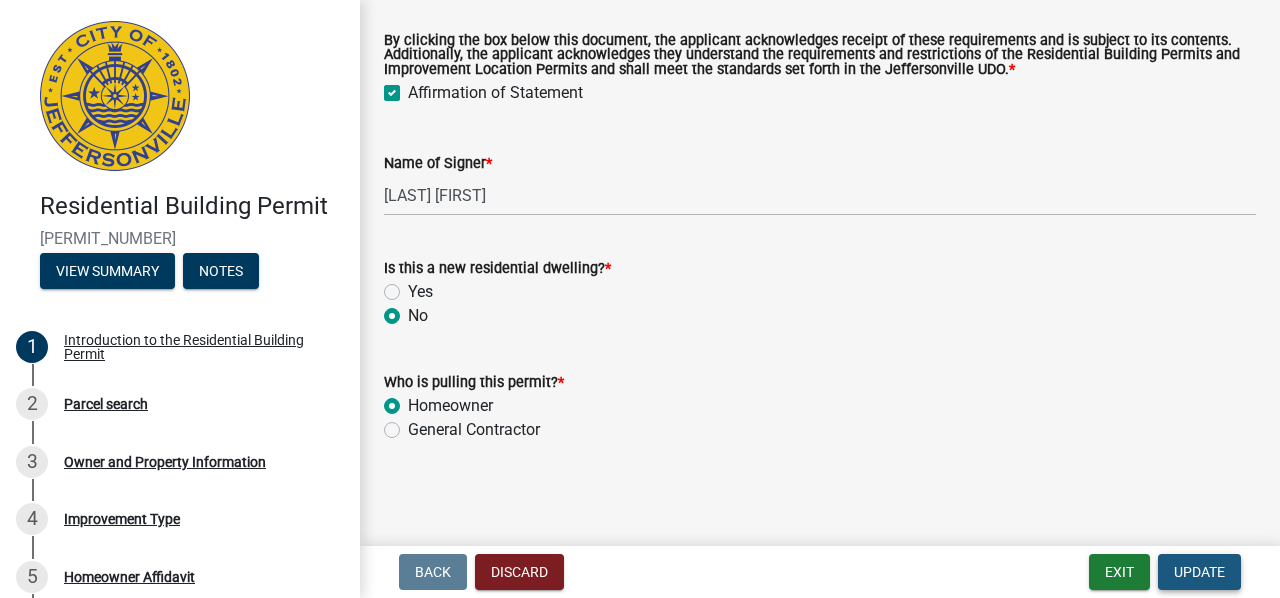 click on "Update" at bounding box center (1199, 572) 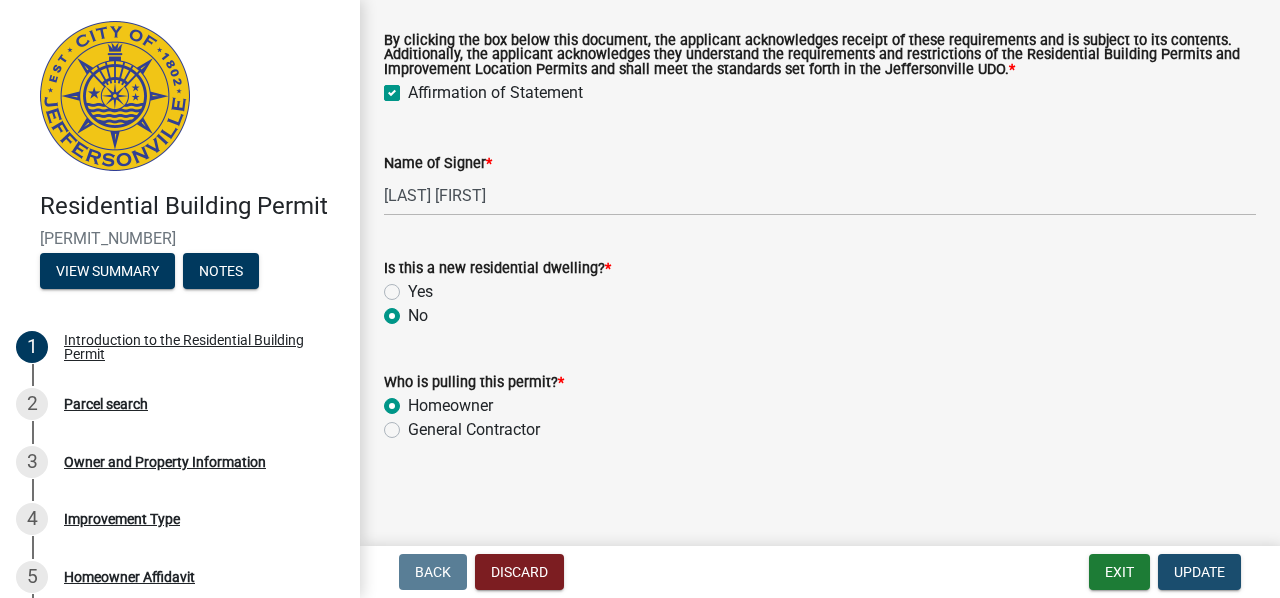 scroll, scrollTop: 0, scrollLeft: 0, axis: both 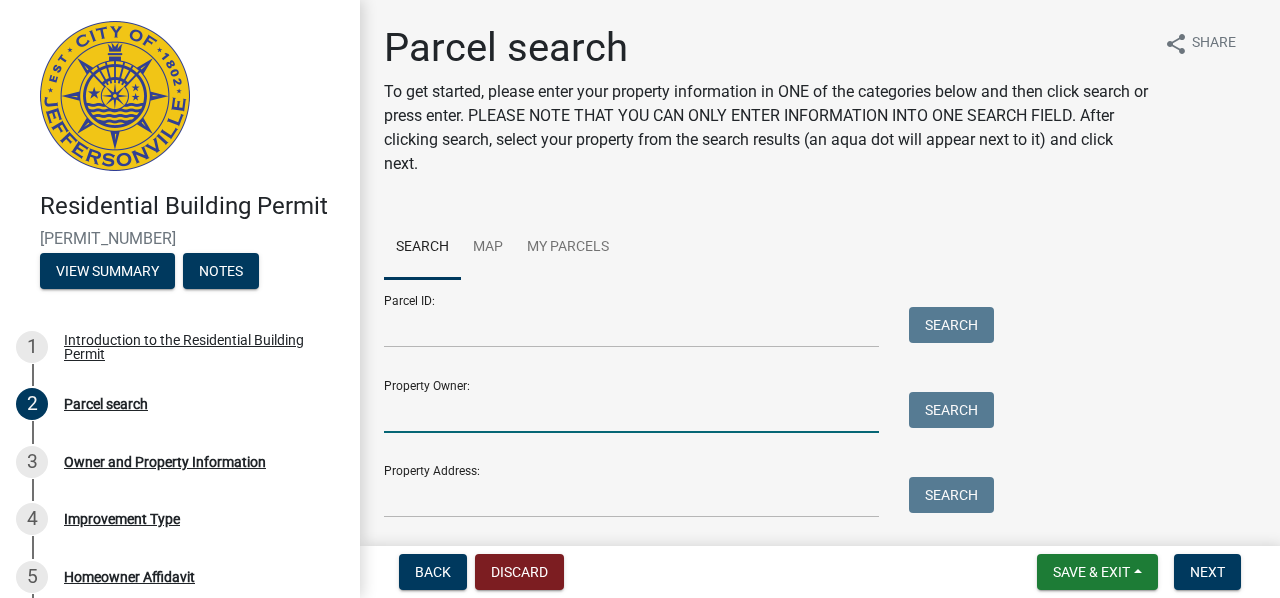 click on "Property Owner:" at bounding box center (631, 412) 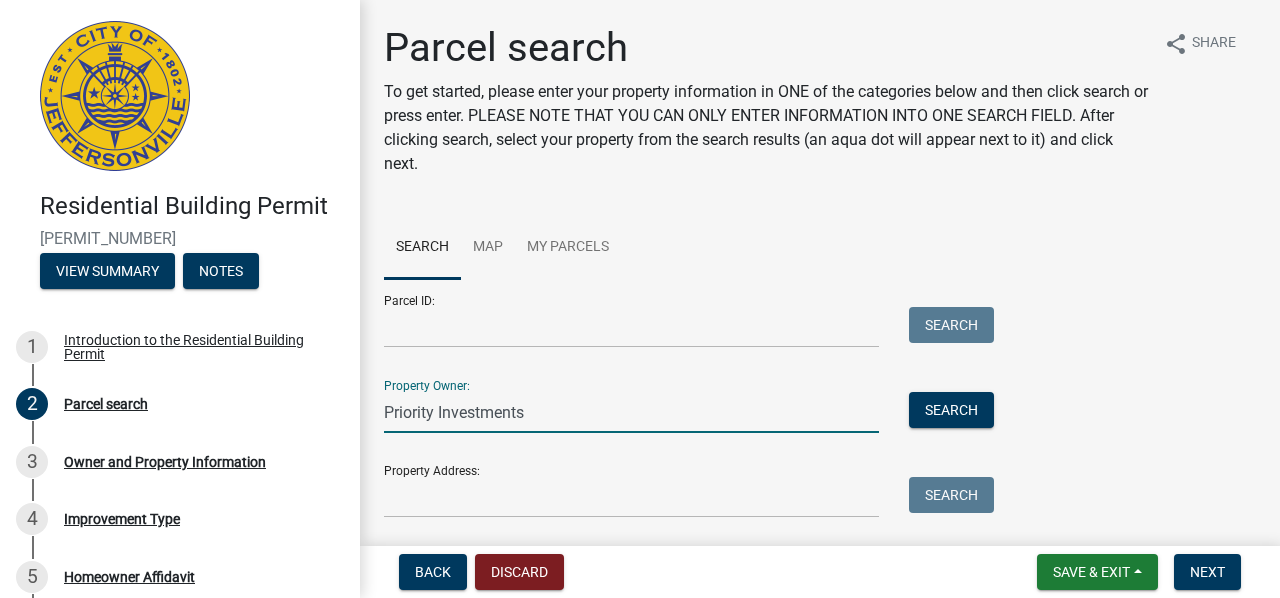 type on "Priority Investments" 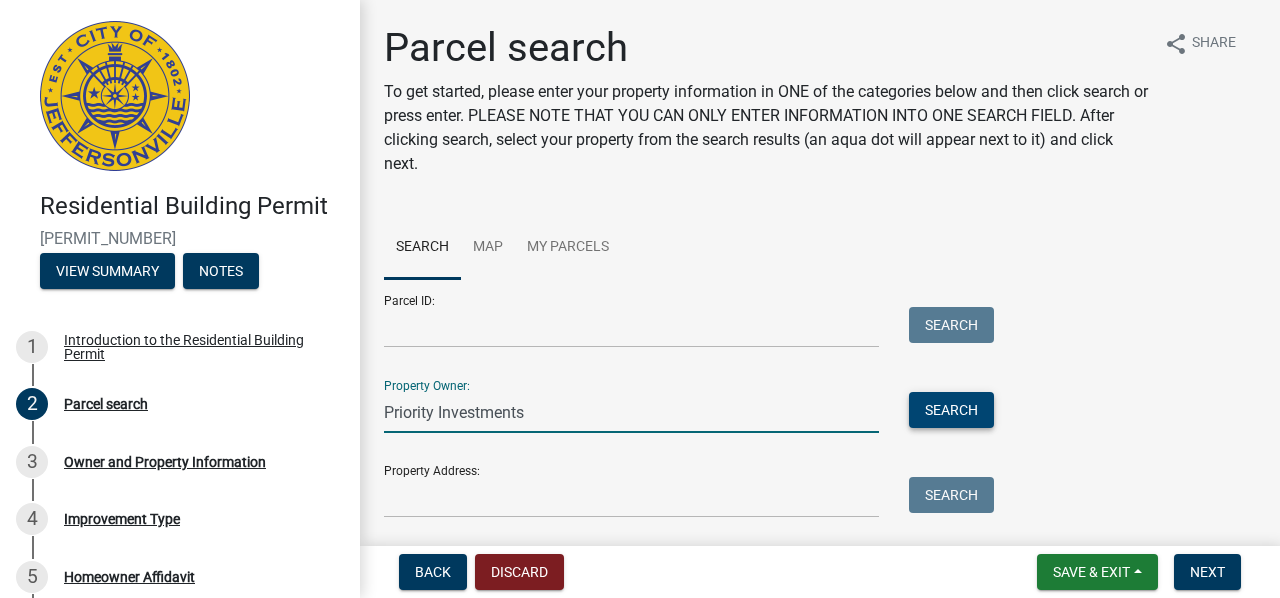 type 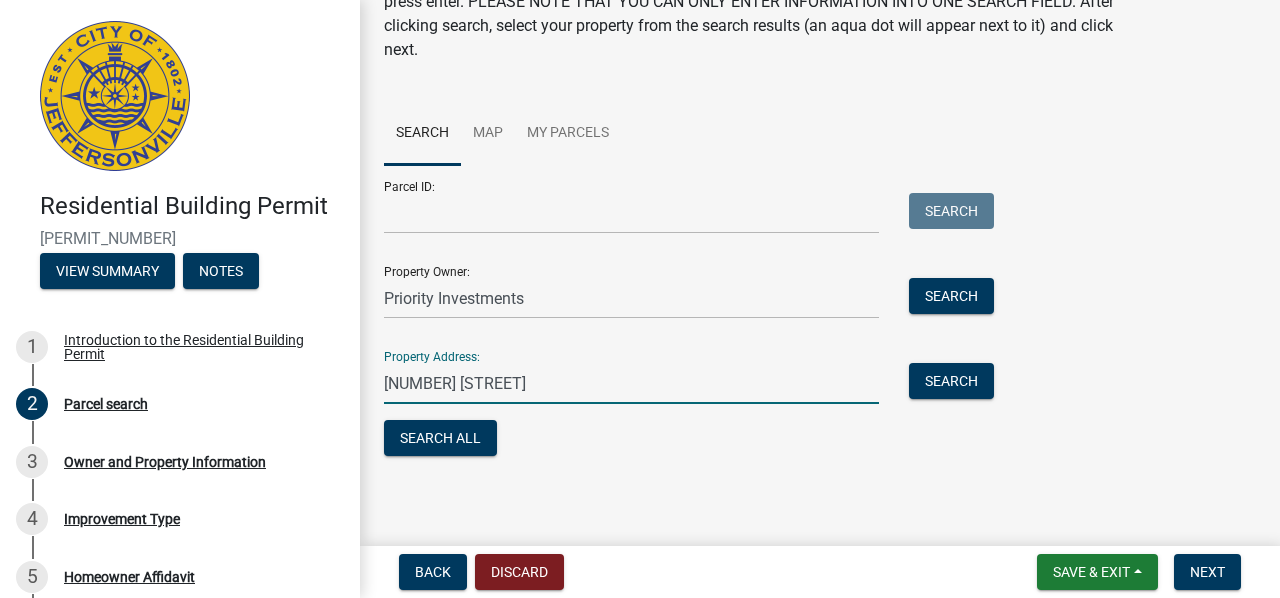 scroll, scrollTop: 115, scrollLeft: 0, axis: vertical 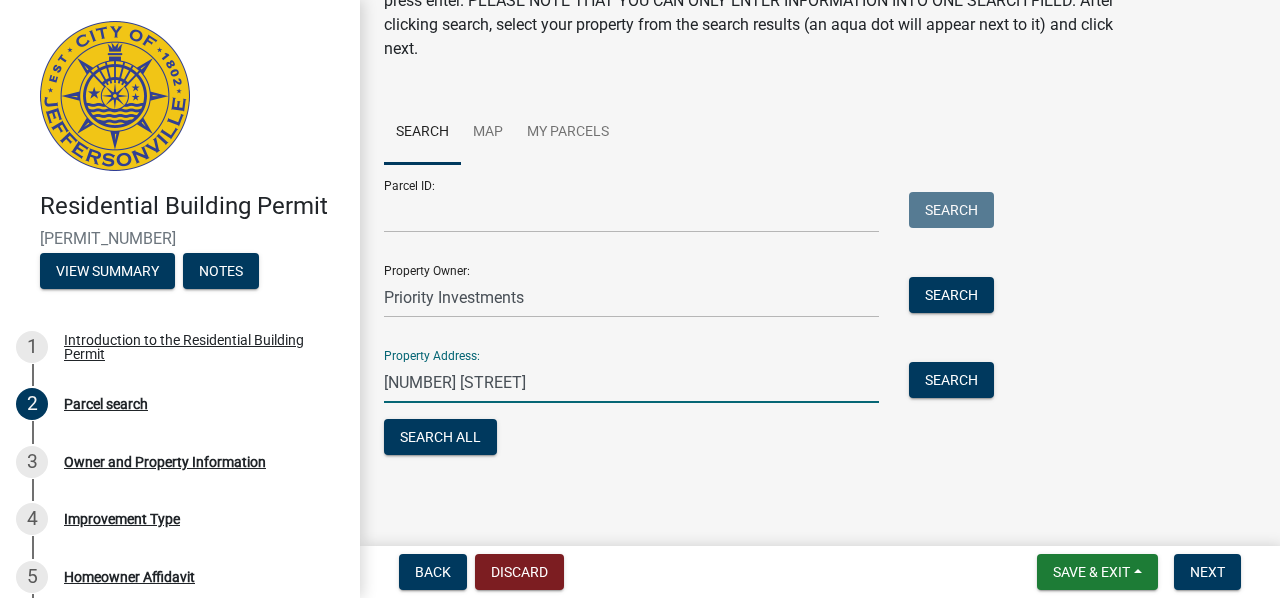 type on "[NUMBER] [STREET]" 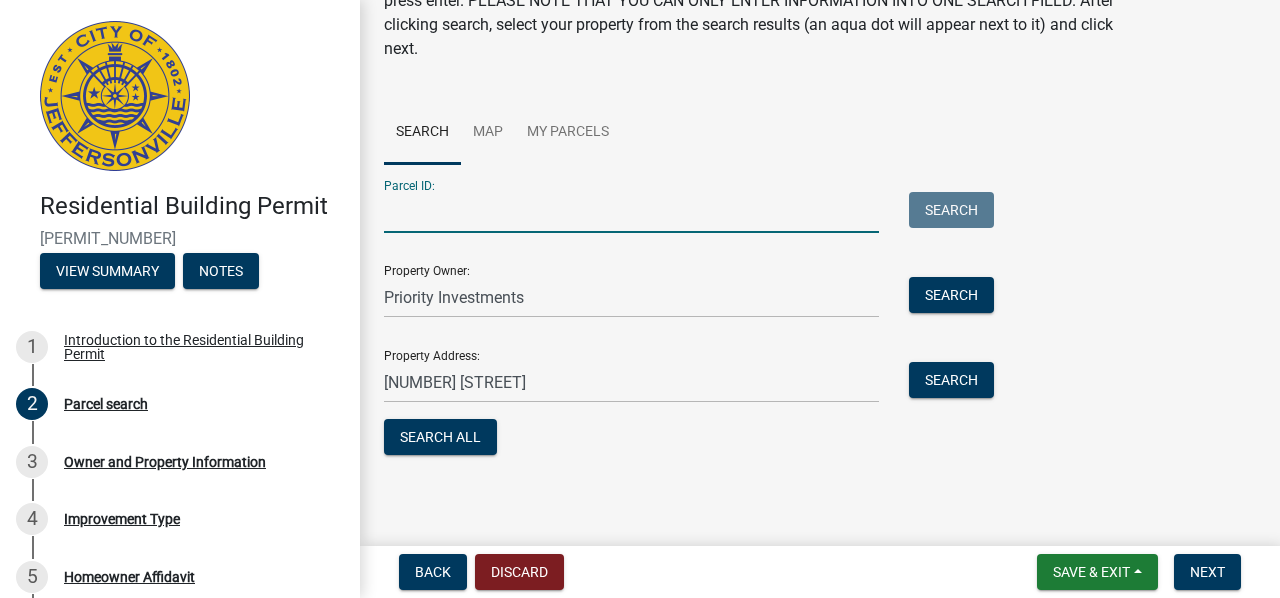 click on "Parcel ID:" at bounding box center (631, 212) 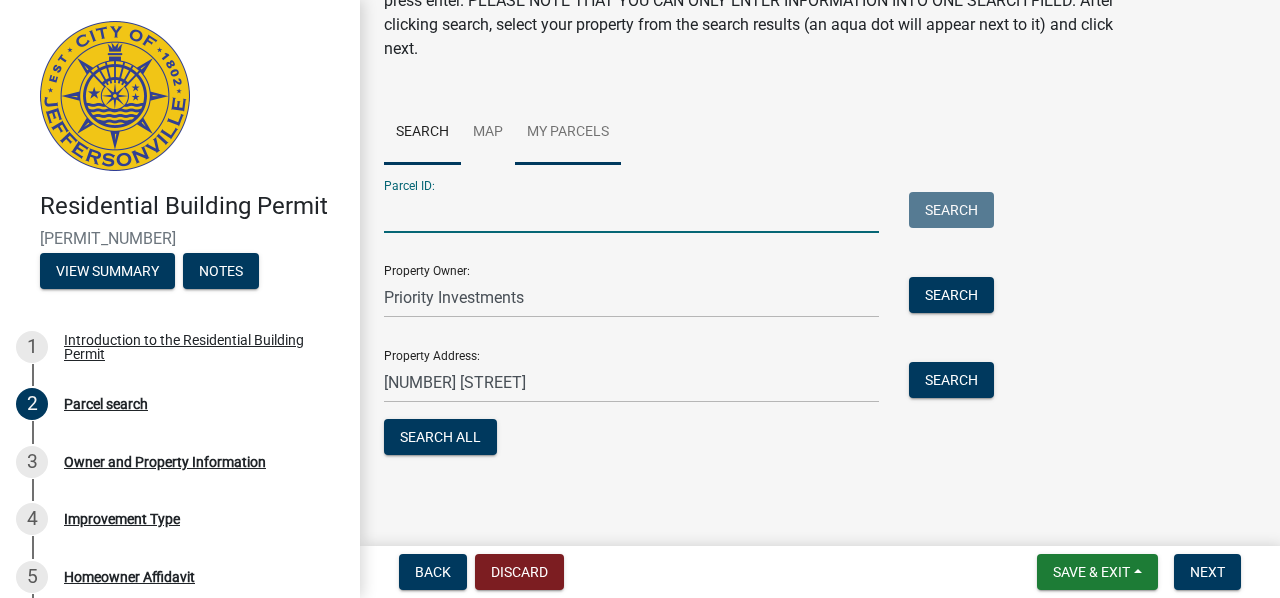 click on "My Parcels" at bounding box center [568, 133] 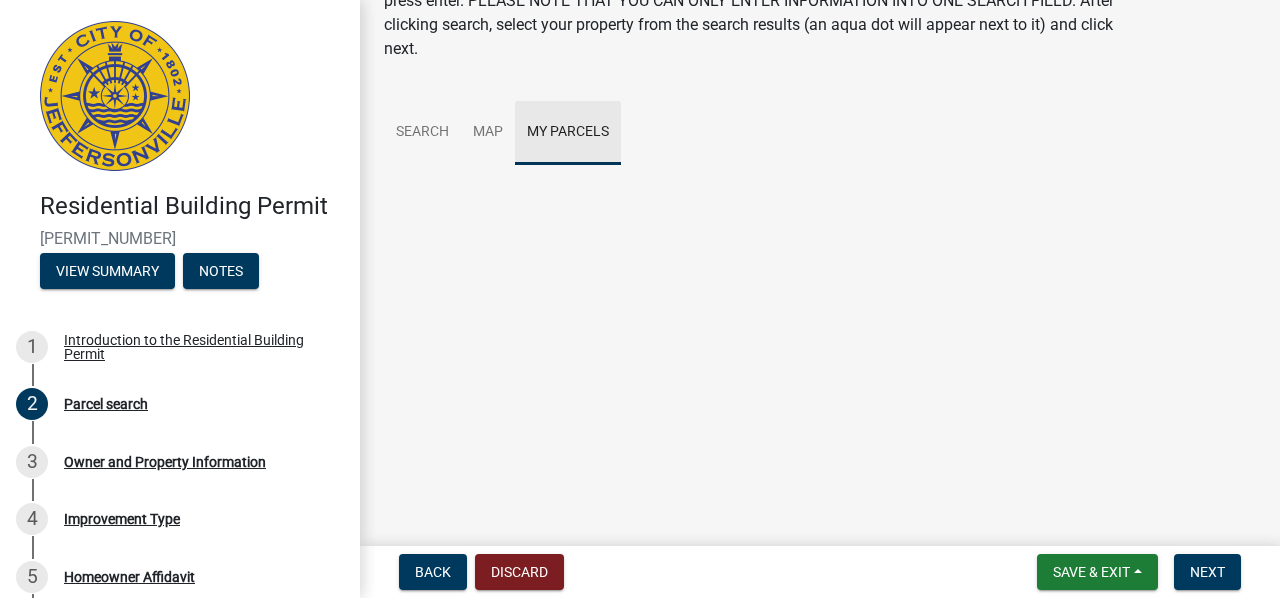 scroll, scrollTop: 0, scrollLeft: 0, axis: both 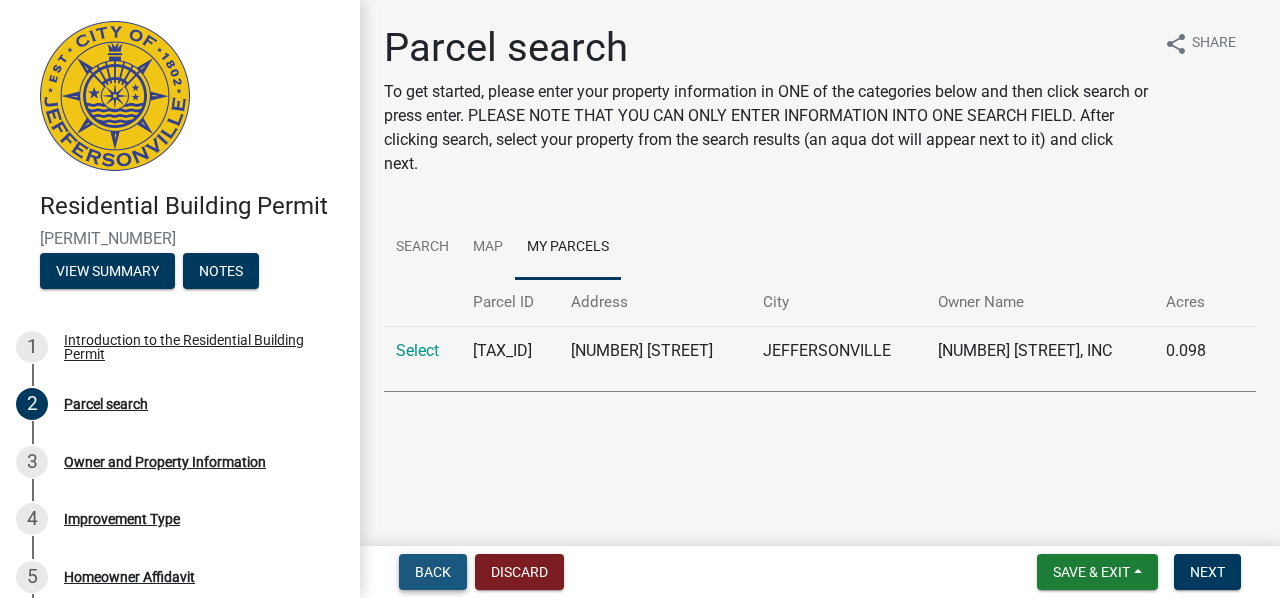 click on "Back" at bounding box center (433, 572) 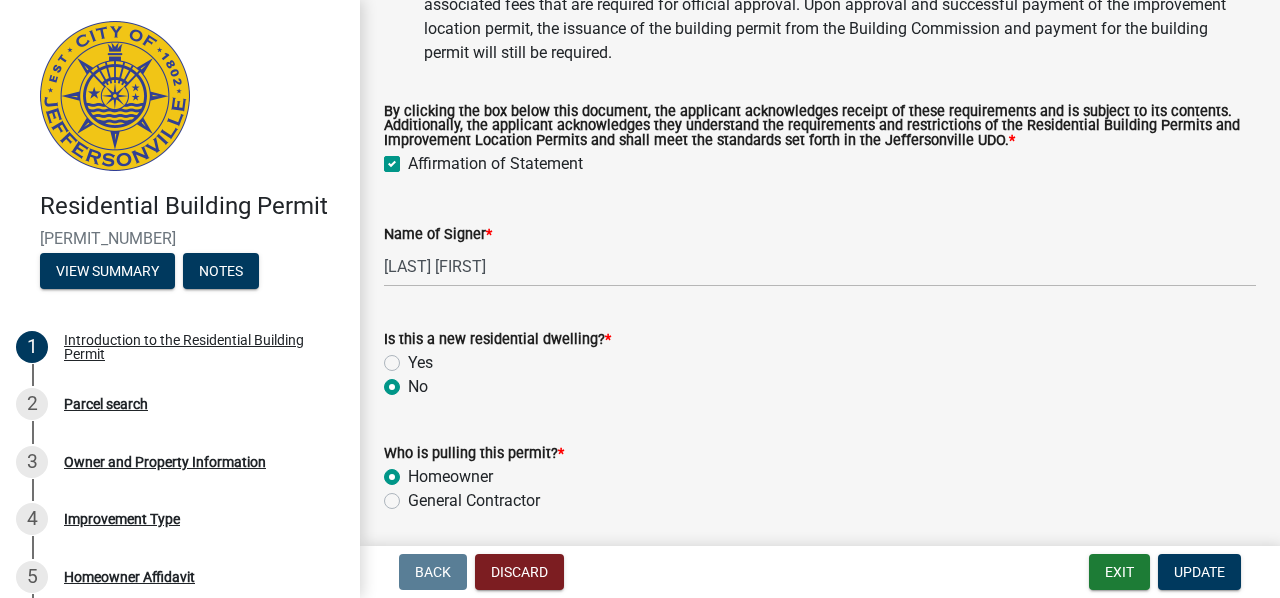 scroll, scrollTop: 686, scrollLeft: 0, axis: vertical 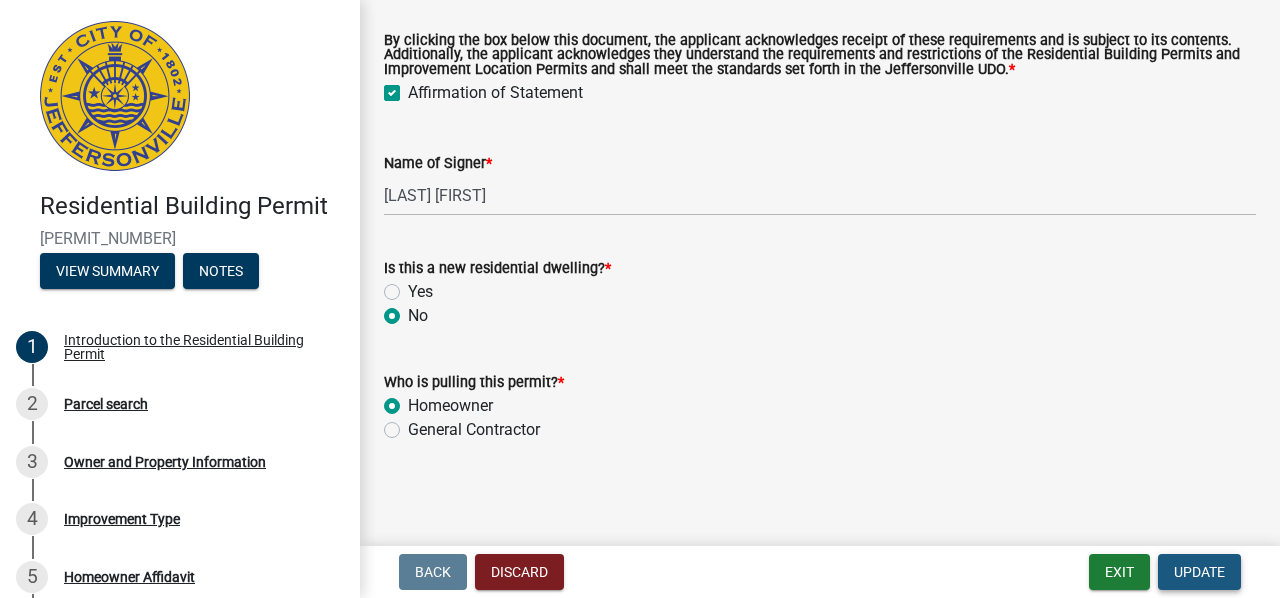 click on "Update" at bounding box center (1199, 572) 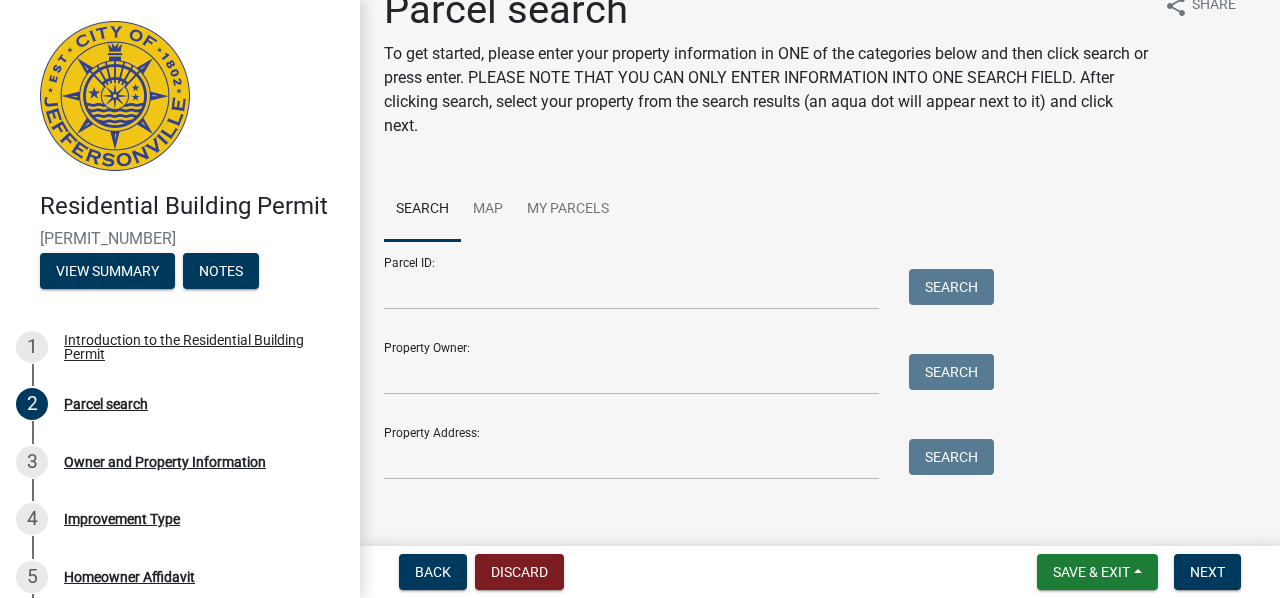 scroll, scrollTop: 58, scrollLeft: 0, axis: vertical 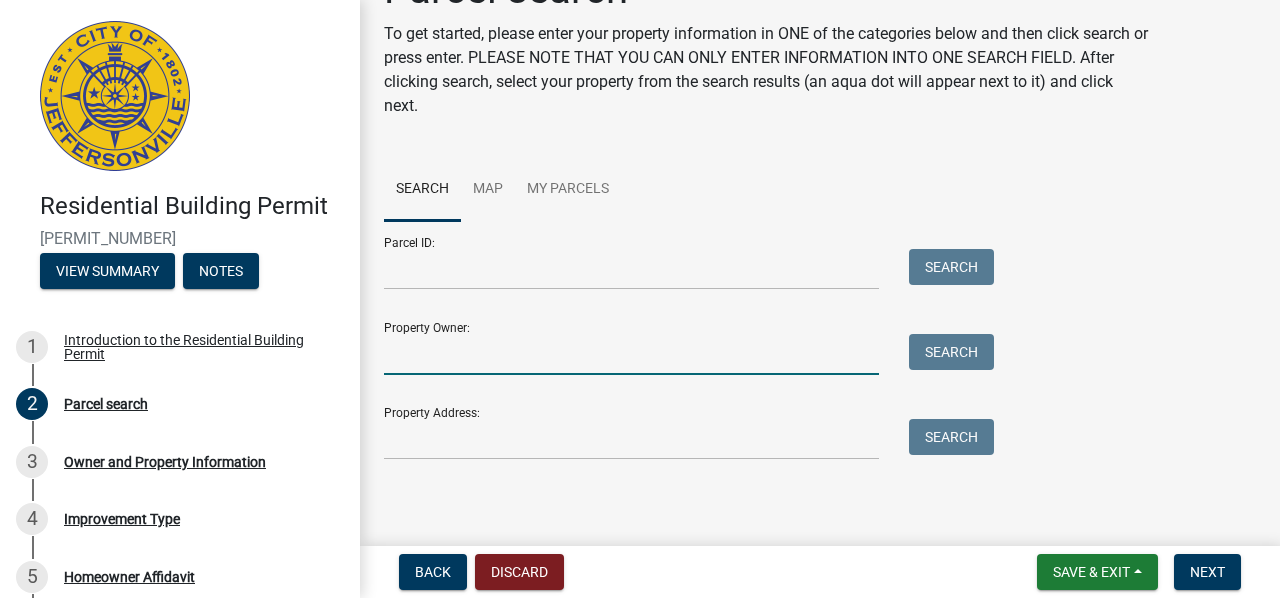 click on "Property Owner:" at bounding box center (631, 354) 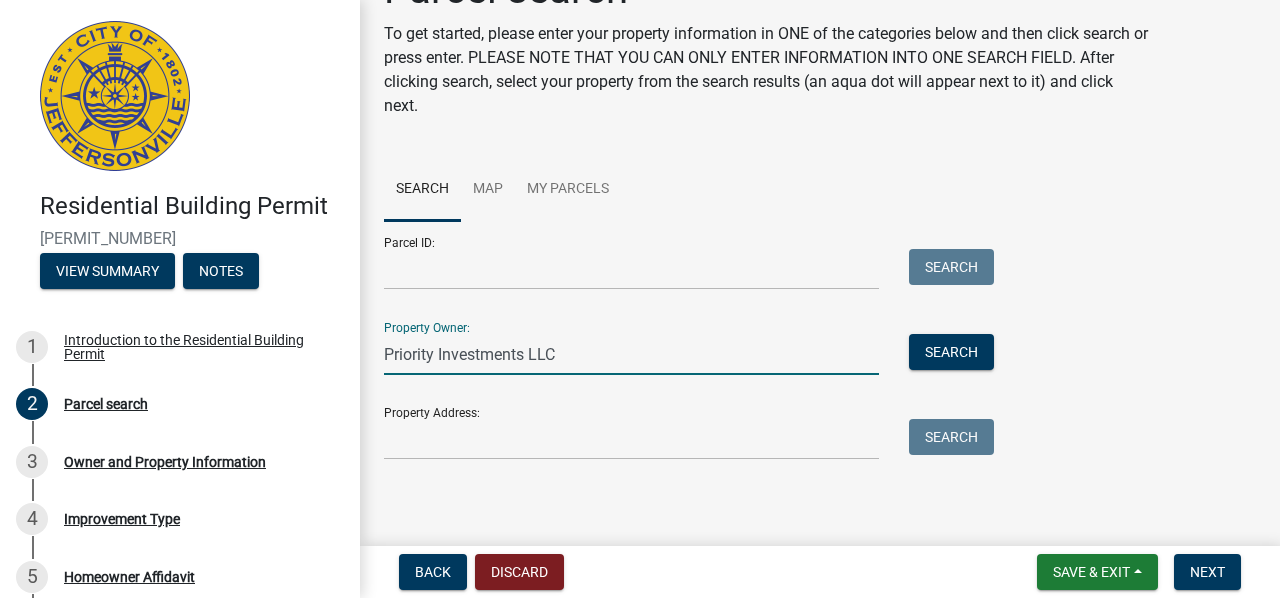 type on "Priority Investments LLC" 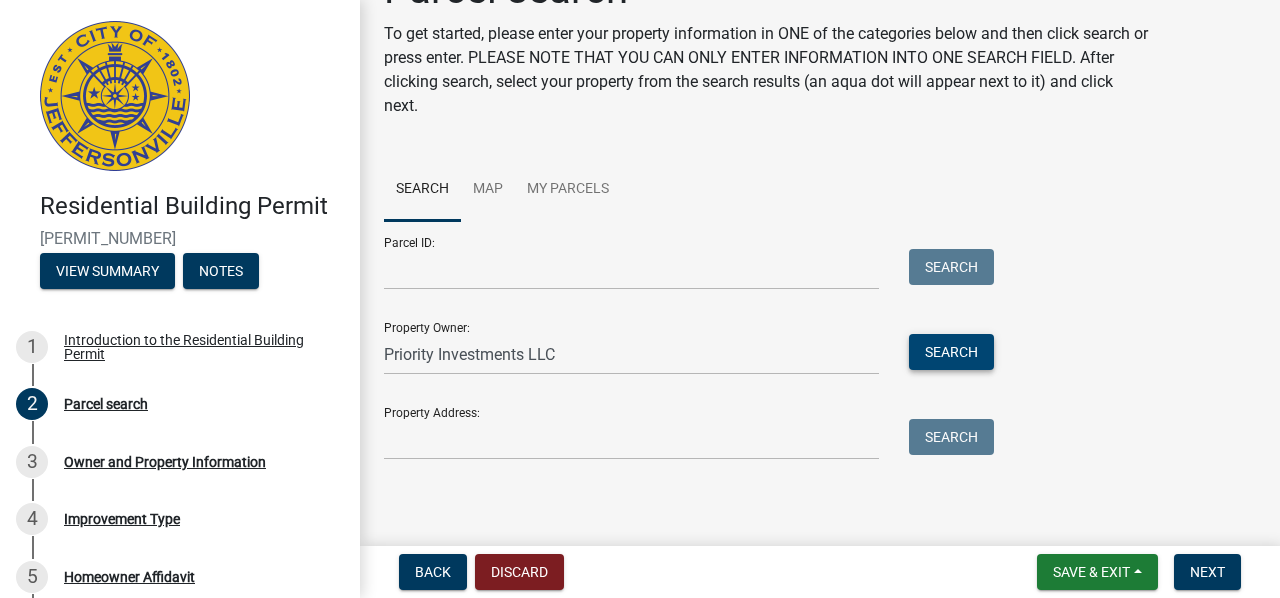 type 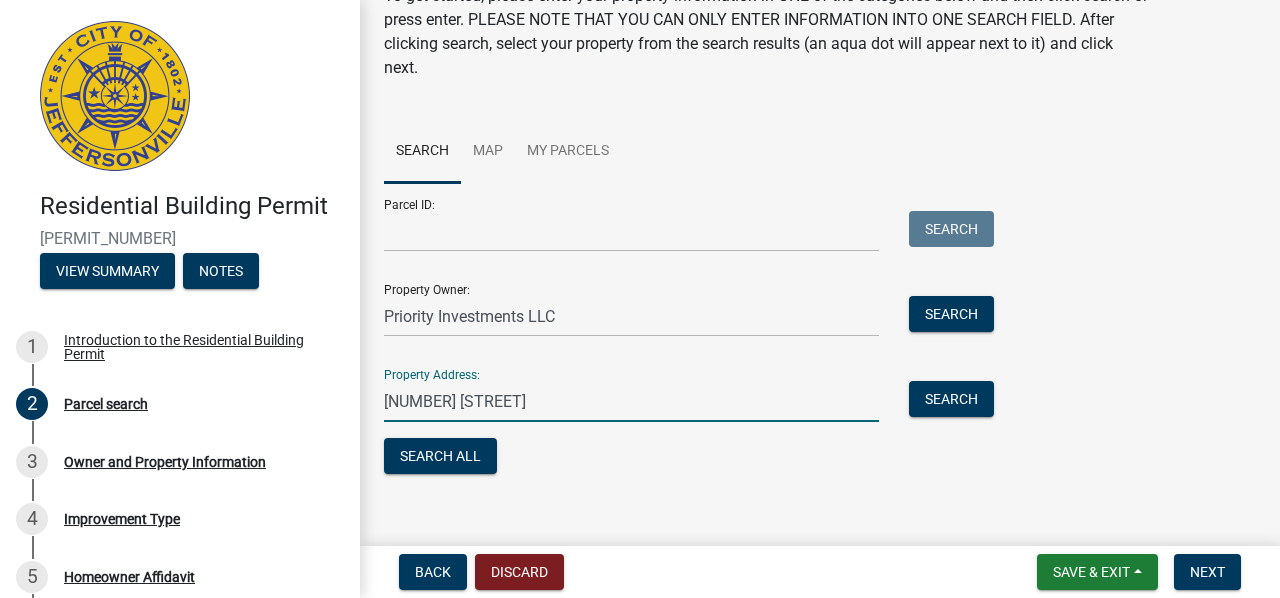 scroll, scrollTop: 115, scrollLeft: 0, axis: vertical 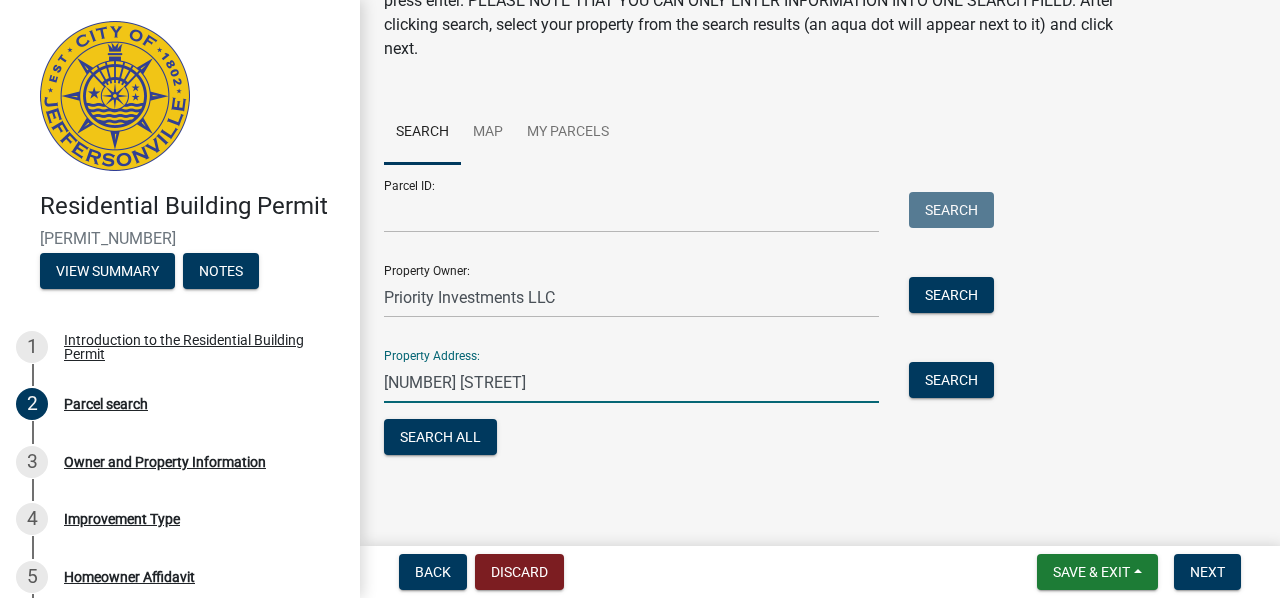 type on "[NUMBER] [STREET]" 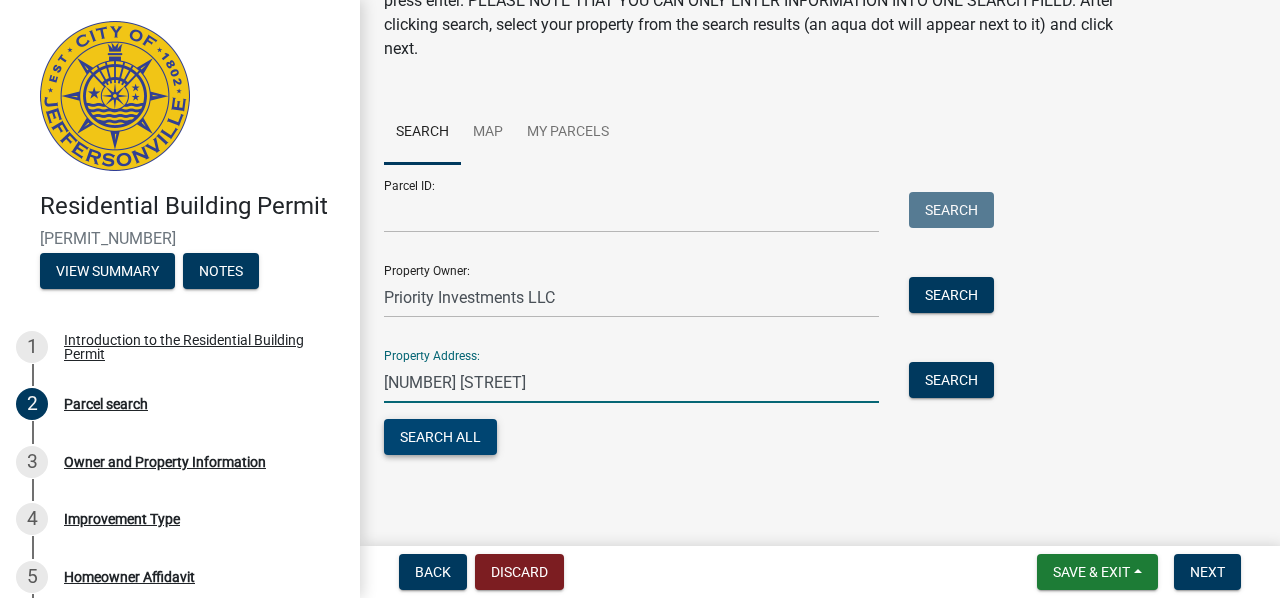 click on "Search All" at bounding box center [440, 437] 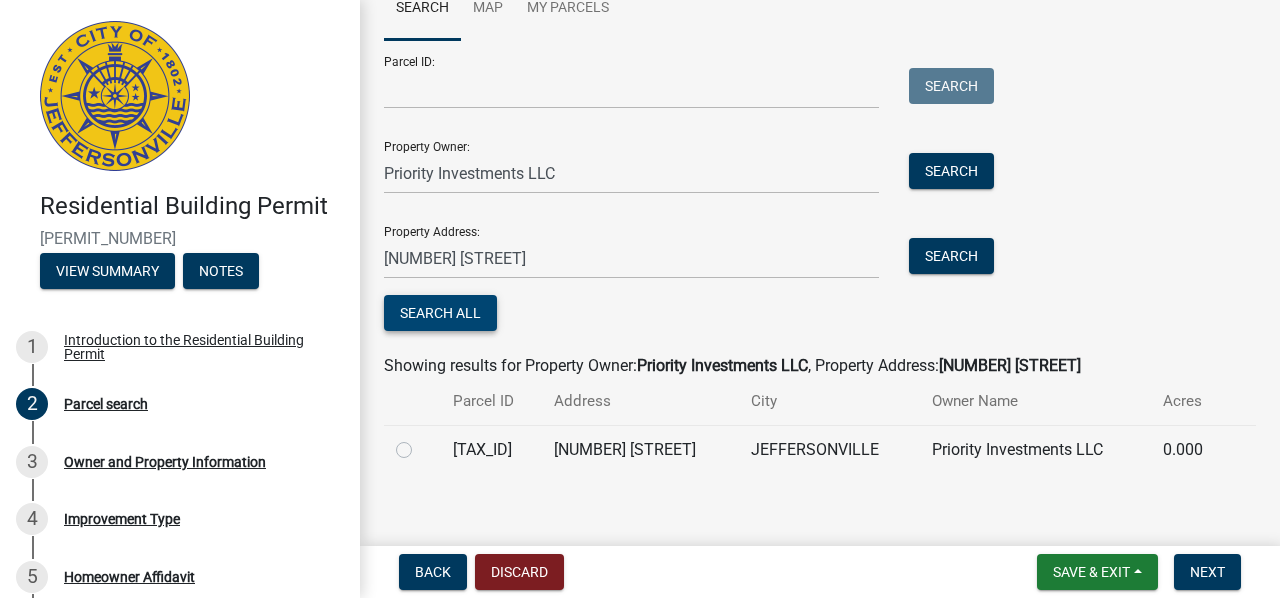 scroll, scrollTop: 252, scrollLeft: 0, axis: vertical 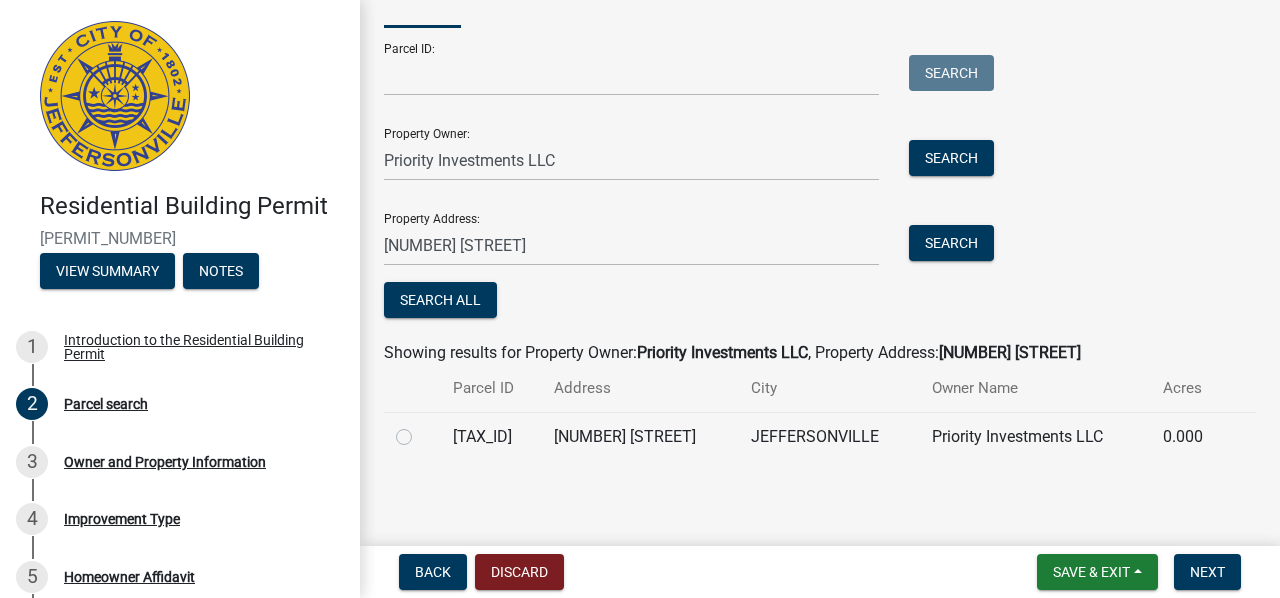 drag, startPoint x: 631, startPoint y: 435, endPoint x: 448, endPoint y: 435, distance: 183 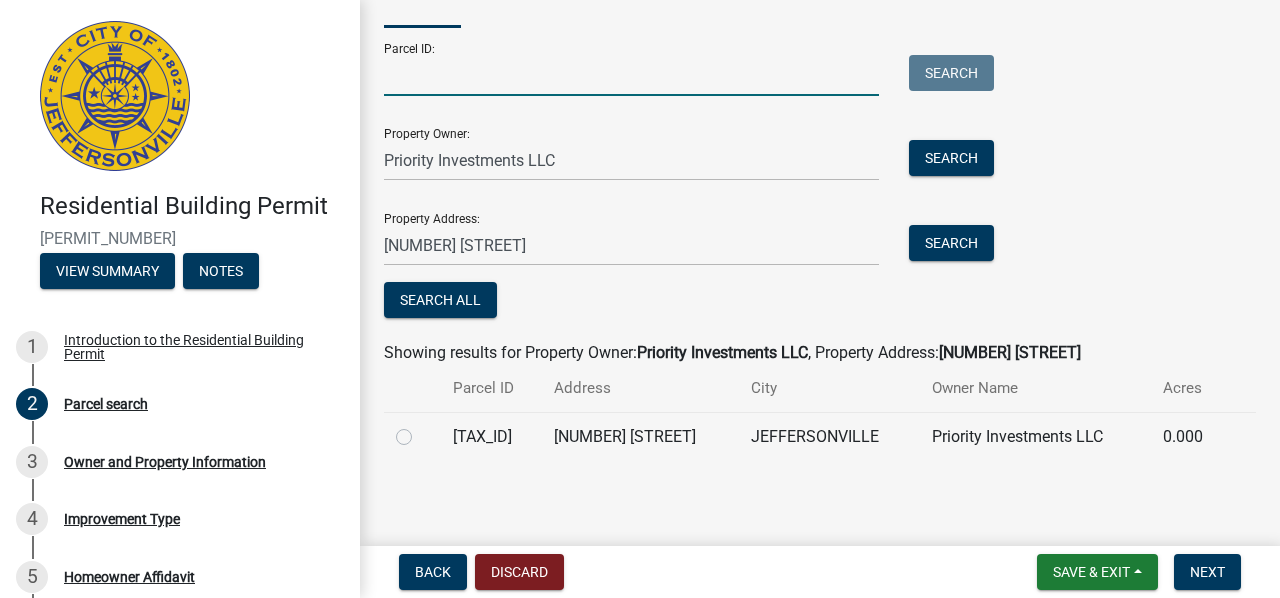 click on "Parcel ID:" at bounding box center (631, 75) 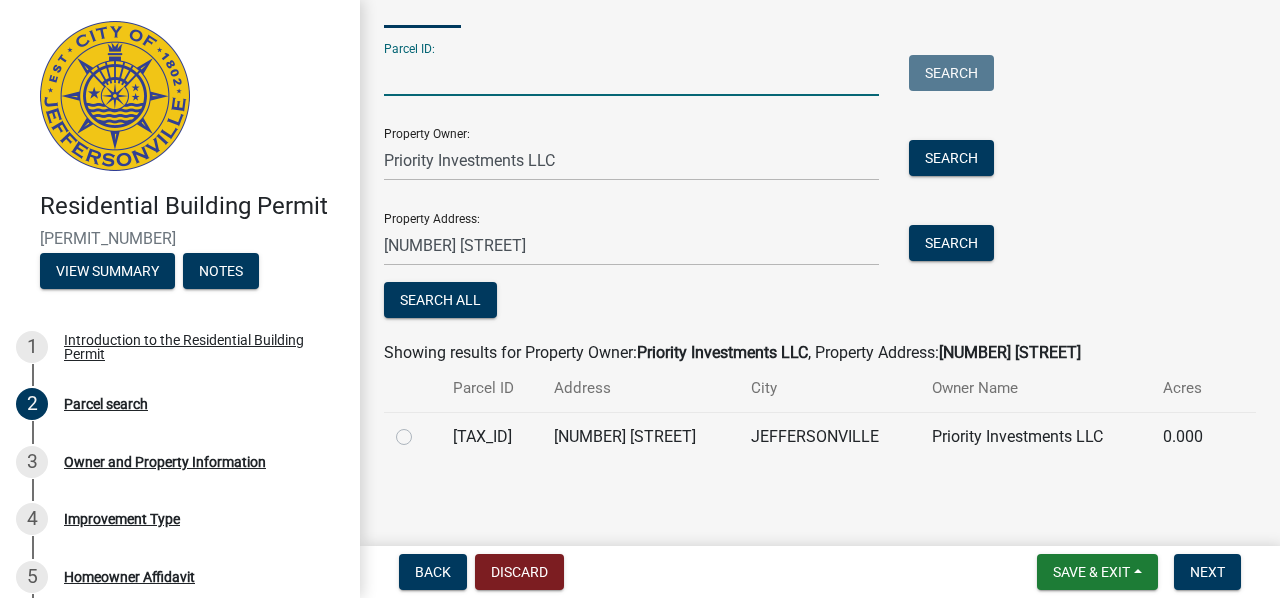 paste on "[TAX_ID]" 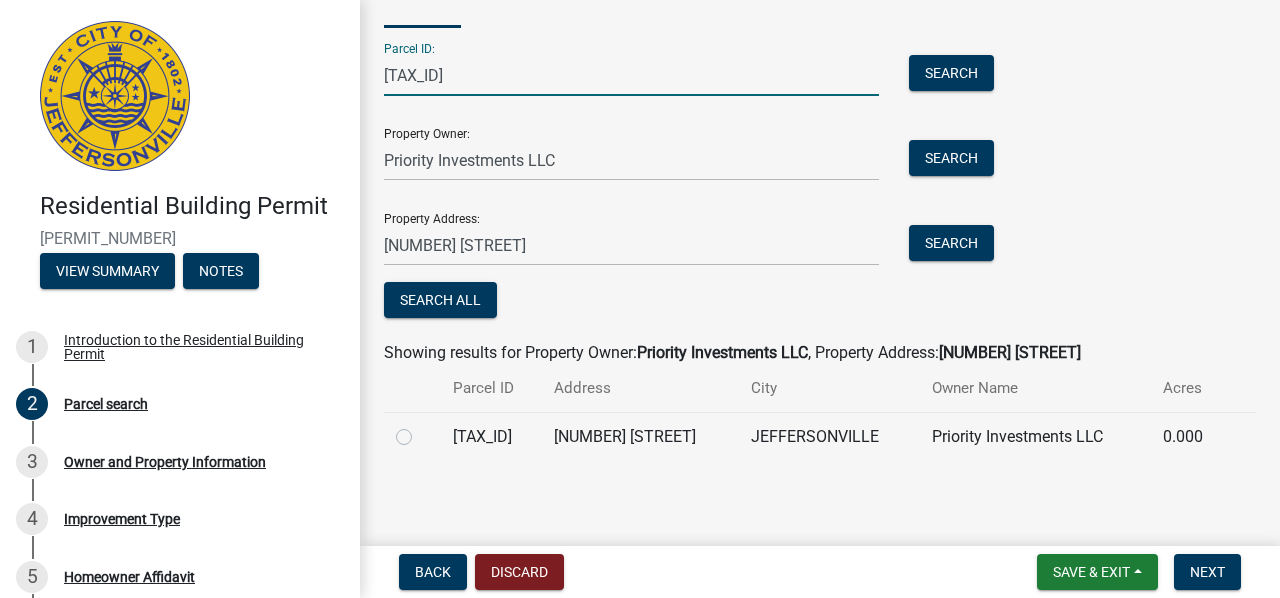 type on "[TAX_ID]" 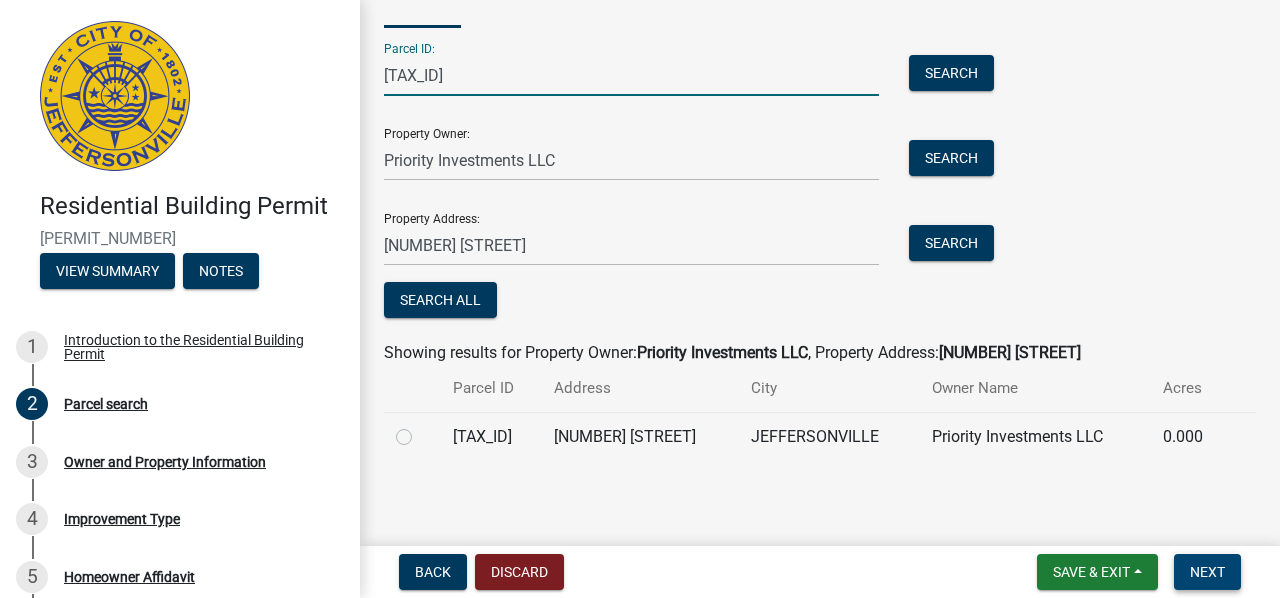 click on "Next" at bounding box center [1207, 572] 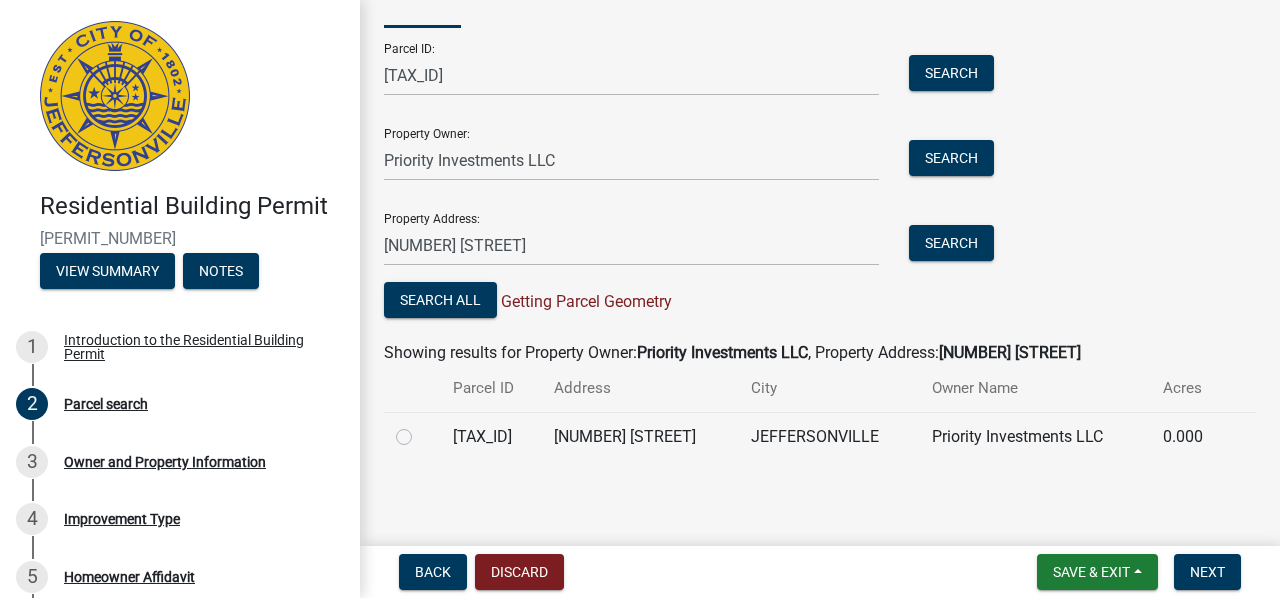 click 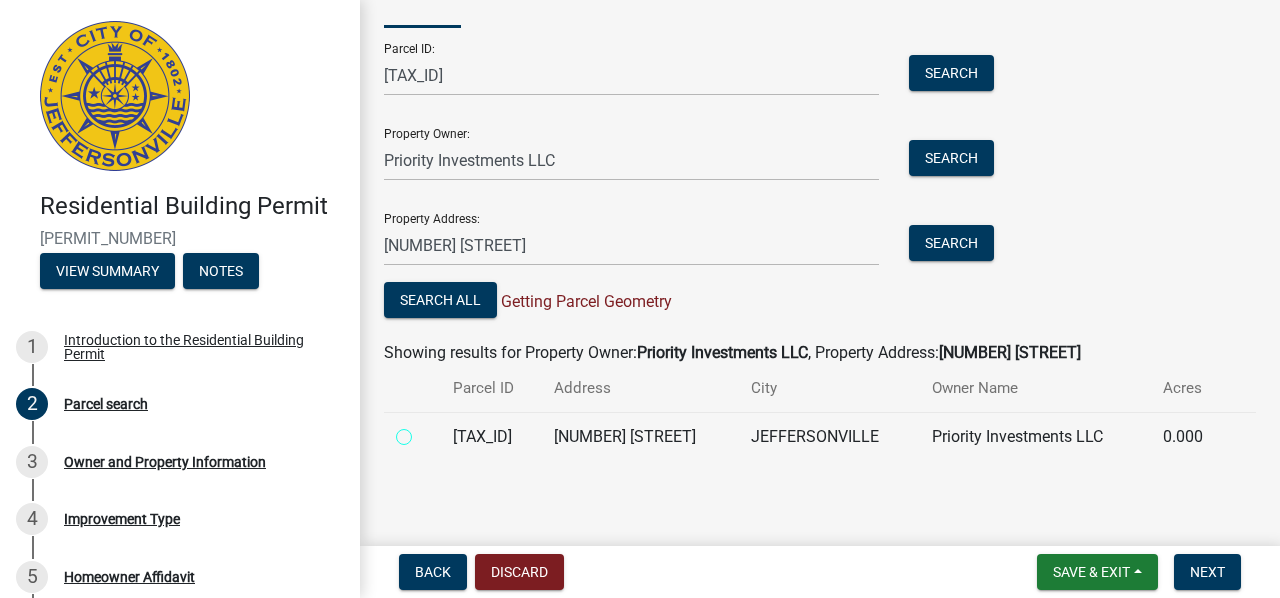 radio on "true" 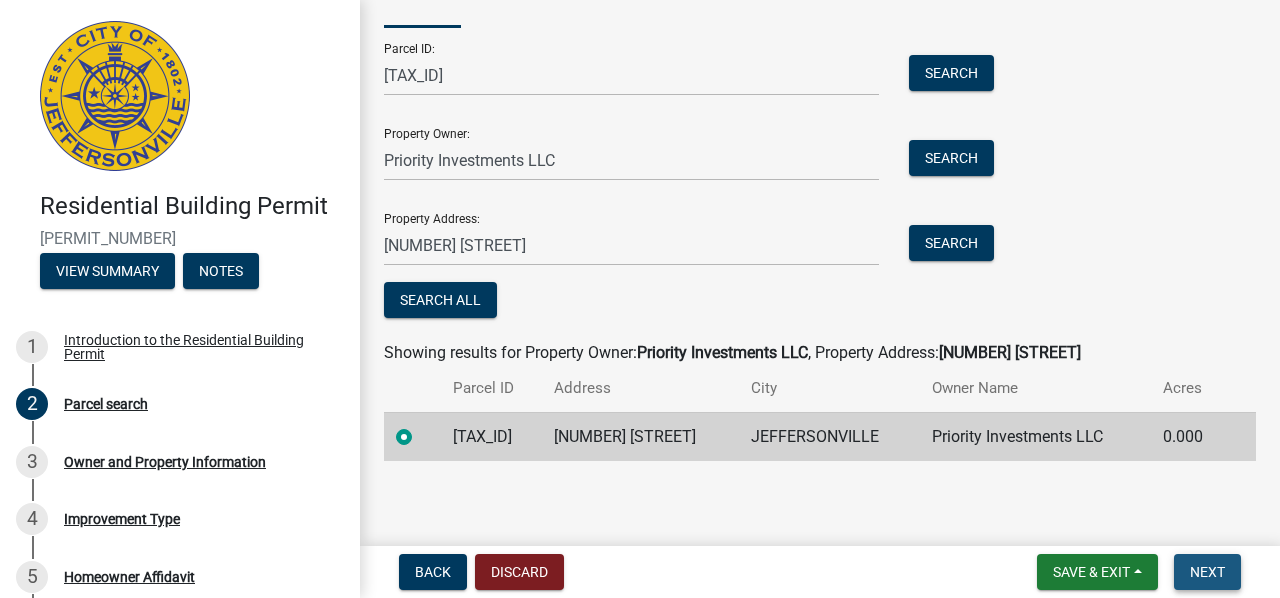 click on "Next" at bounding box center (1207, 572) 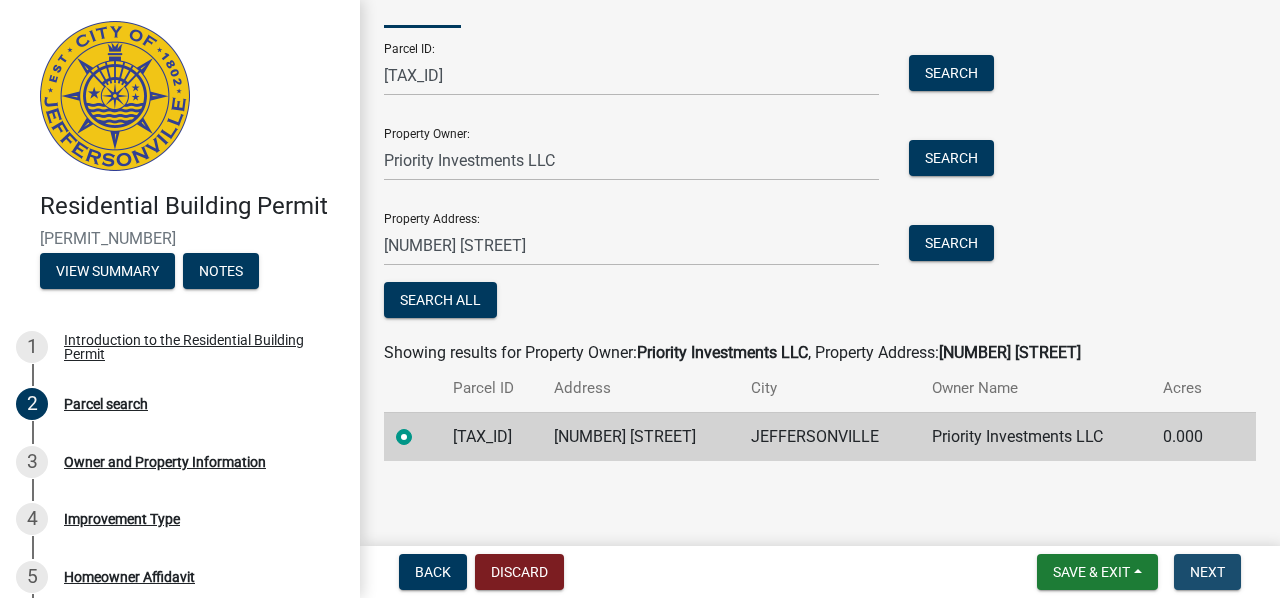 scroll, scrollTop: 0, scrollLeft: 0, axis: both 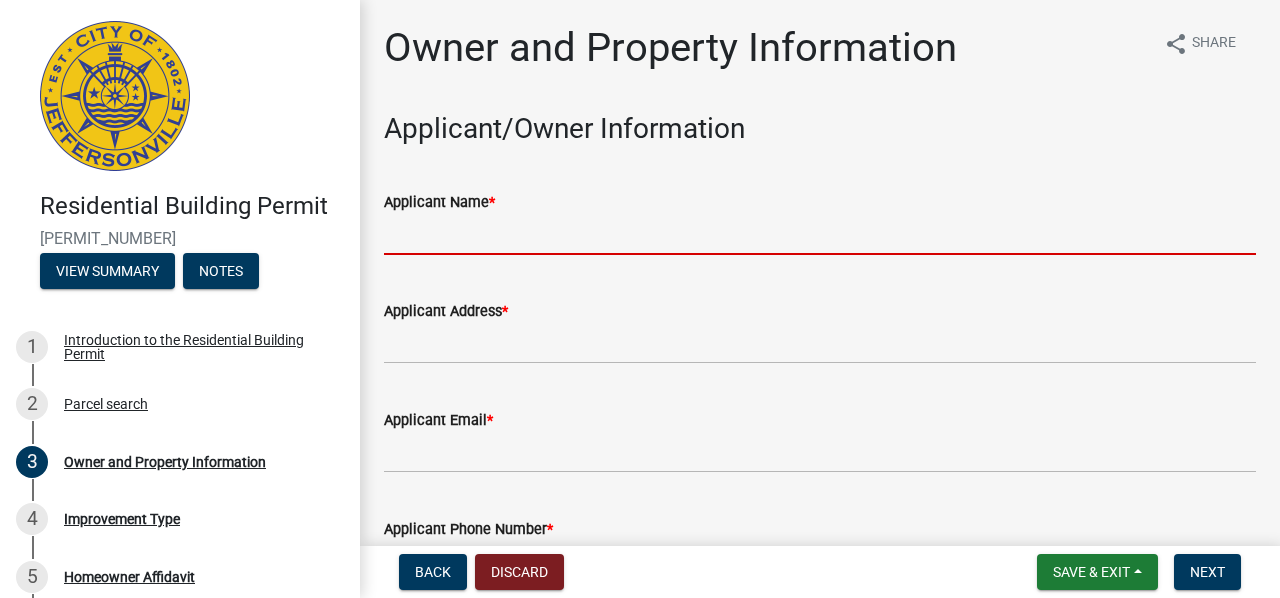click on "Applicant Name  *" at bounding box center [820, 234] 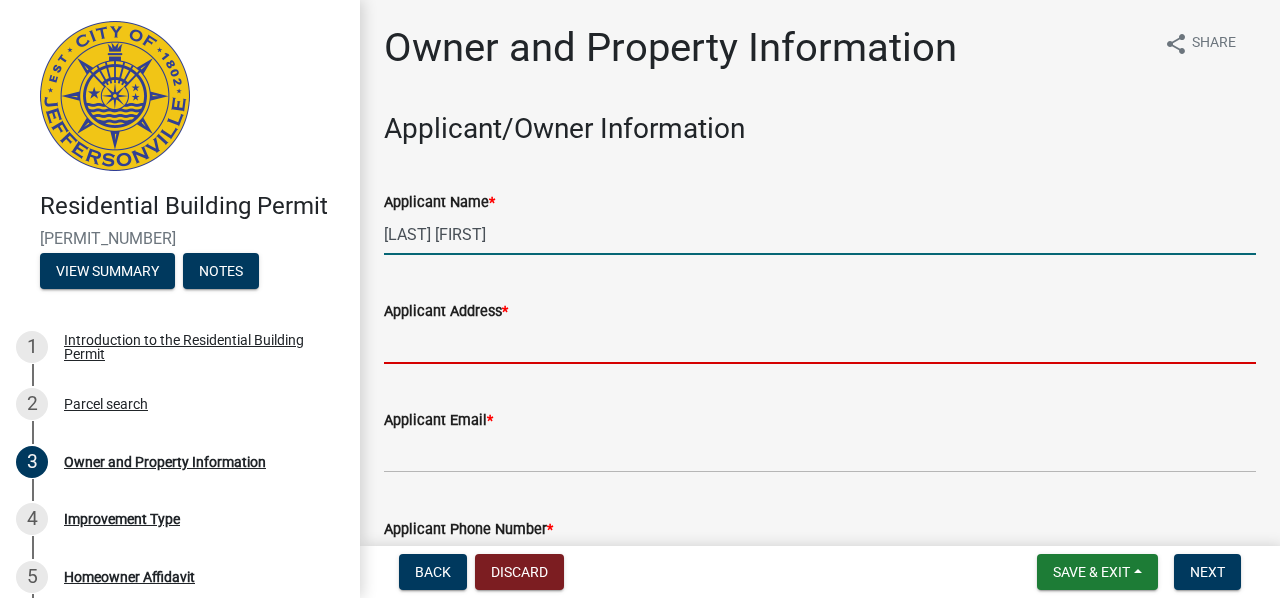 type on "[NUMBER] [STREET]" 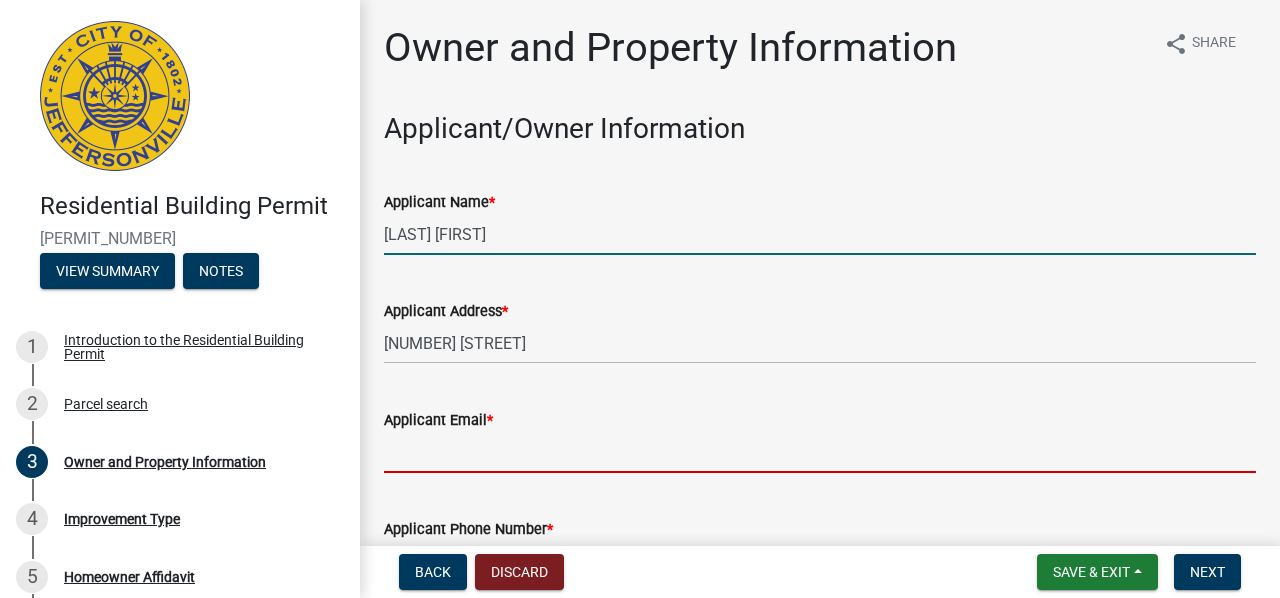 type on "[EMAIL]" 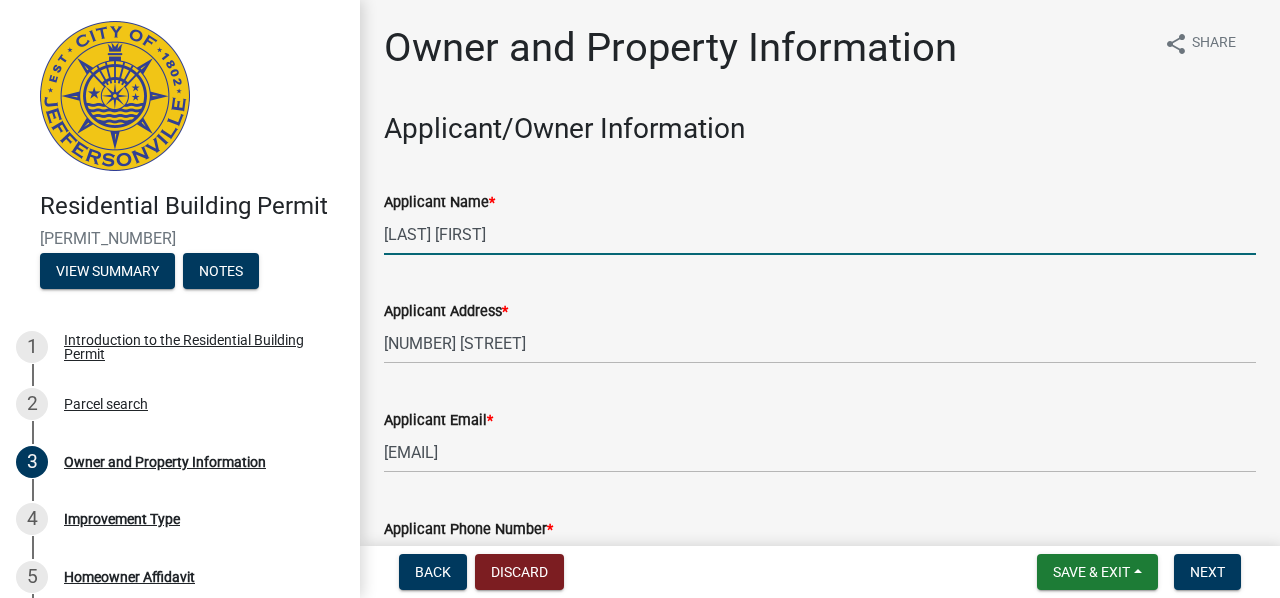 type on "[PHONE]" 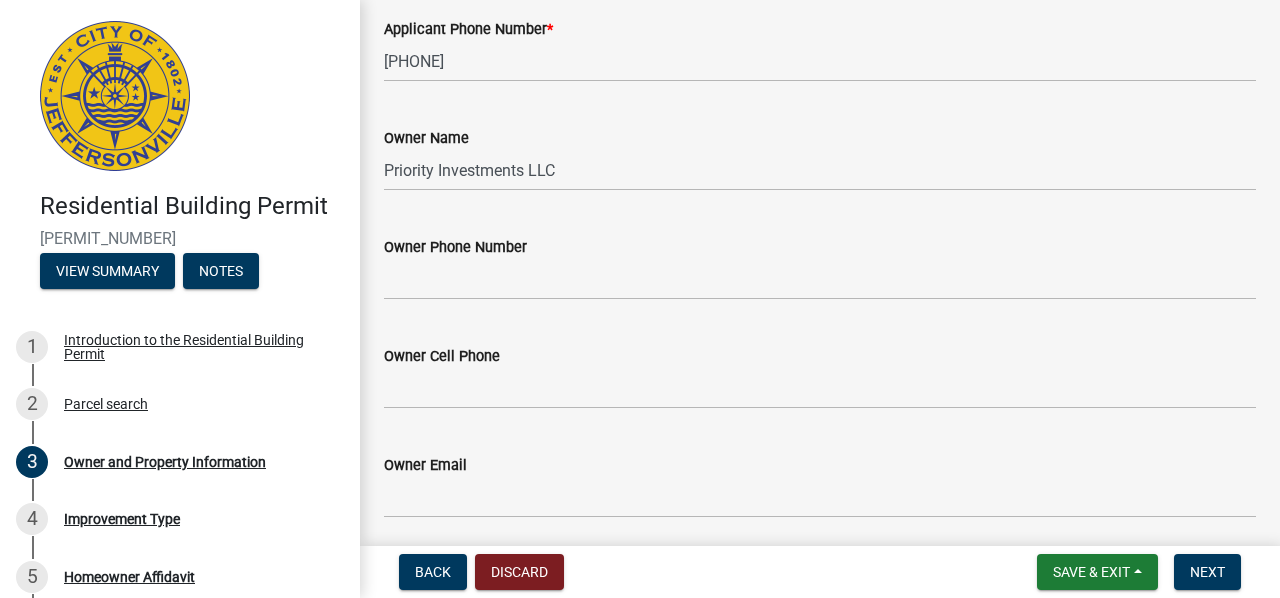 scroll, scrollTop: 600, scrollLeft: 0, axis: vertical 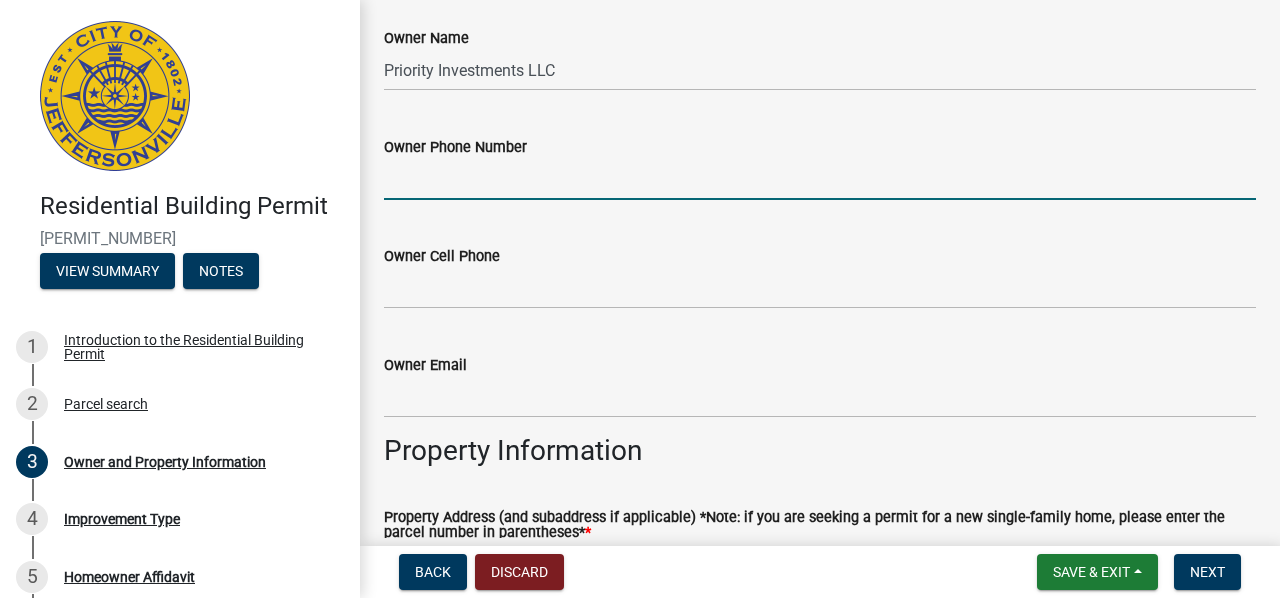 click on "Owner Phone Number" at bounding box center [820, 179] 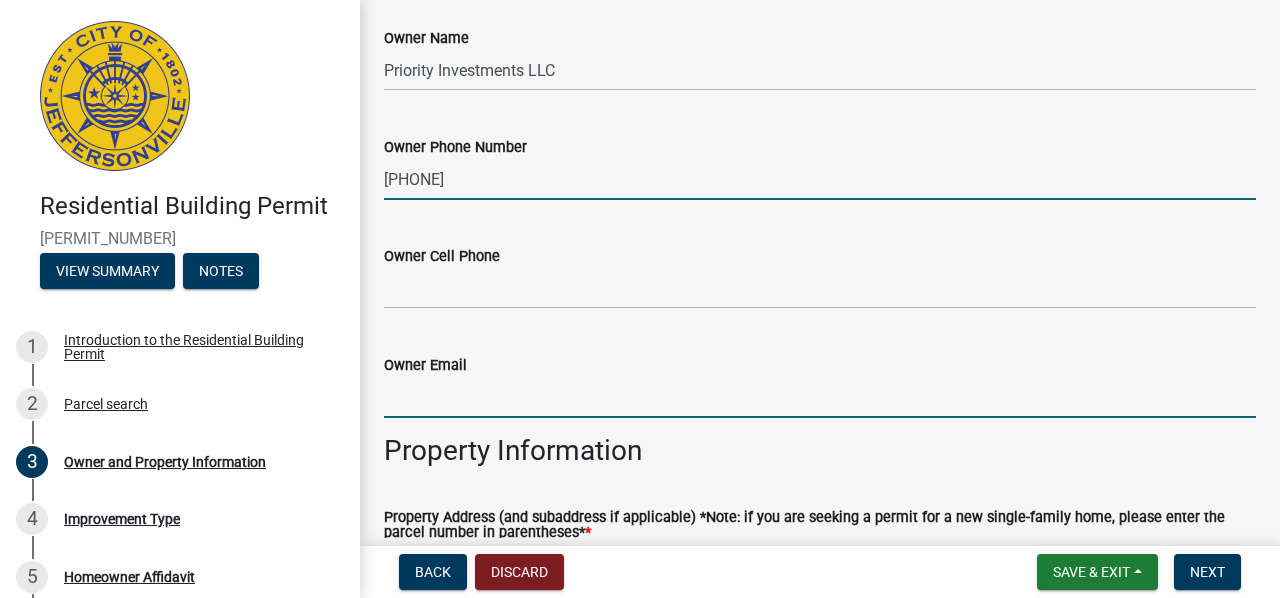 type on "[EMAIL]" 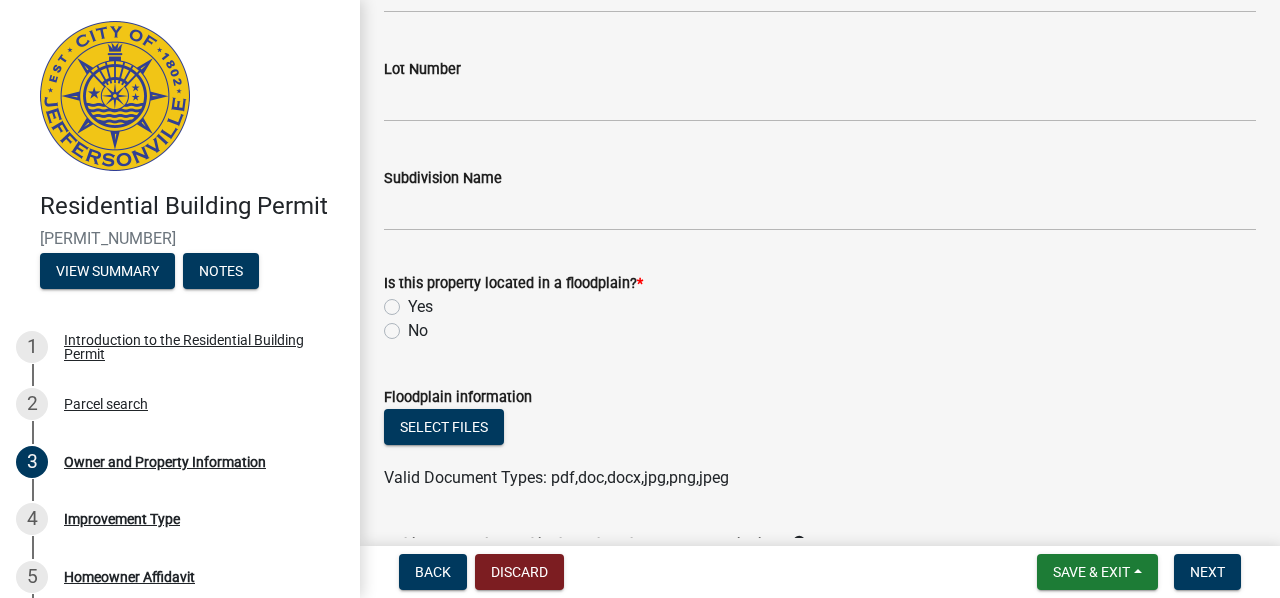 scroll, scrollTop: 1200, scrollLeft: 0, axis: vertical 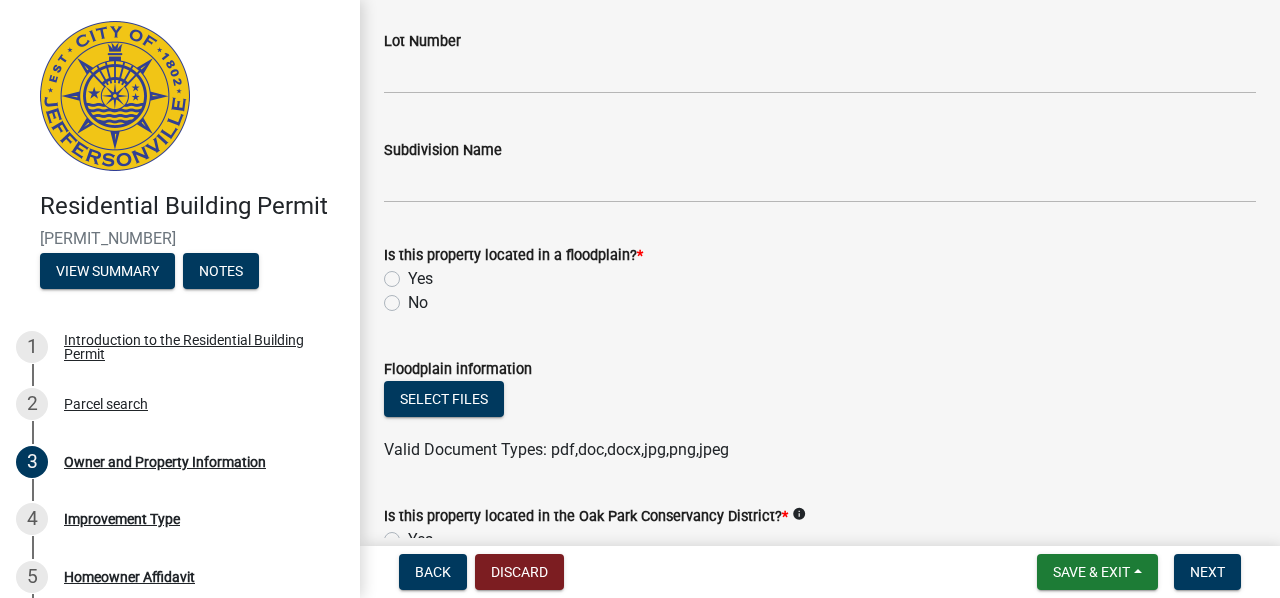 click on "No" 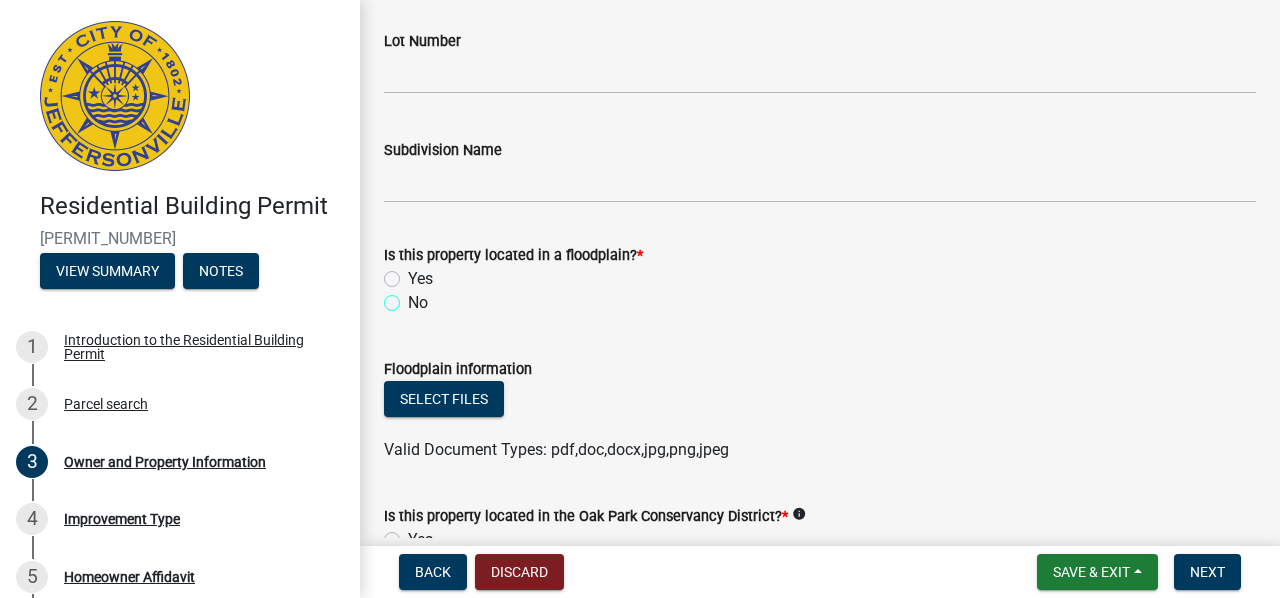 click on "No" at bounding box center [414, 297] 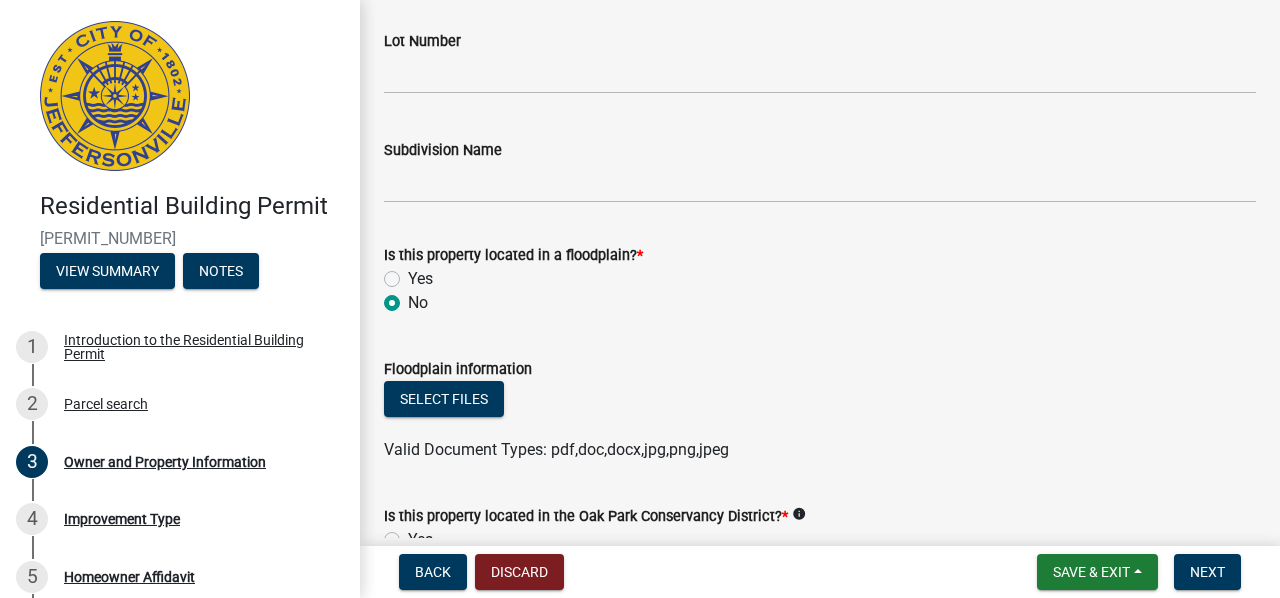 radio on "true" 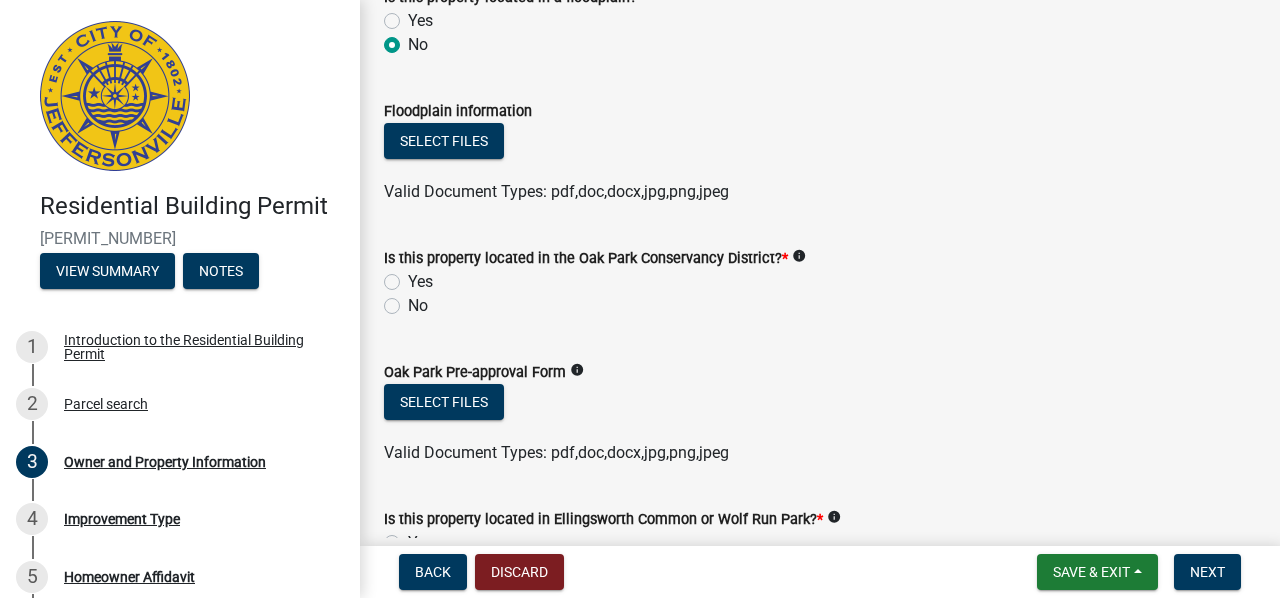 scroll, scrollTop: 1500, scrollLeft: 0, axis: vertical 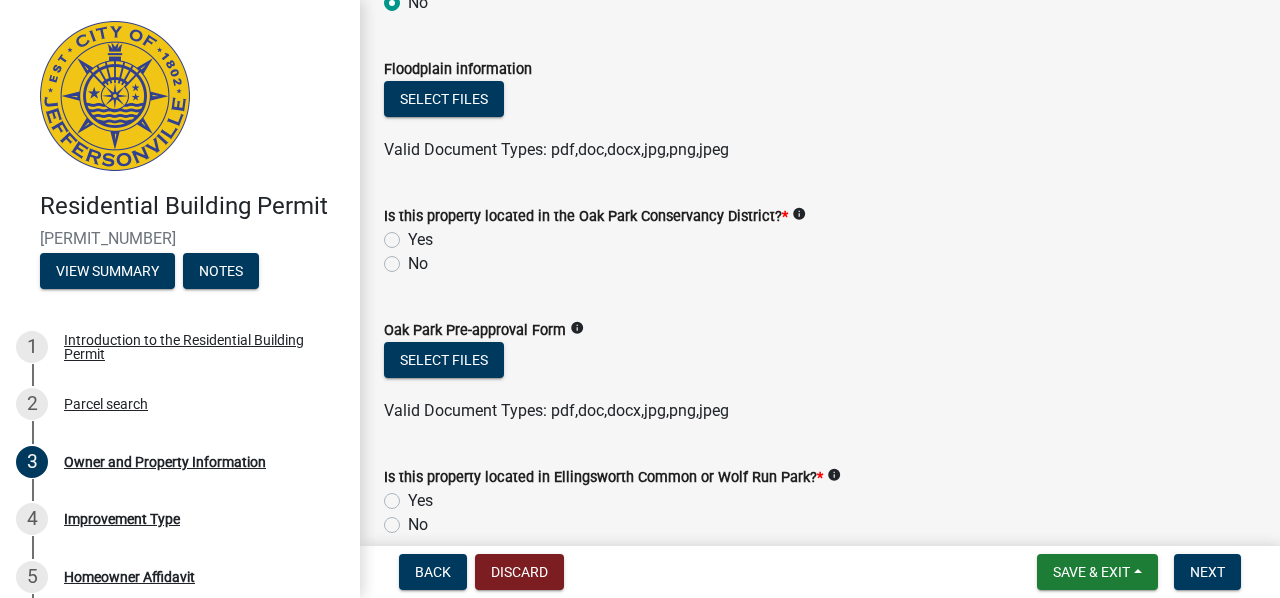 click on "No" 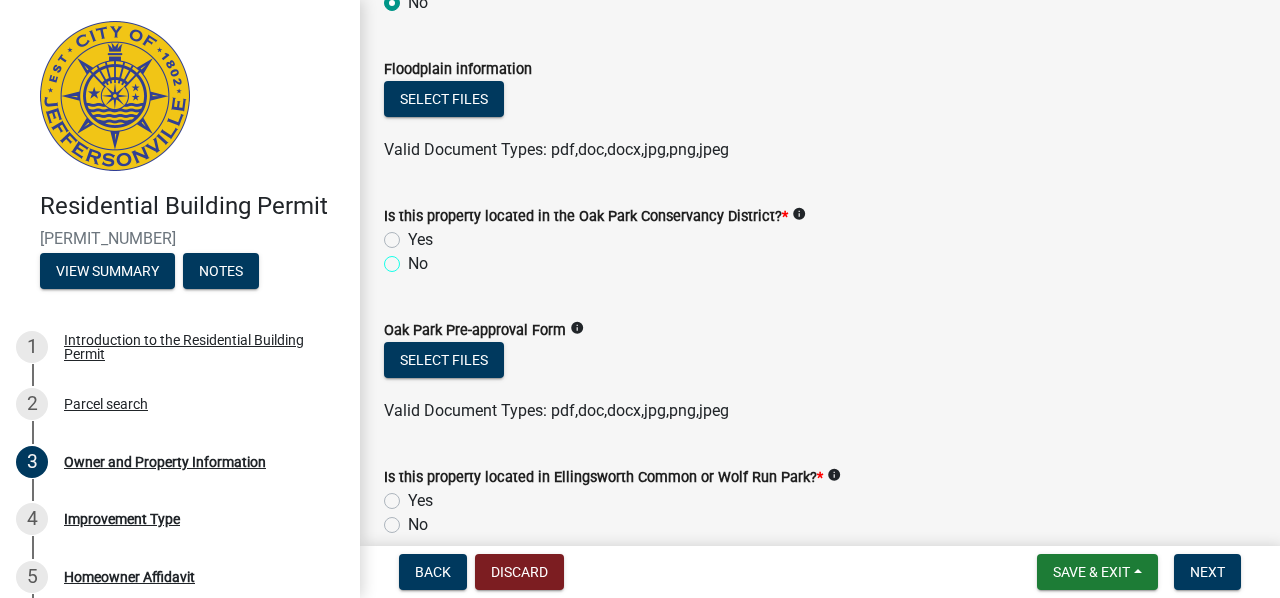click on "No" at bounding box center [414, 258] 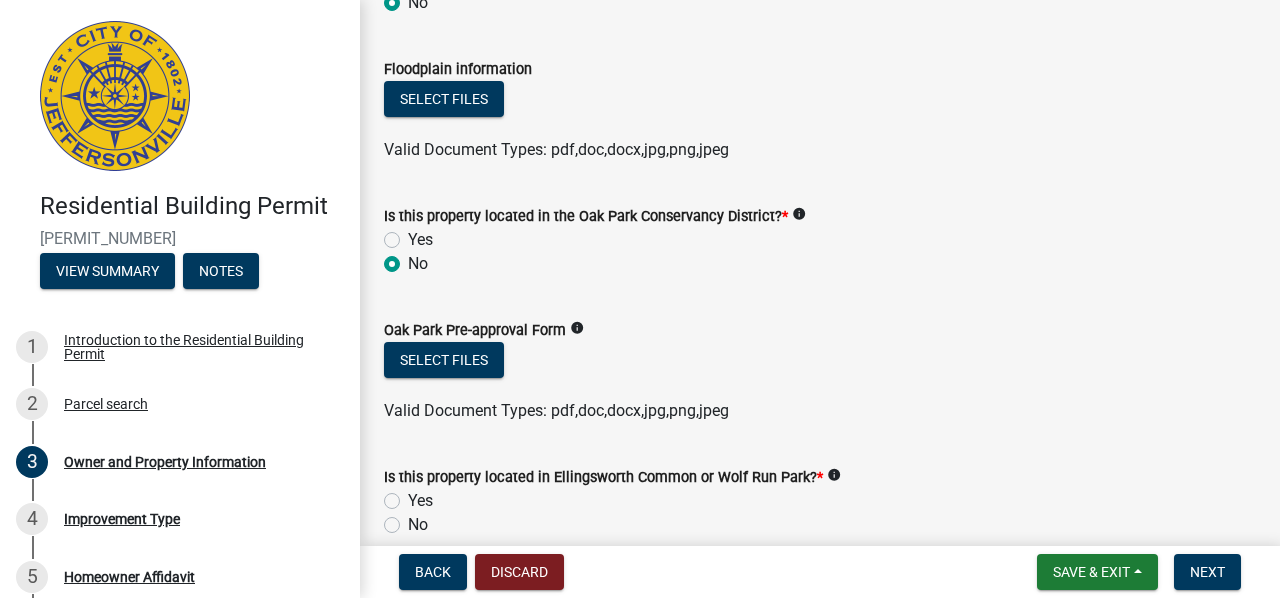 radio on "true" 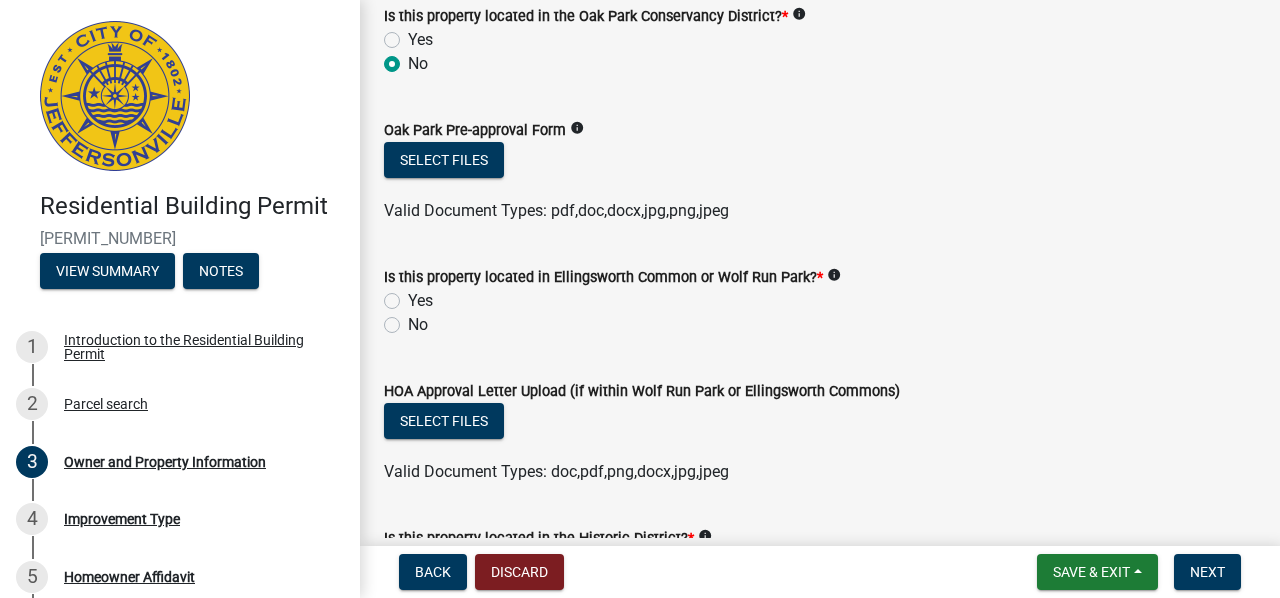 scroll, scrollTop: 1800, scrollLeft: 0, axis: vertical 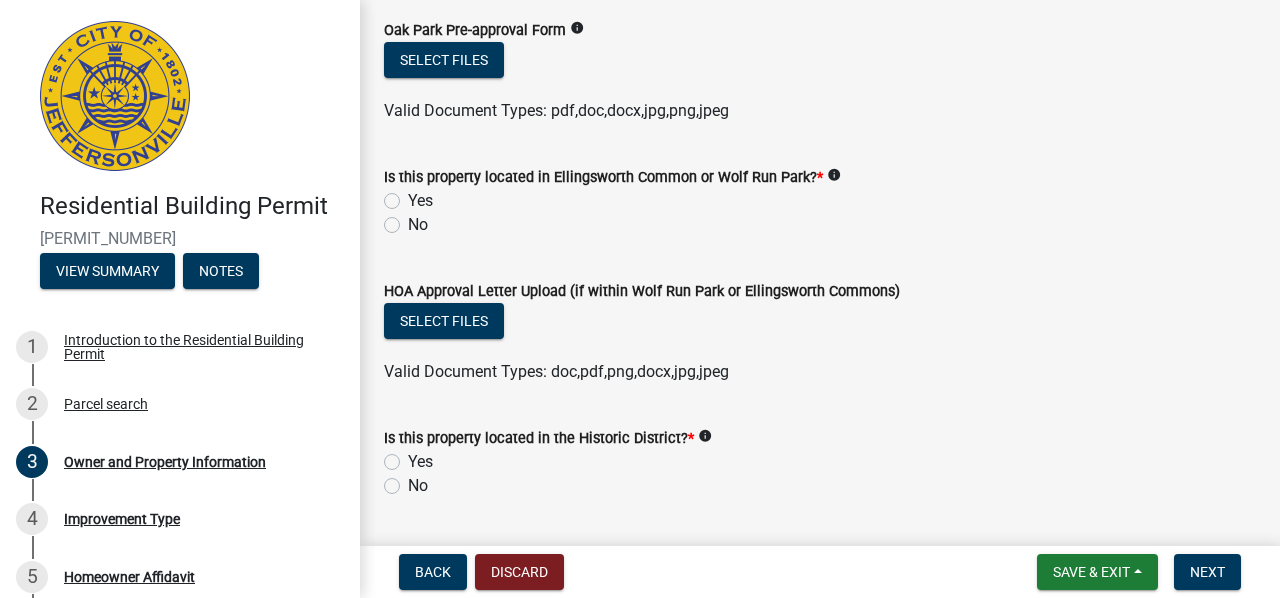 click on "No" 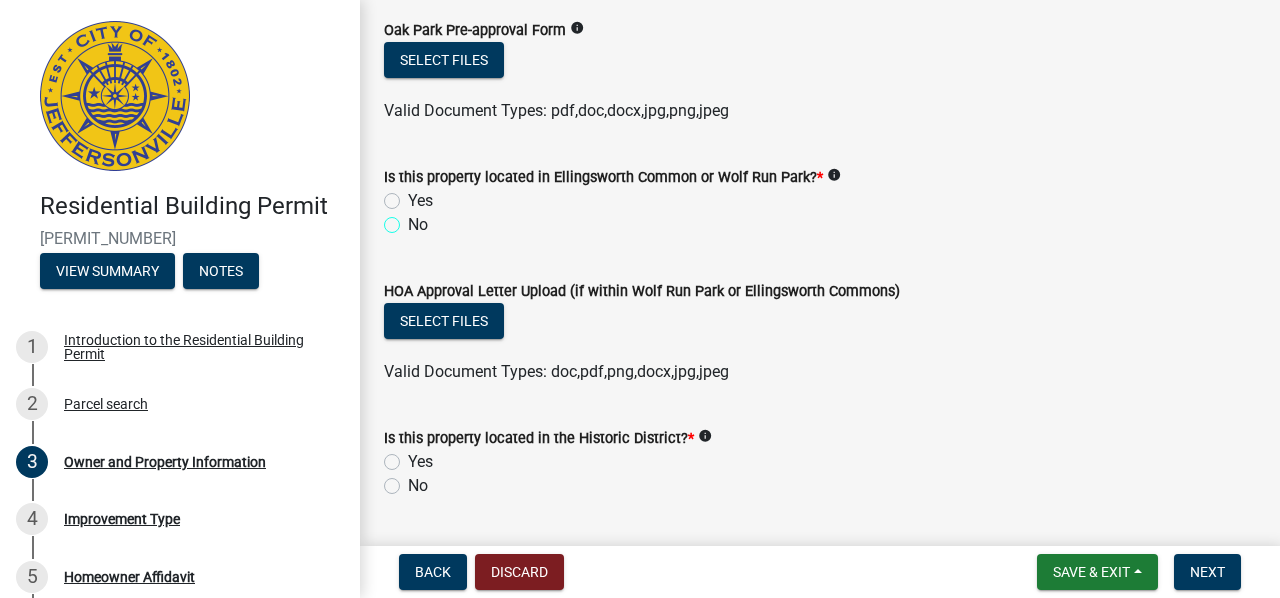 click on "No" at bounding box center (414, 219) 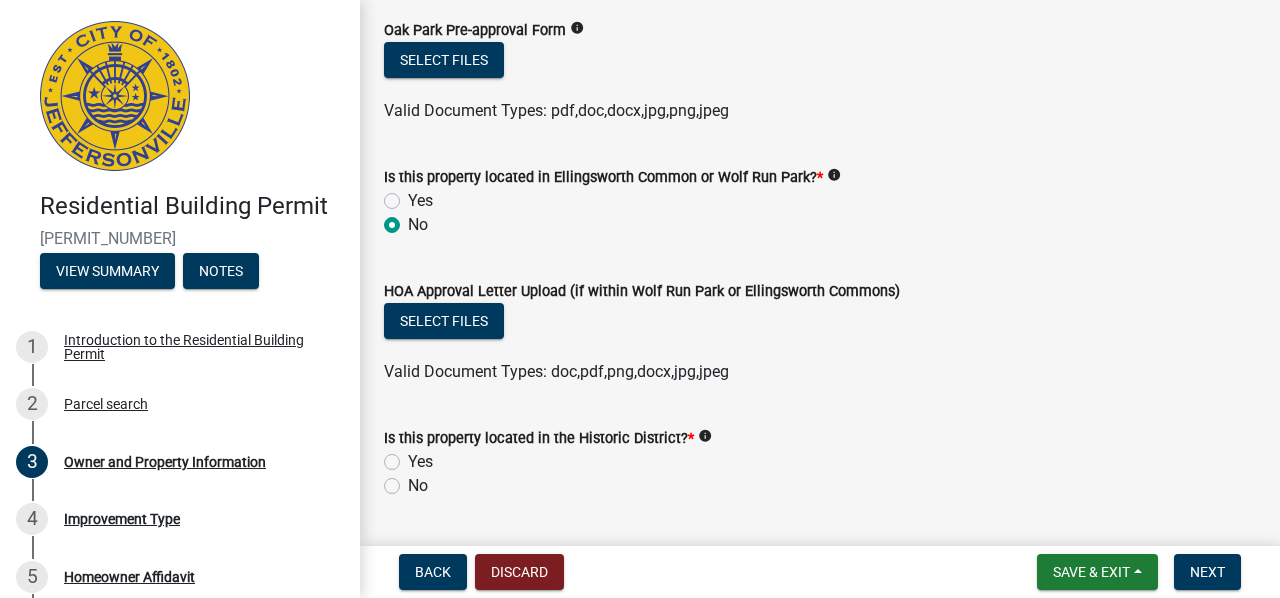 radio on "true" 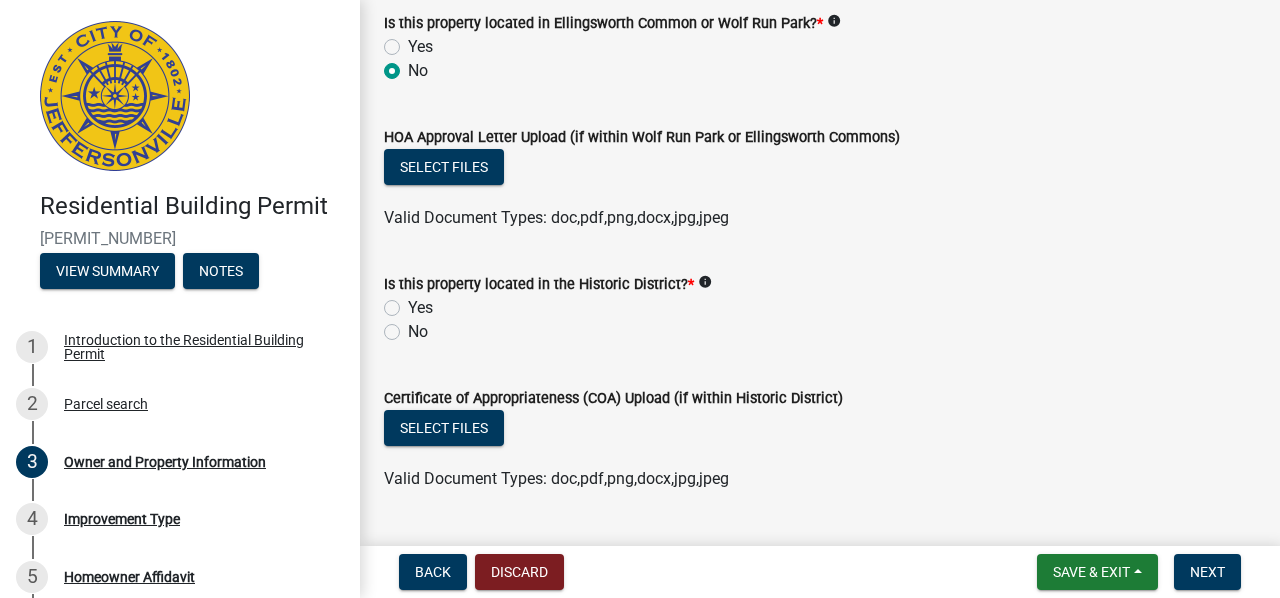 scroll, scrollTop: 2000, scrollLeft: 0, axis: vertical 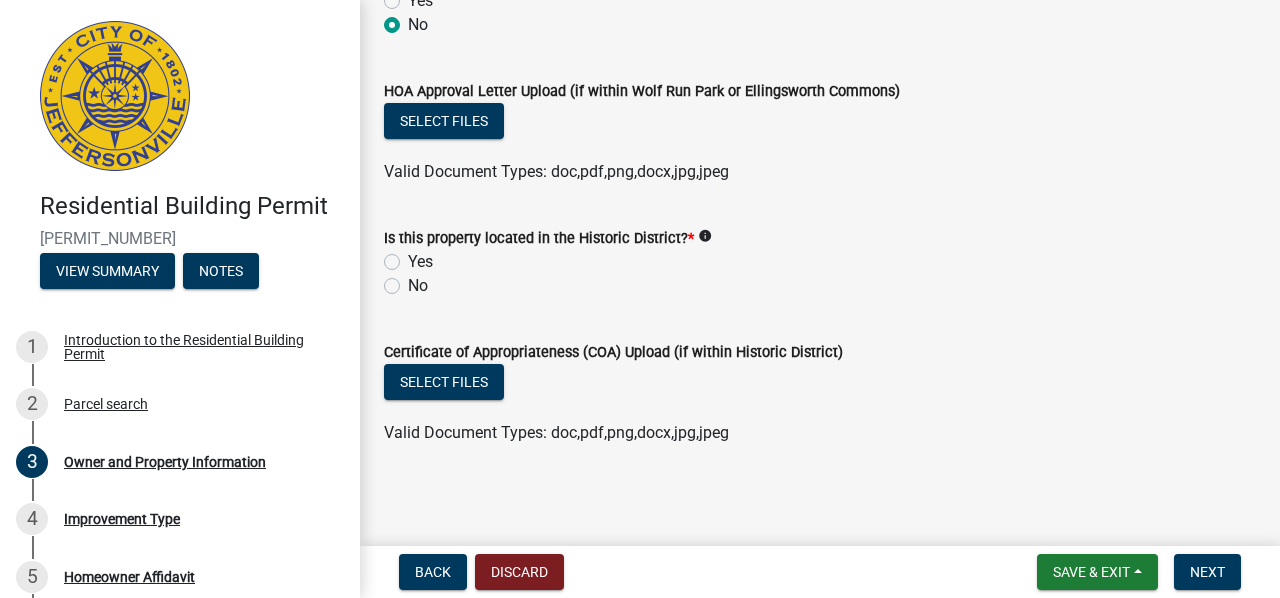 click on "No" 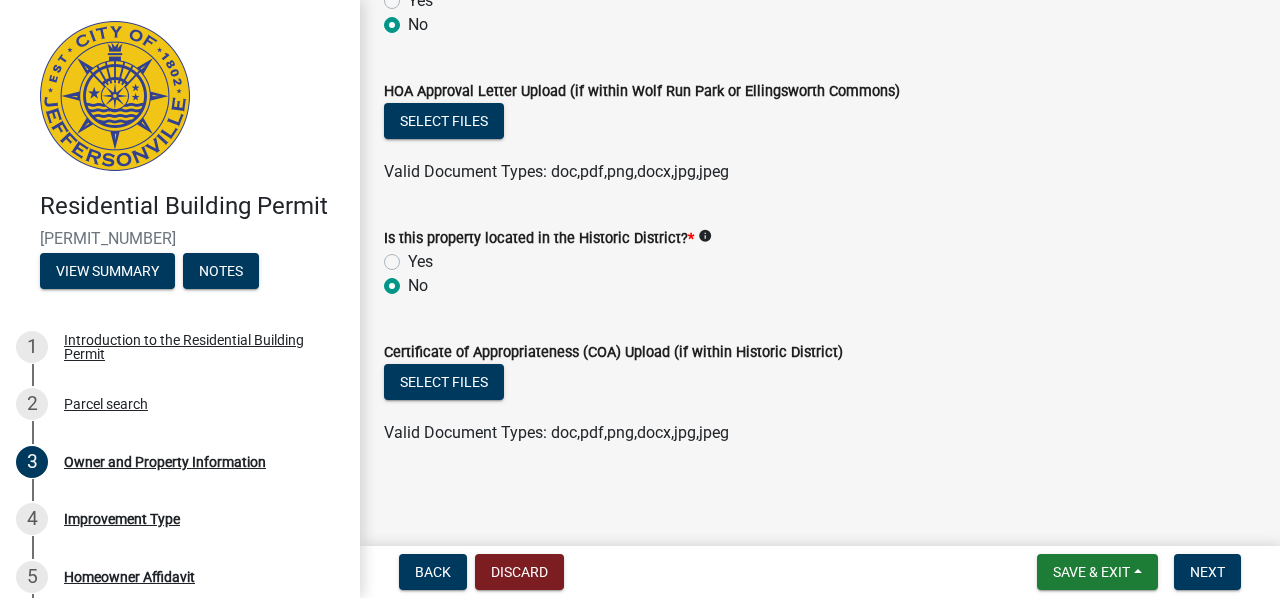 radio on "true" 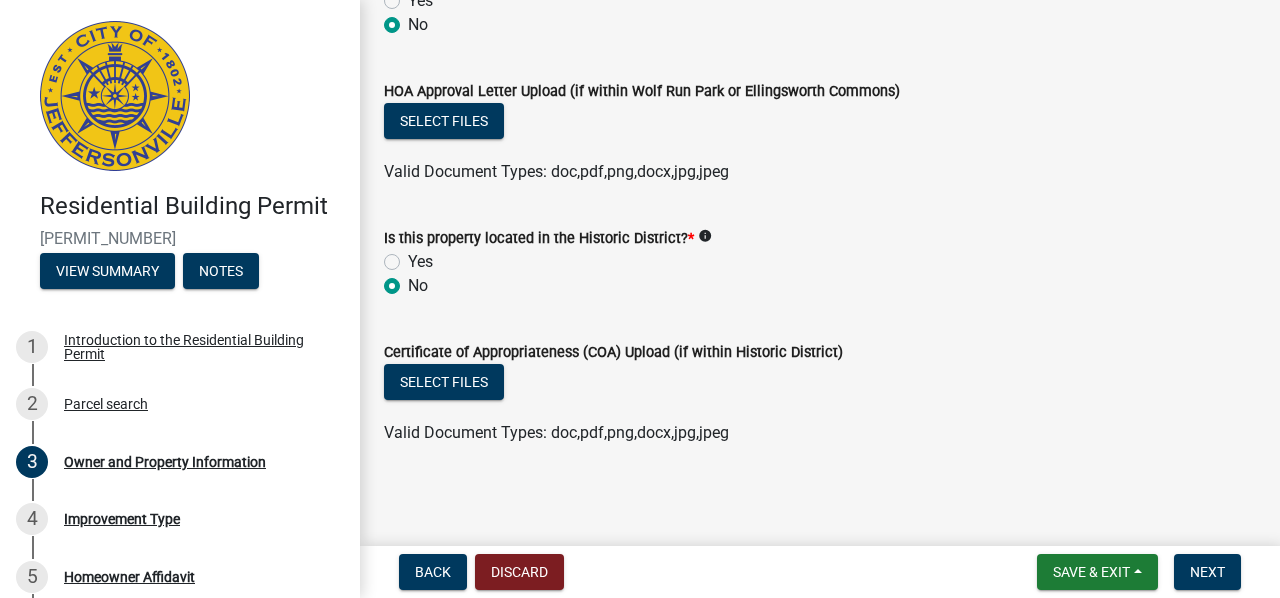 scroll, scrollTop: 2003, scrollLeft: 0, axis: vertical 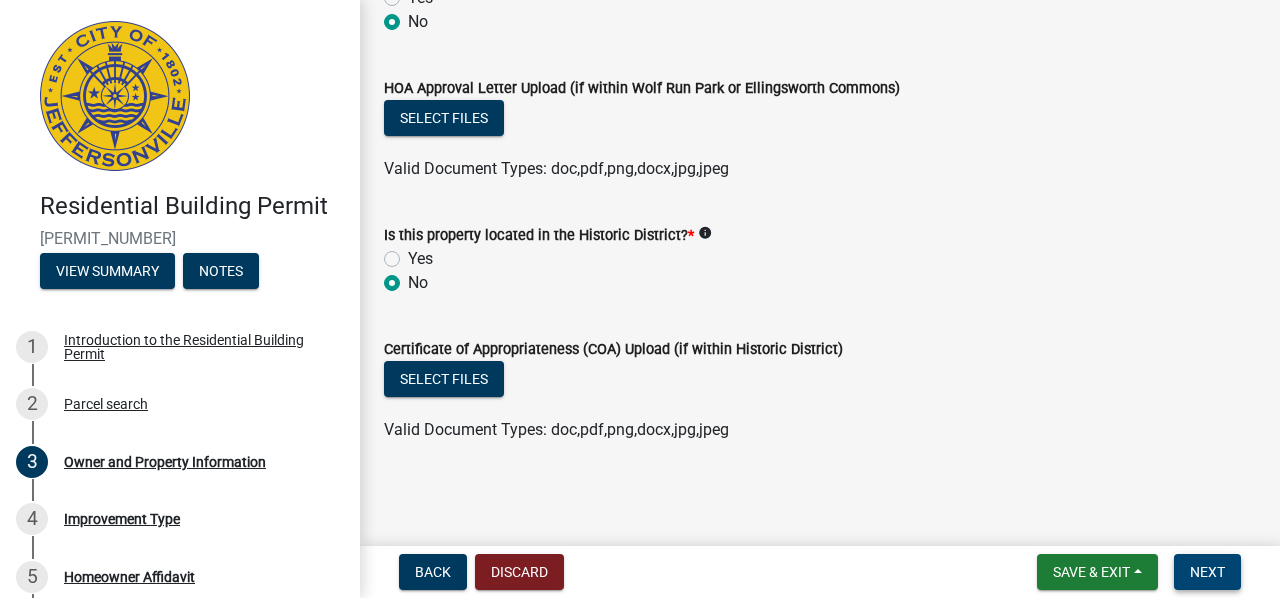 click on "Next" at bounding box center (1207, 572) 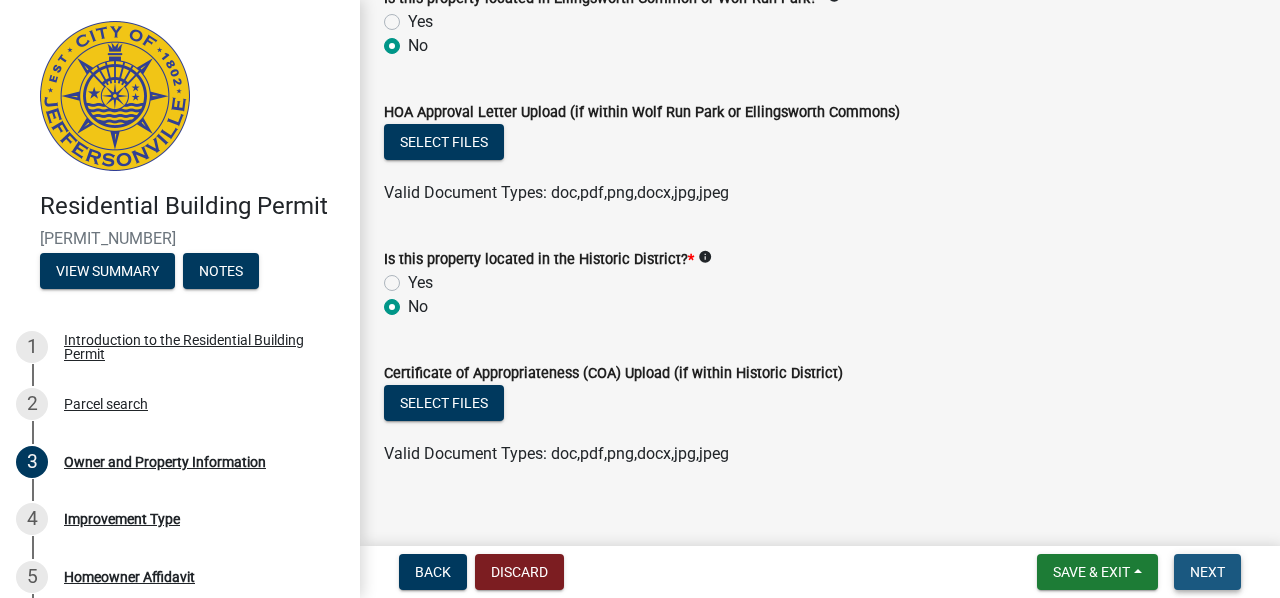 scroll, scrollTop: 2027, scrollLeft: 0, axis: vertical 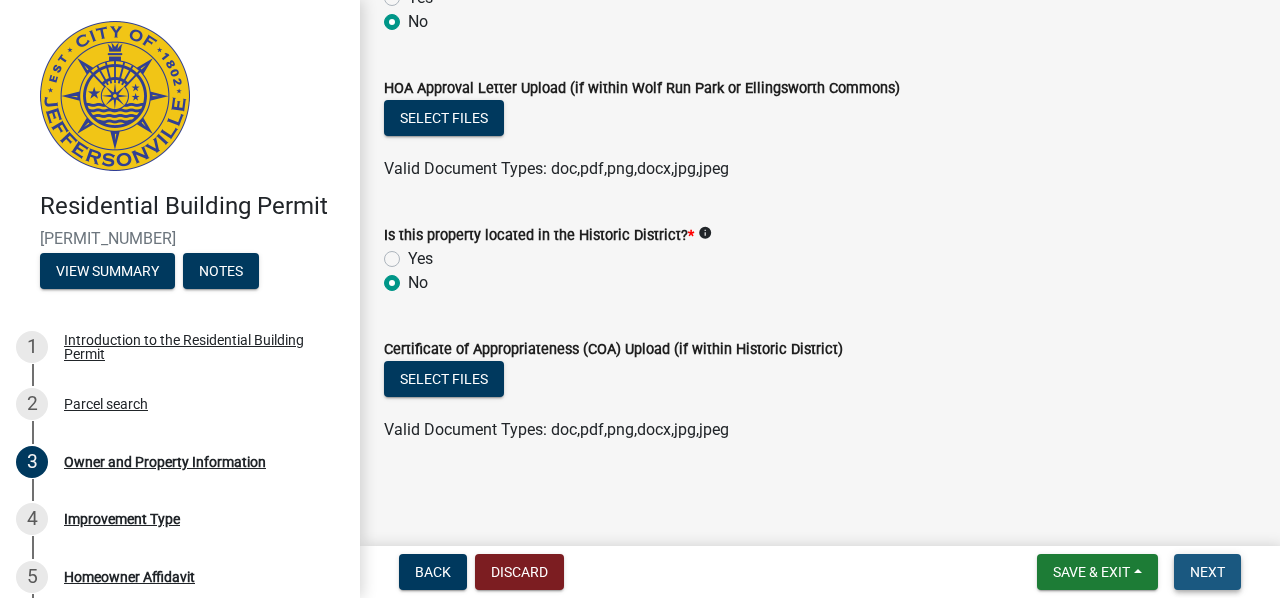 click on "Next" at bounding box center (1207, 572) 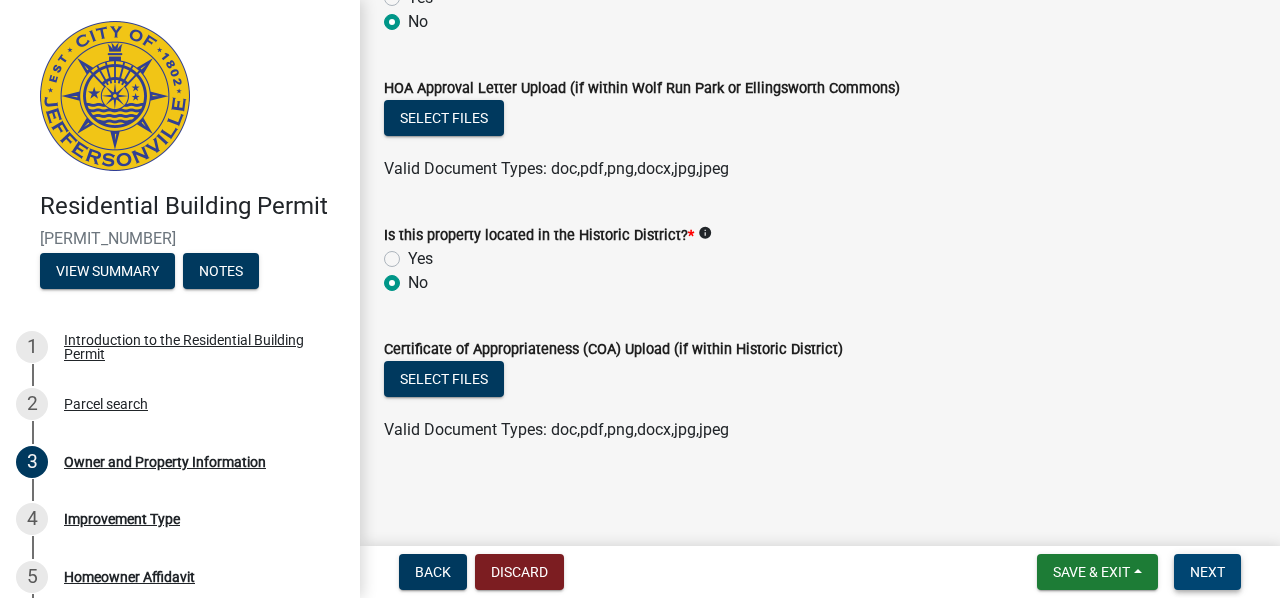 click on "Next" at bounding box center [1207, 572] 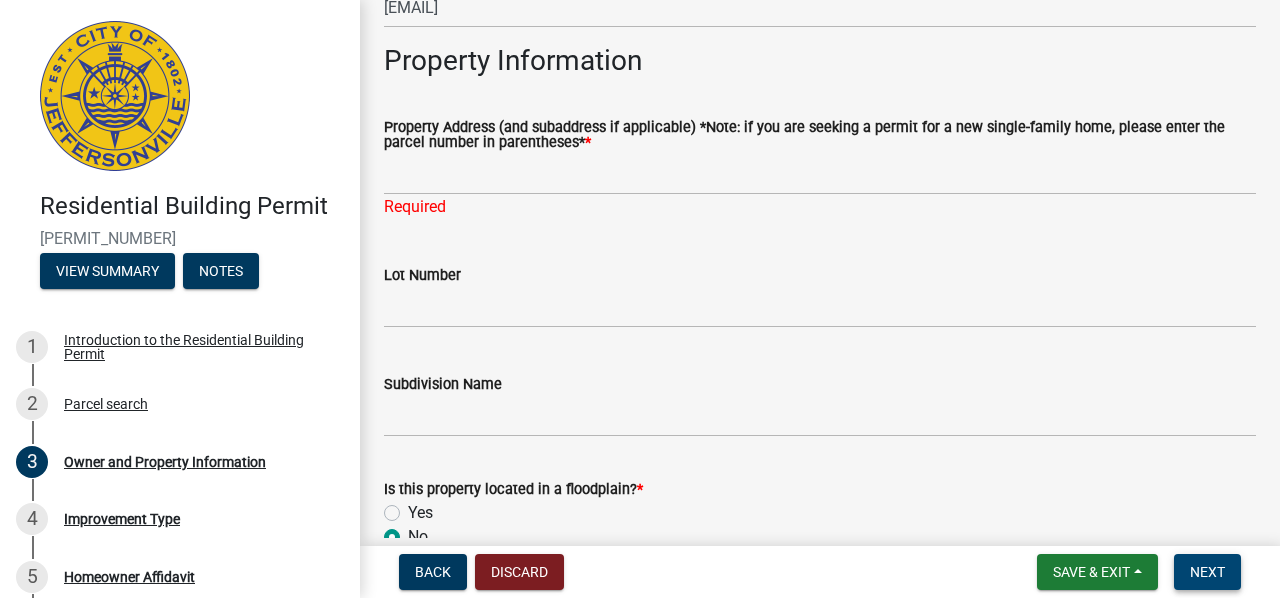 scroll, scrollTop: 927, scrollLeft: 0, axis: vertical 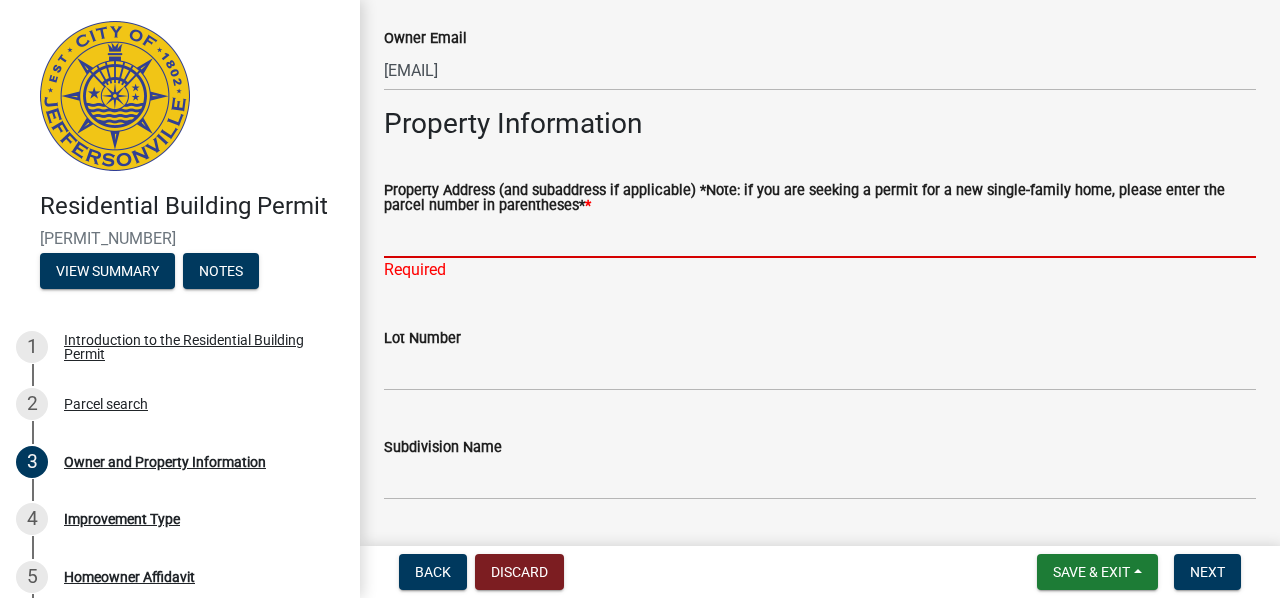 click on "Property Address (and subaddress if applicable) *Note: if you are seeking a permit for a new single-family home, please enter the parcel number in parentheses*  *" at bounding box center [820, 237] 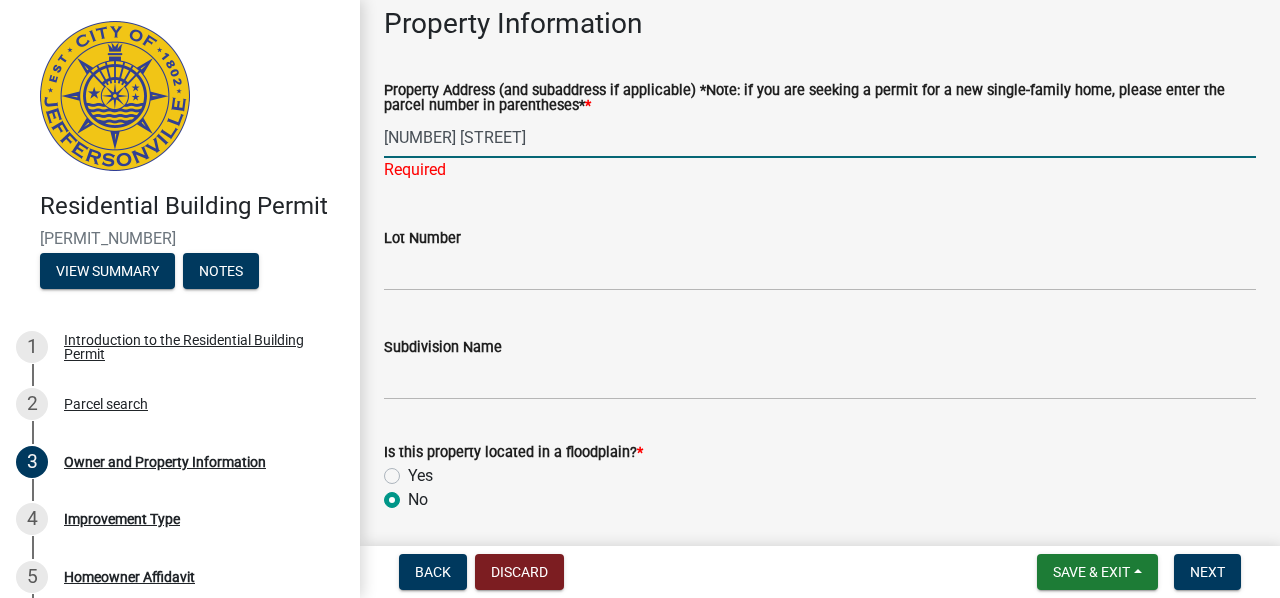 scroll, scrollTop: 1127, scrollLeft: 0, axis: vertical 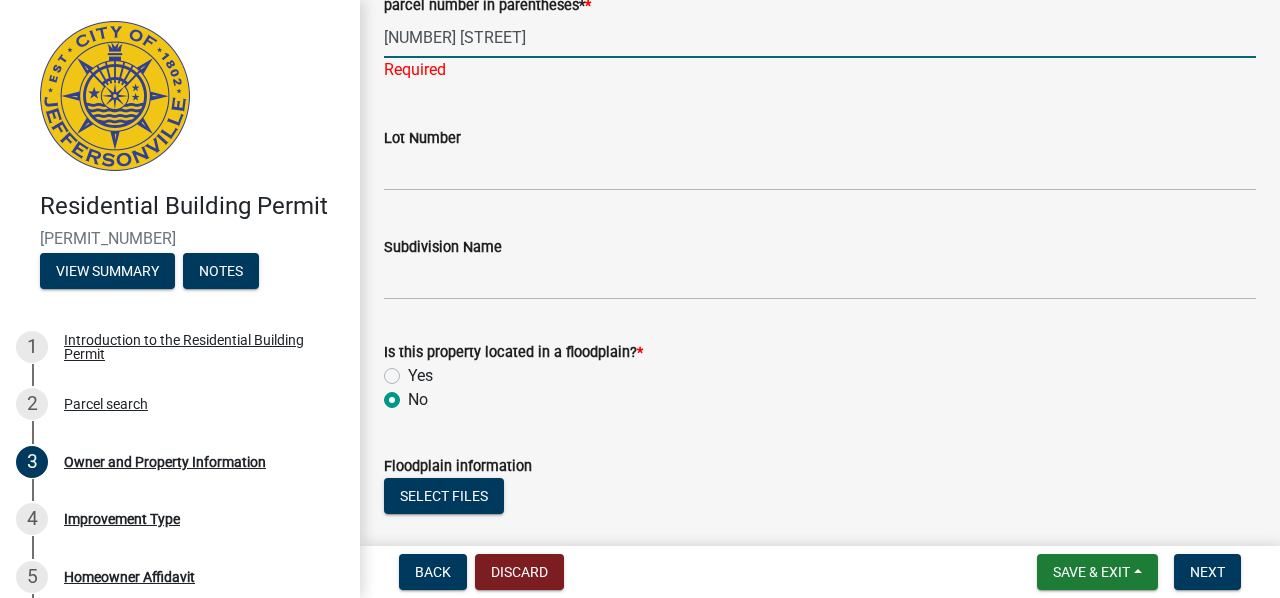 type on "[NUMBER] [STREET]" 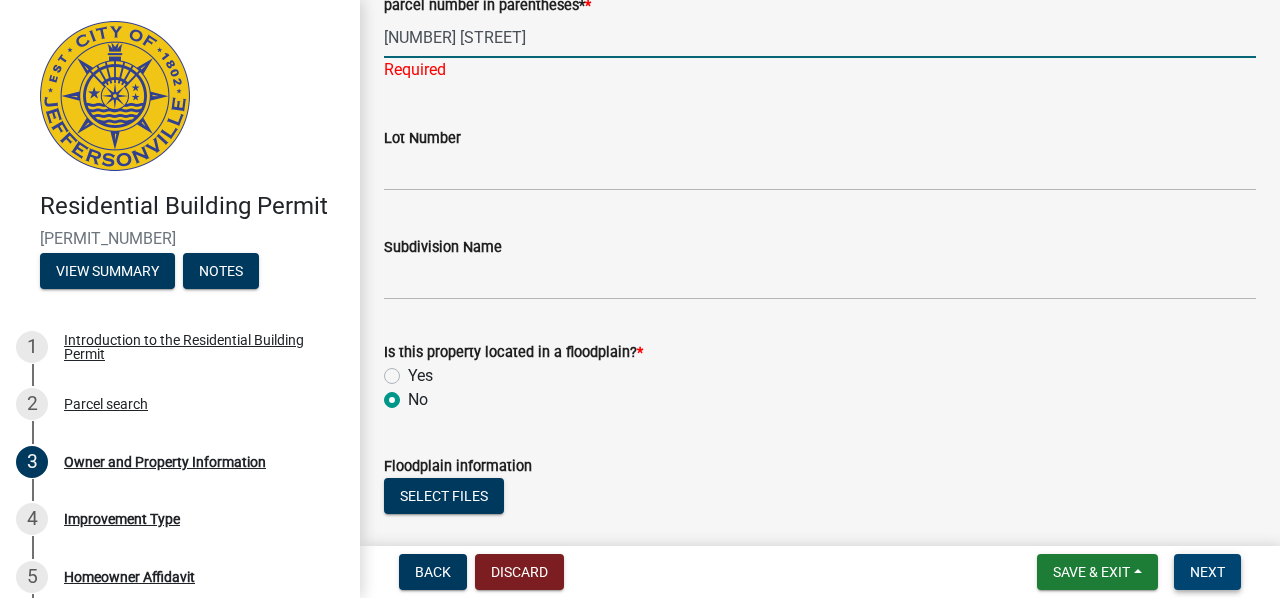 click on "Next" at bounding box center [1207, 572] 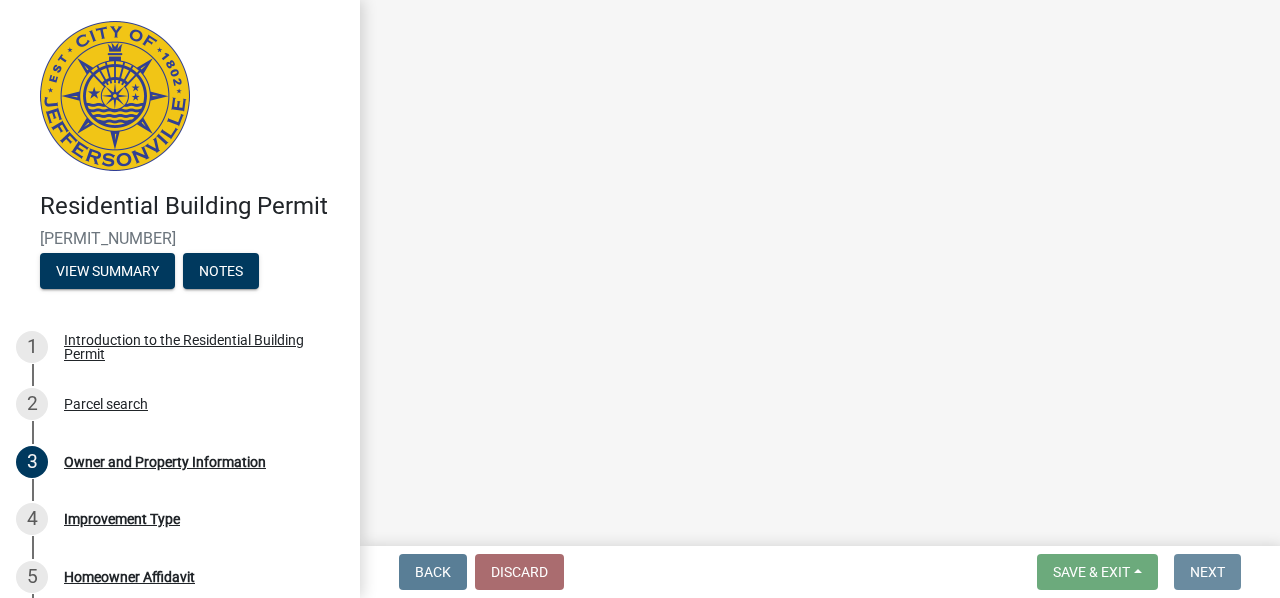 scroll, scrollTop: 0, scrollLeft: 0, axis: both 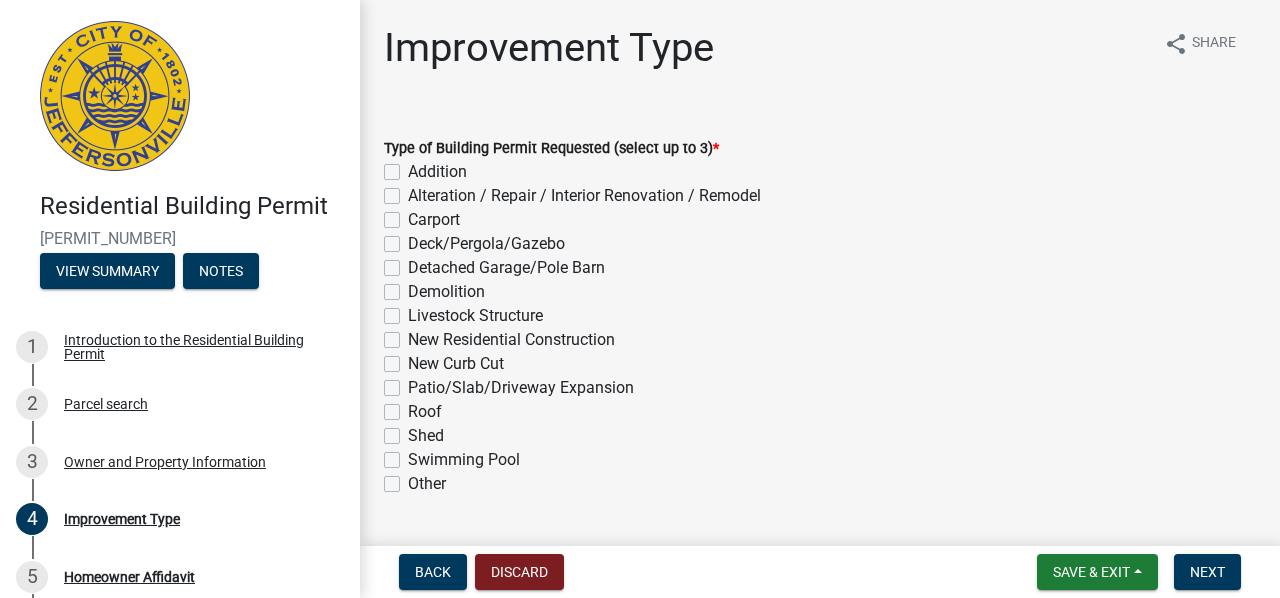 click on "Alteration / Repair / Interior Renovation / Remodel" 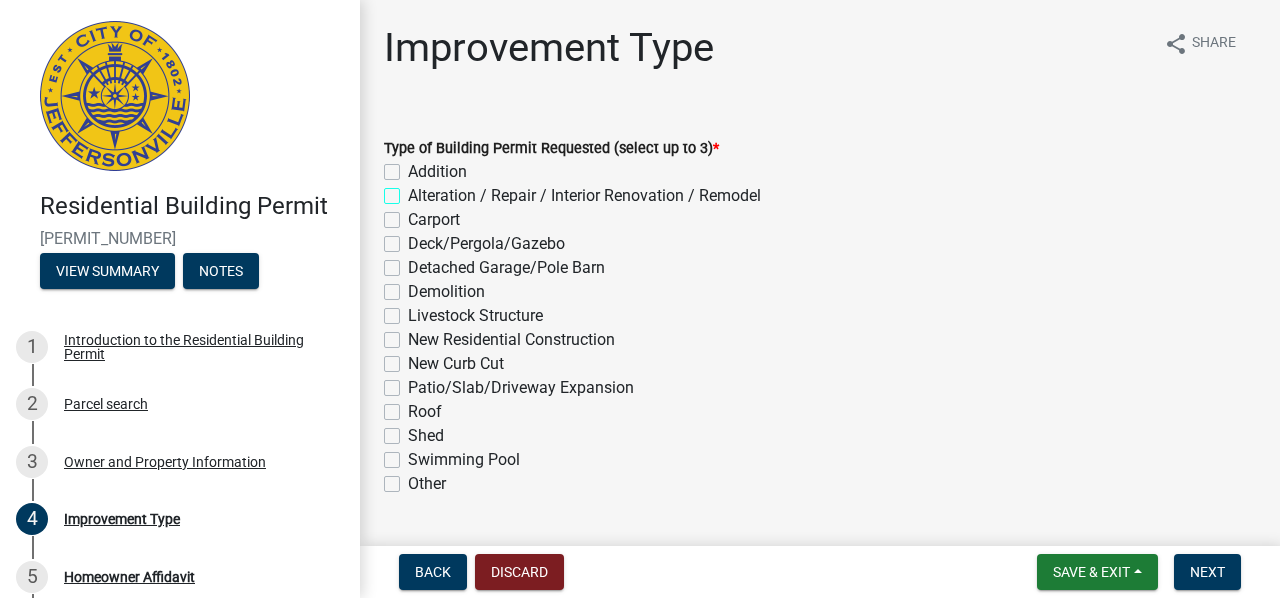 click on "Alteration / Repair / Interior Renovation / Remodel" at bounding box center [414, 190] 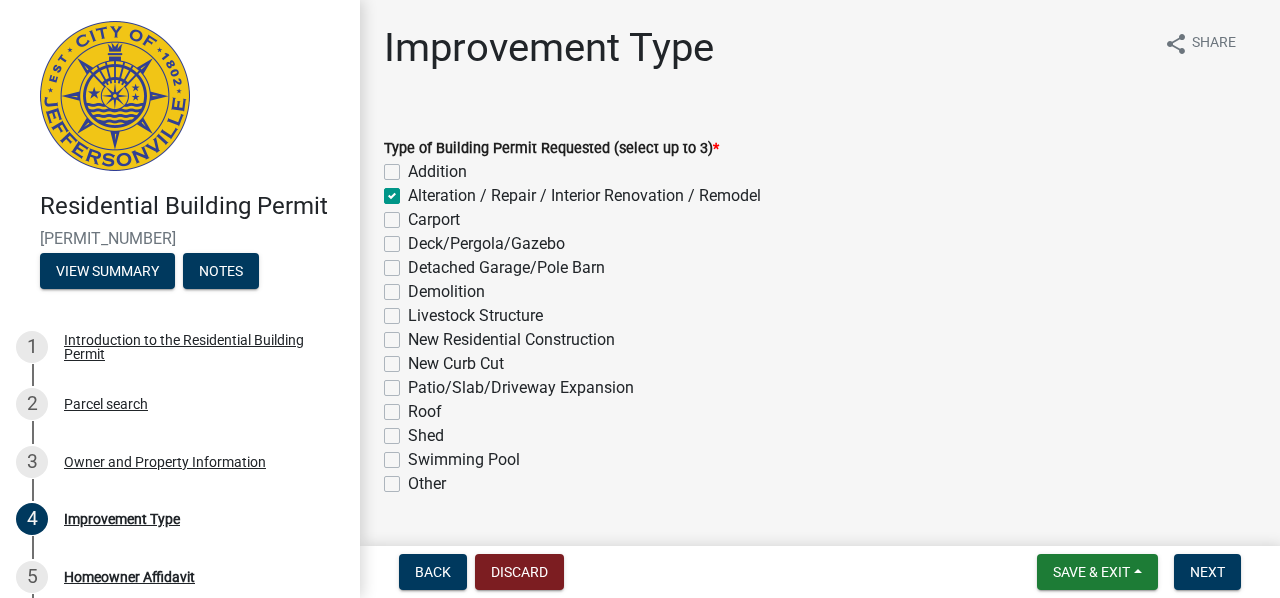 checkbox on "false" 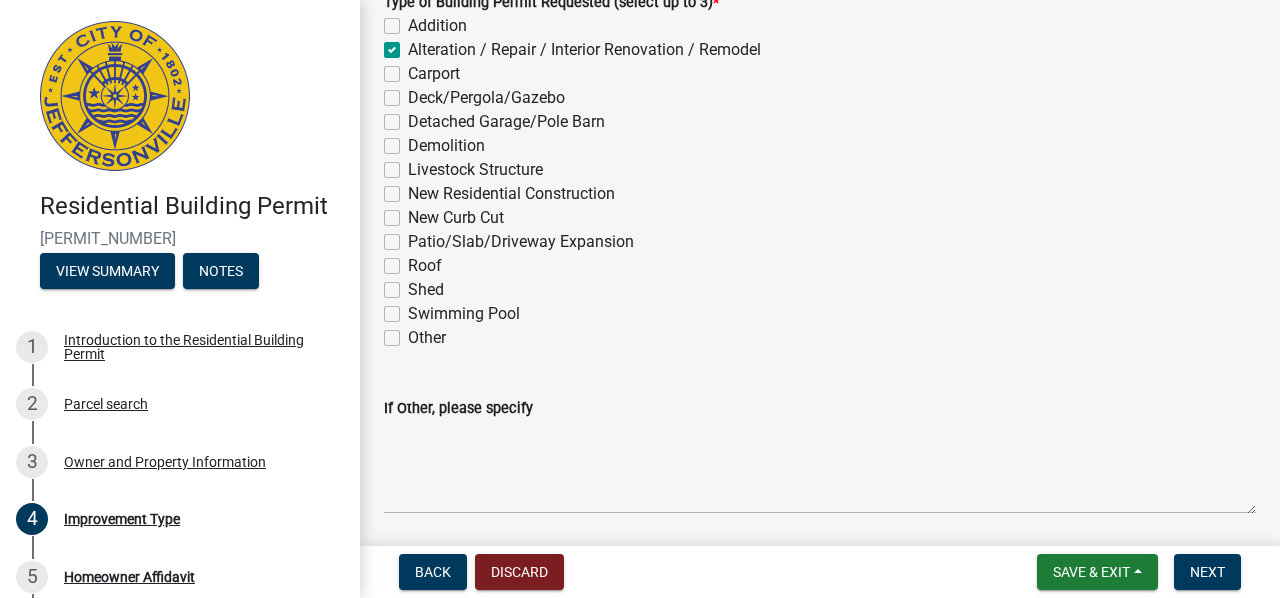 scroll, scrollTop: 100, scrollLeft: 0, axis: vertical 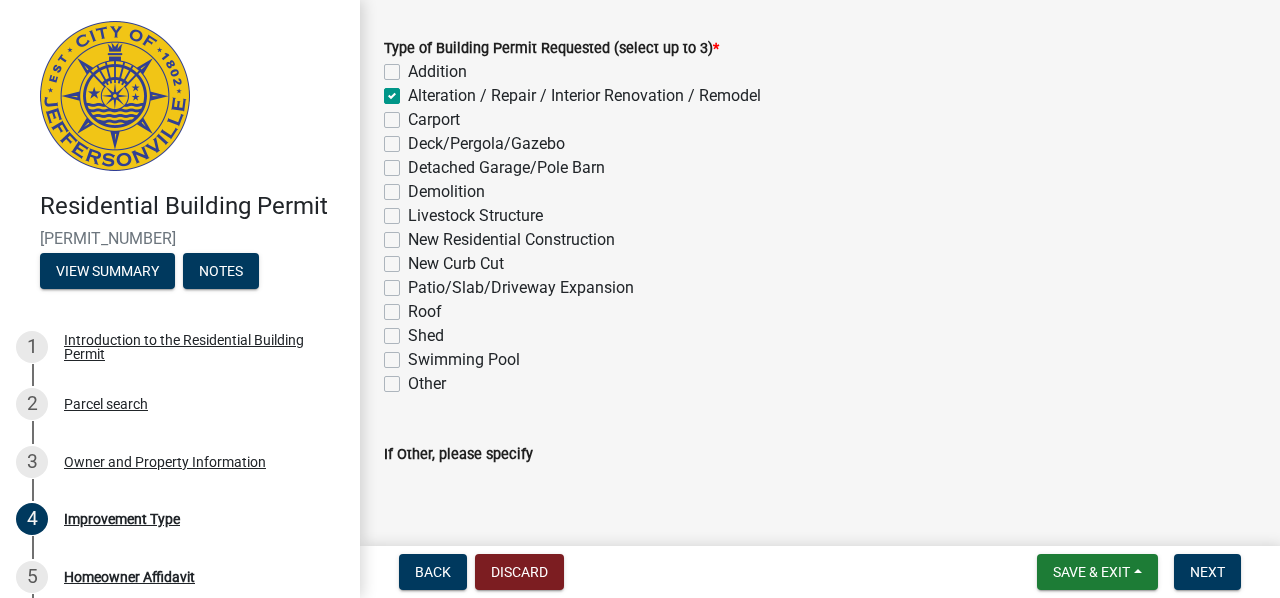 click on "Roof" 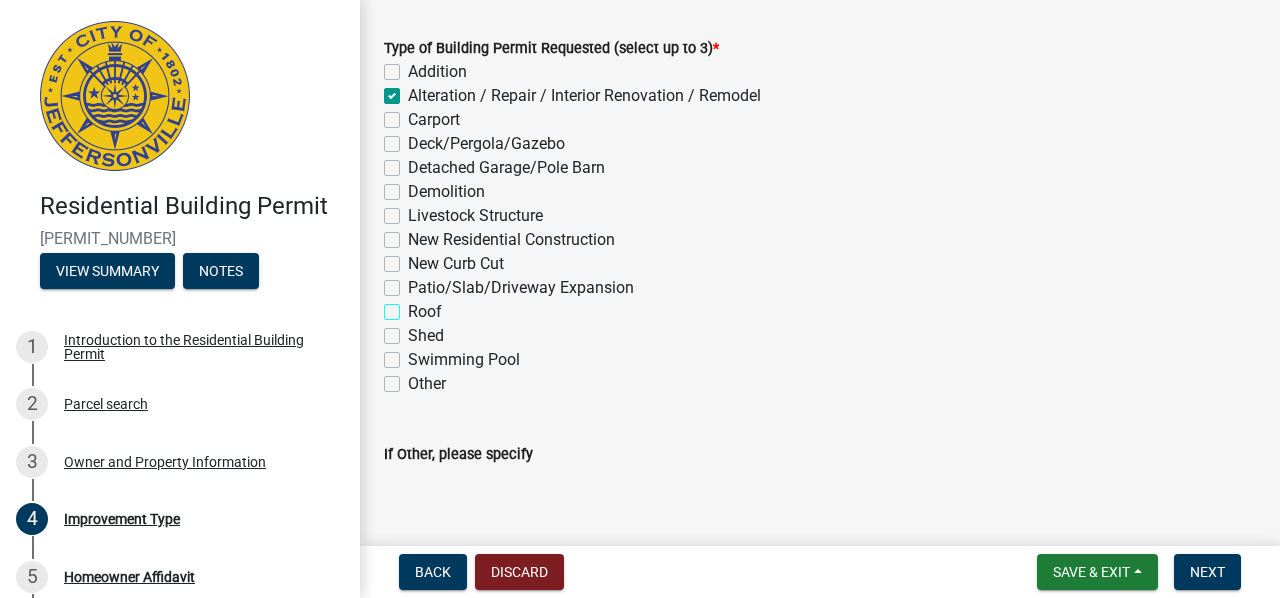 click on "Roof" at bounding box center (414, 306) 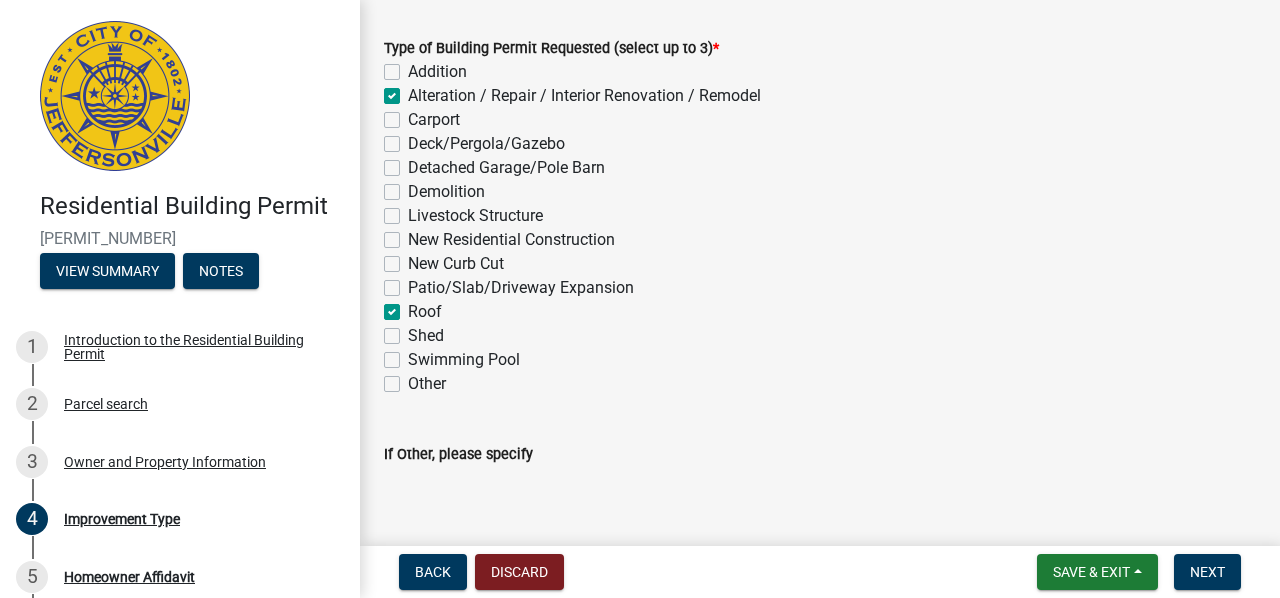 checkbox on "false" 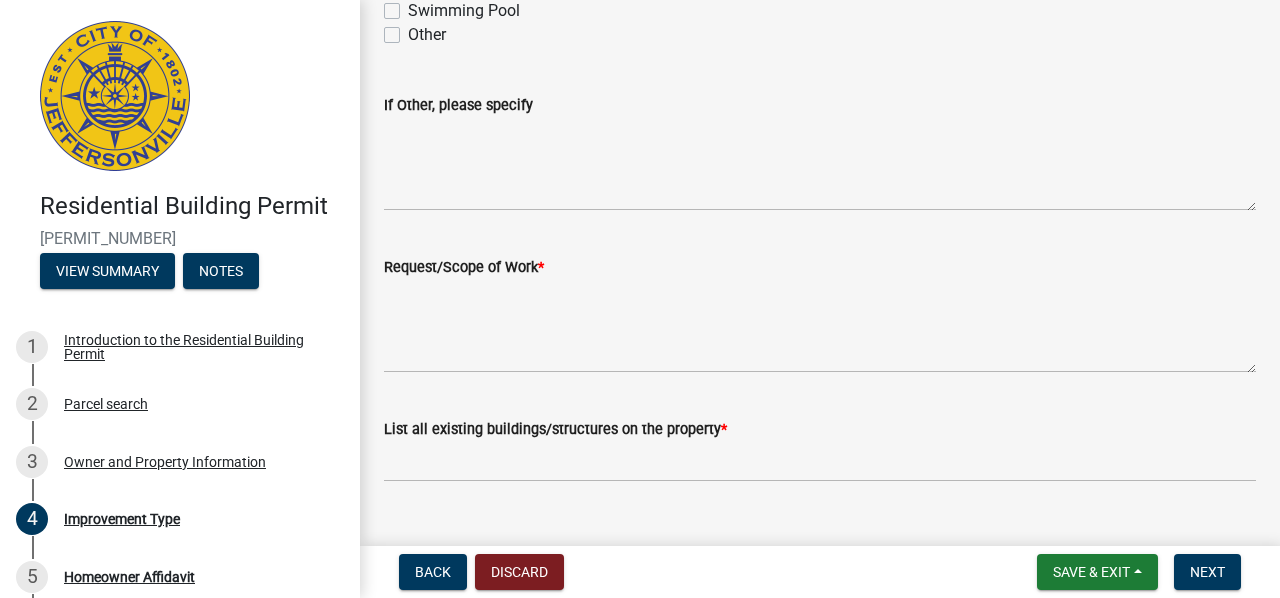 scroll, scrollTop: 487, scrollLeft: 0, axis: vertical 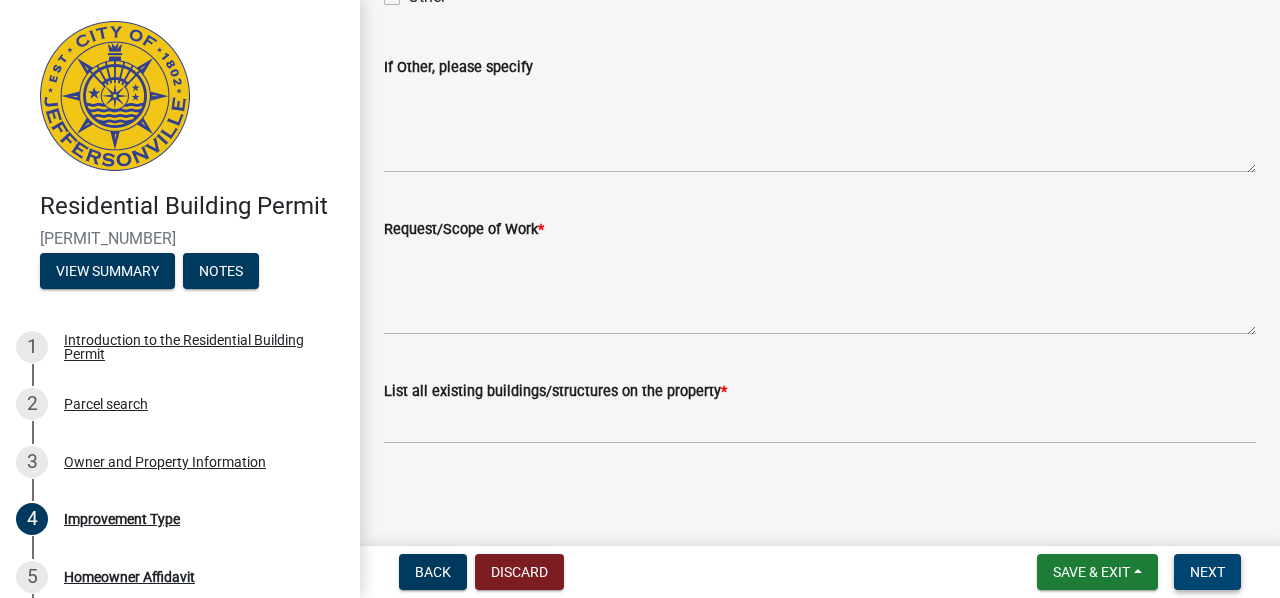 click on "Next" at bounding box center [1207, 572] 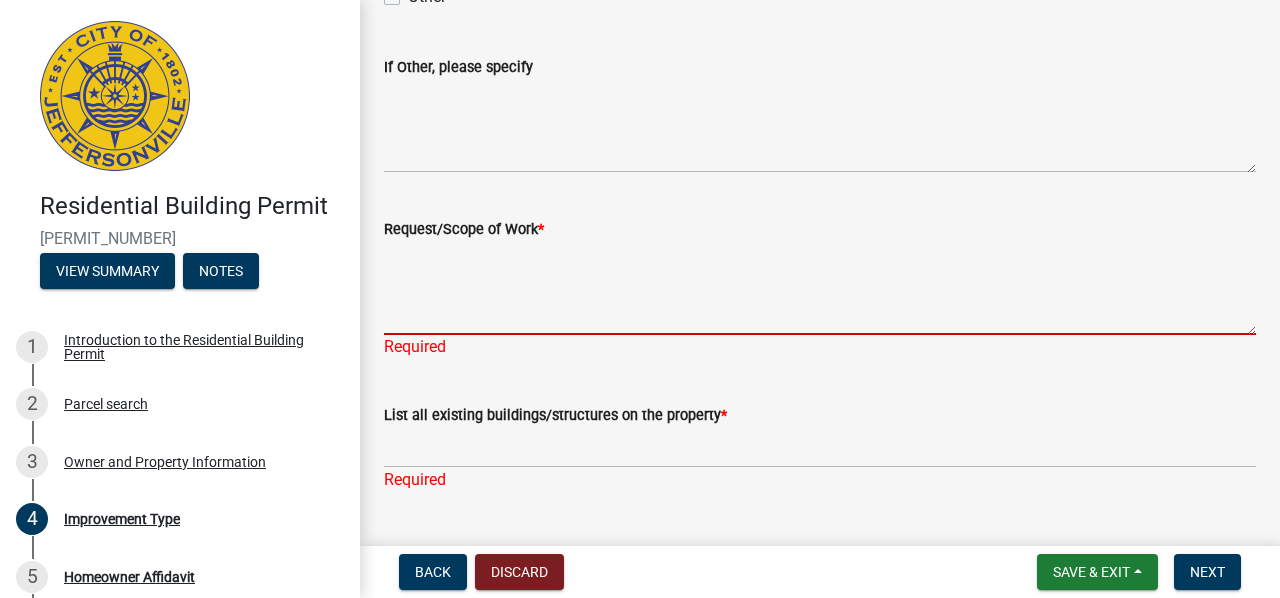 click on "Request/Scope of Work  *" at bounding box center (820, 288) 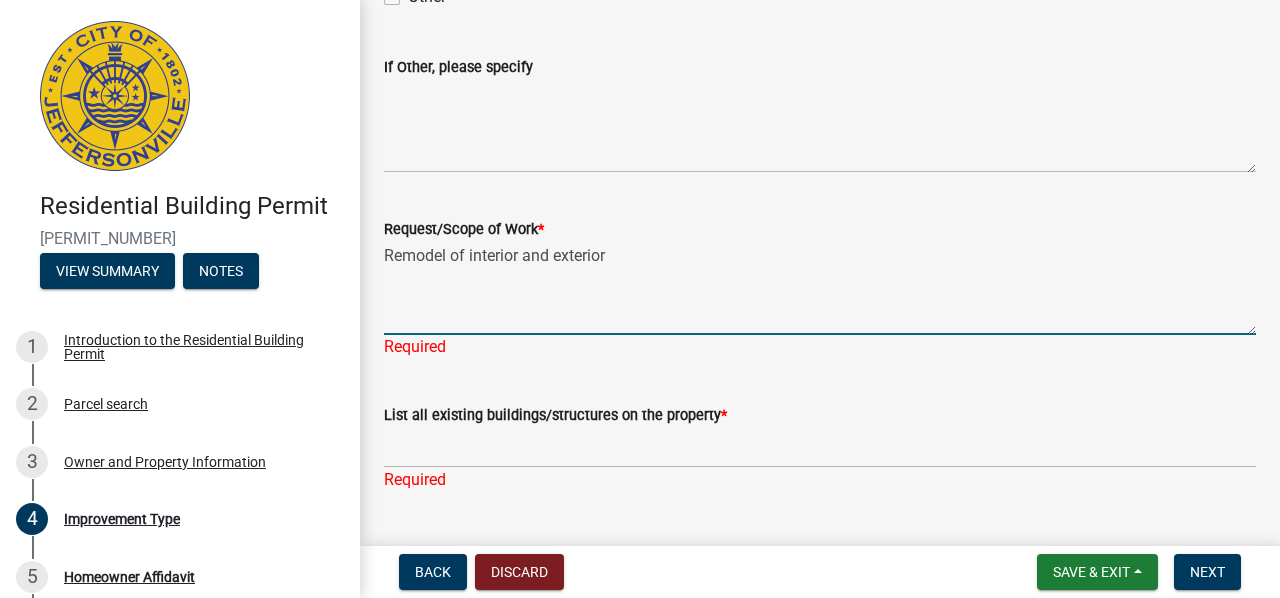 type on "Remodel of interior and exterior" 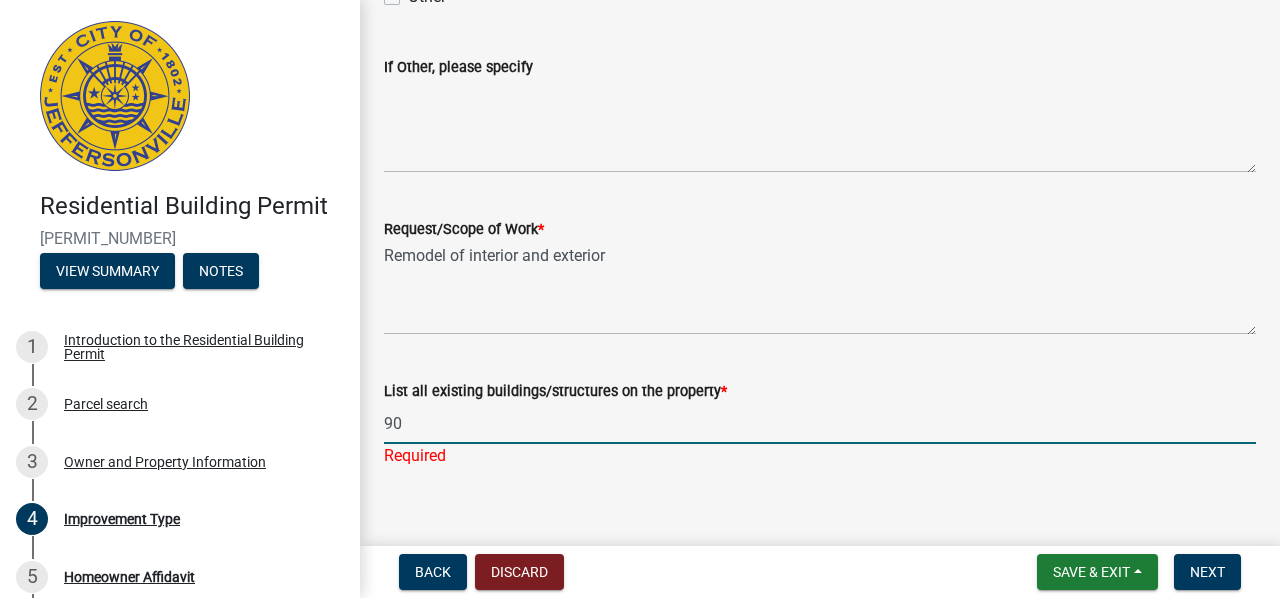 type on "9" 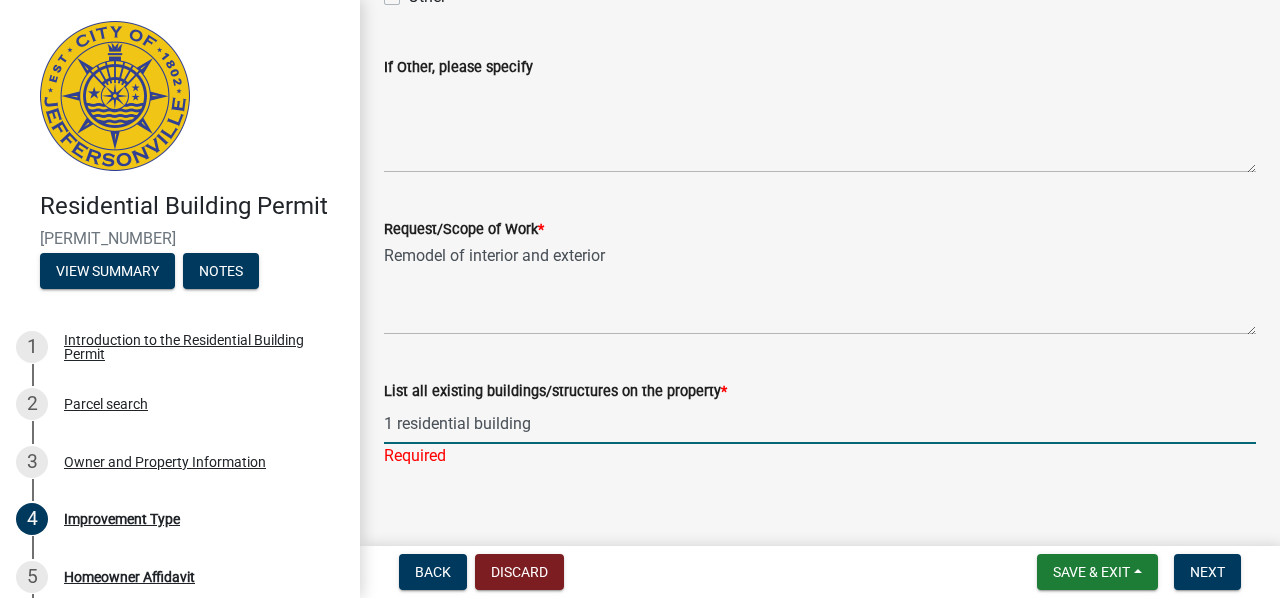 type on "1 residential building" 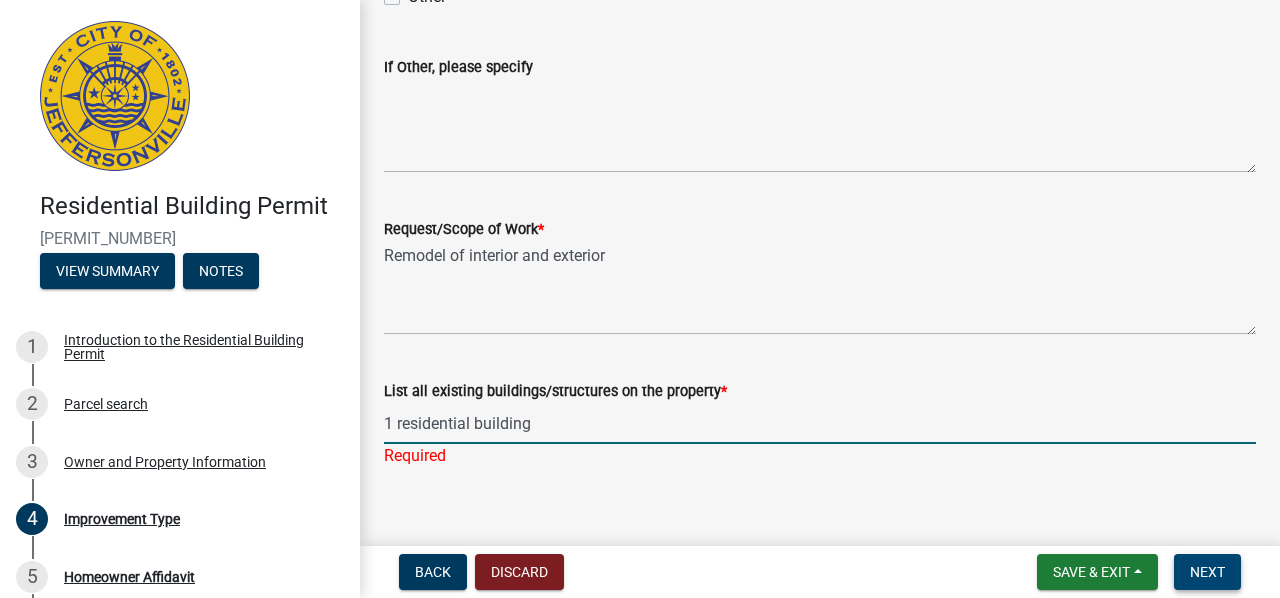 click on "Next" at bounding box center (1207, 572) 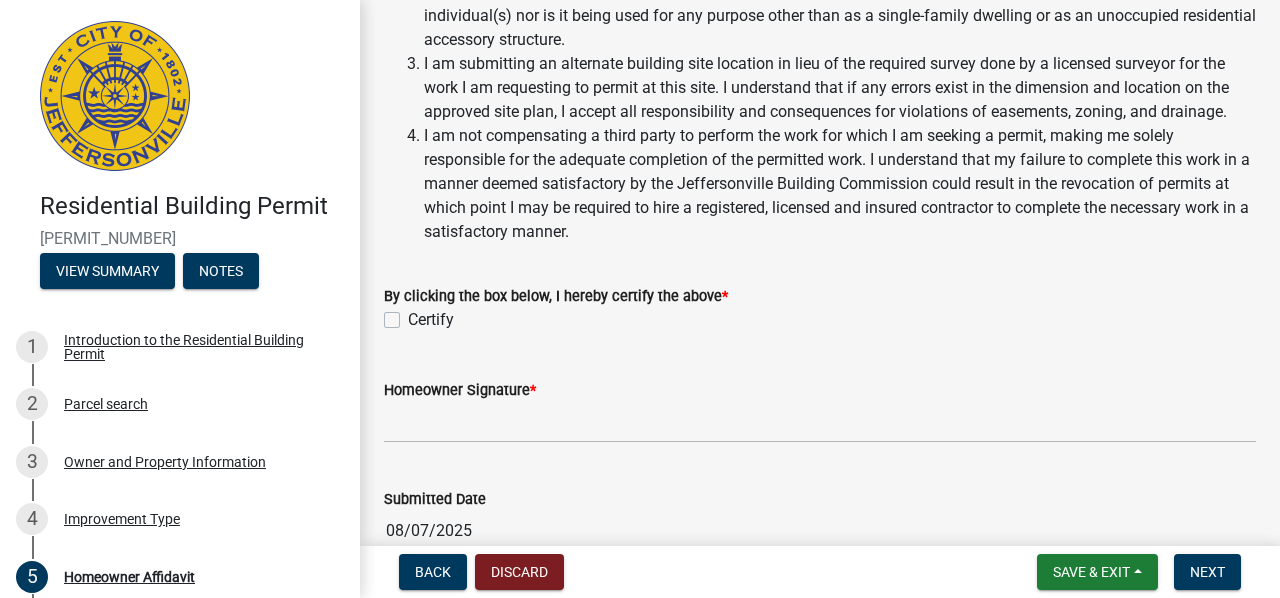 scroll, scrollTop: 800, scrollLeft: 0, axis: vertical 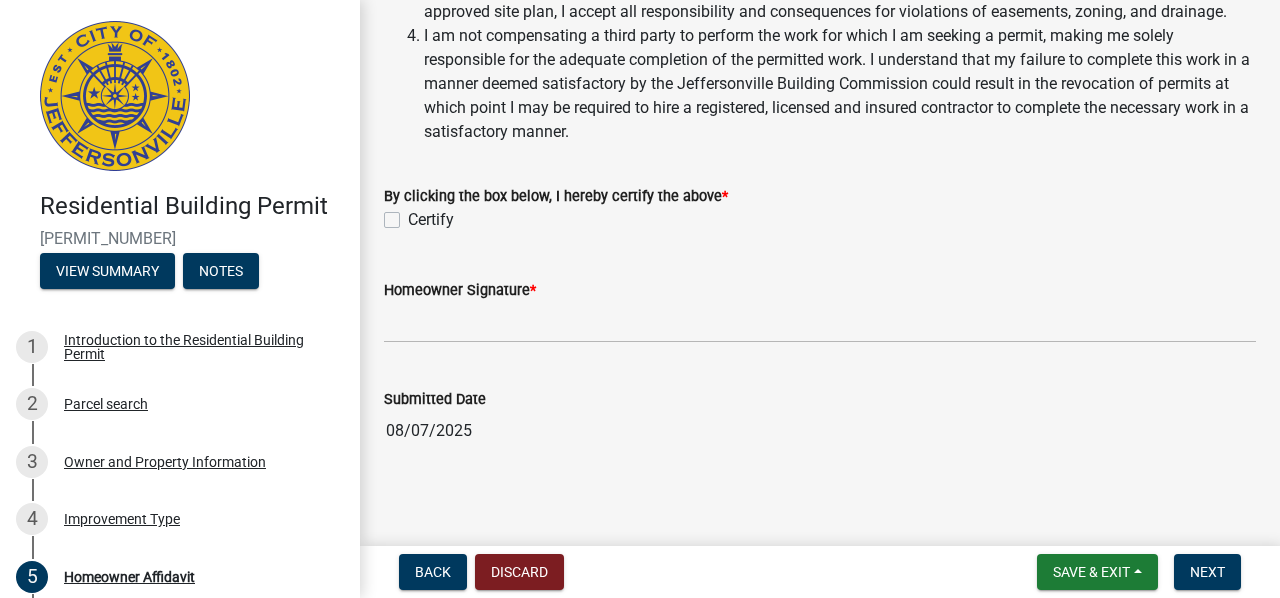 click on "Certify" 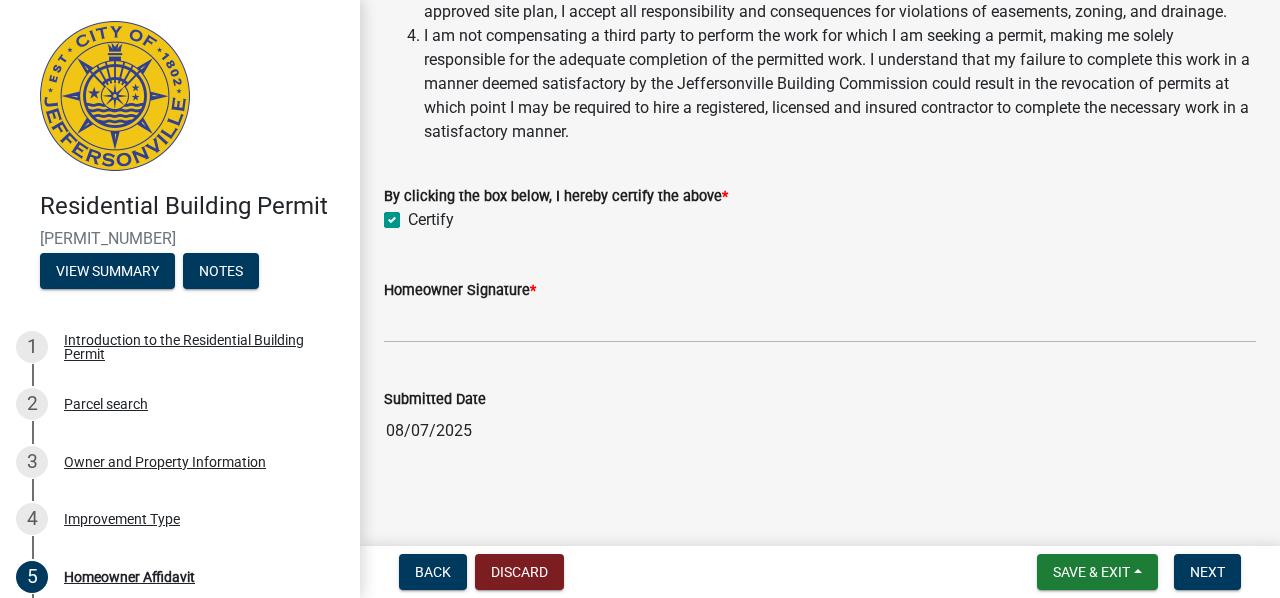 checkbox on "true" 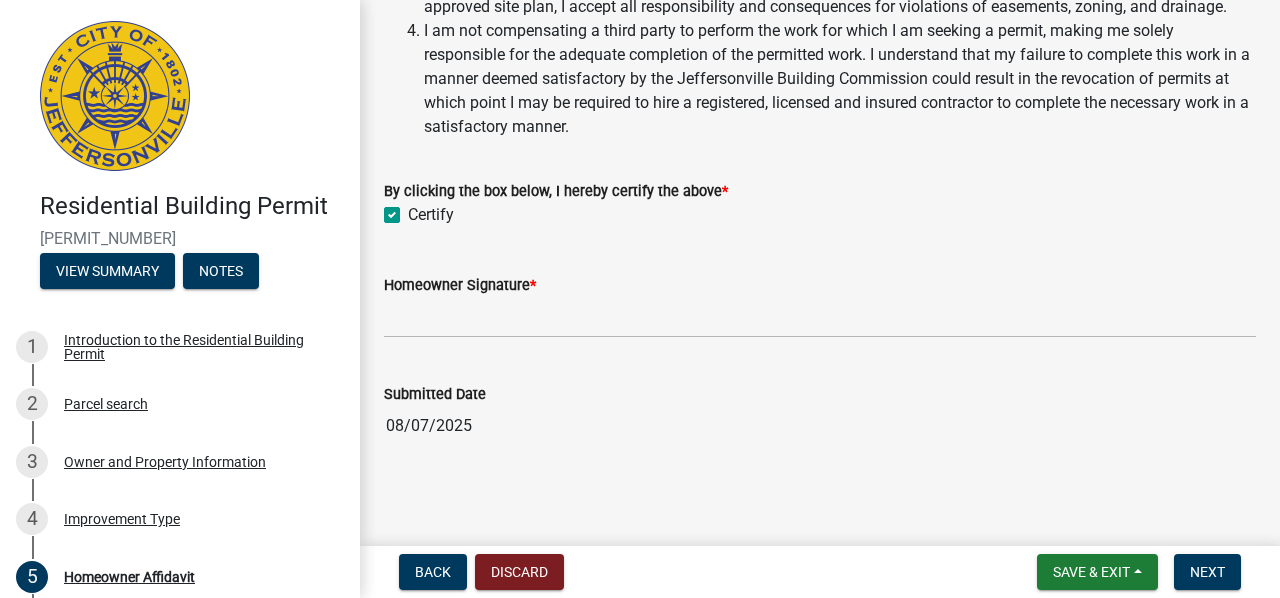 scroll, scrollTop: 806, scrollLeft: 0, axis: vertical 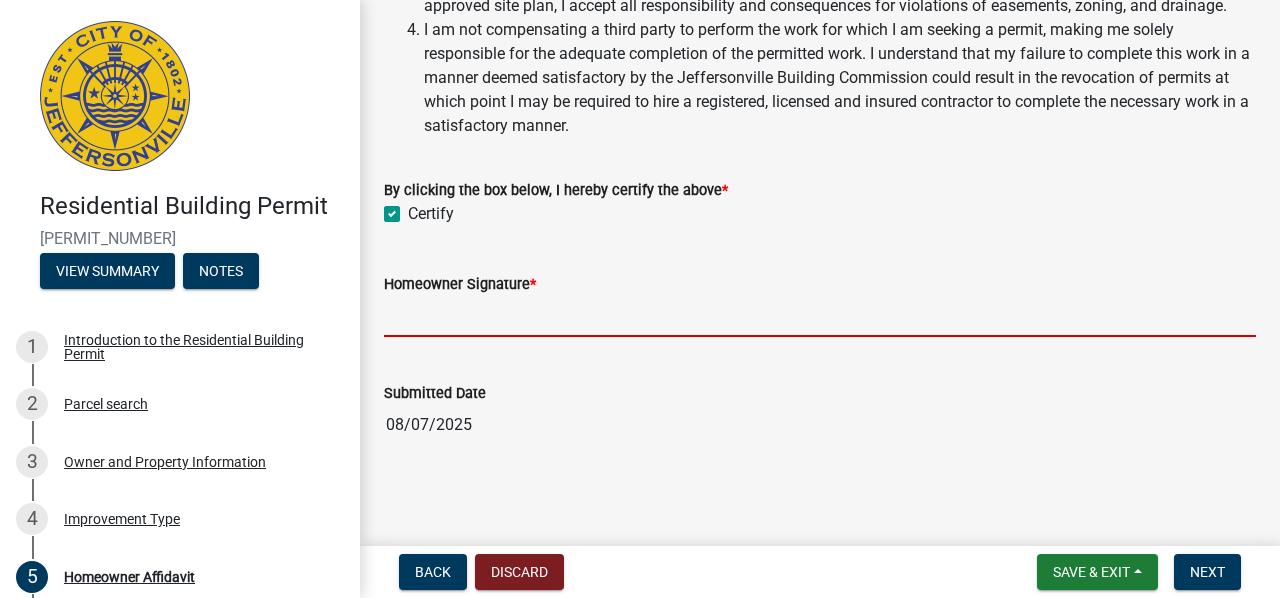 click on "Homeowner Signature  *" at bounding box center (820, 316) 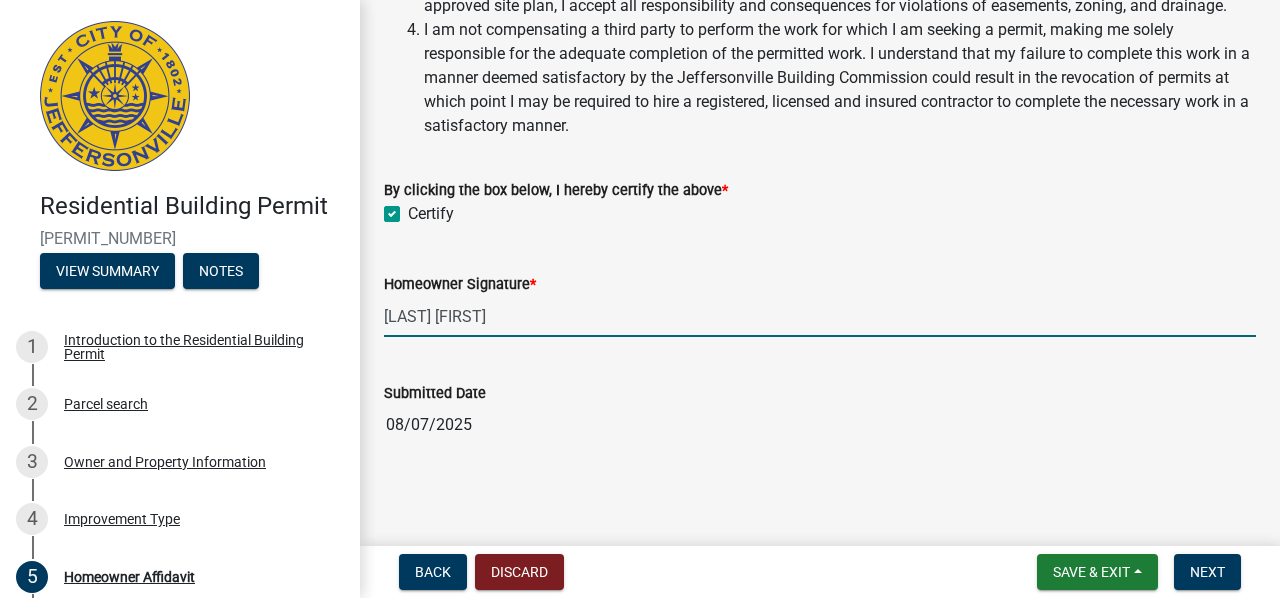 type on "[LAST] [FIRST]" 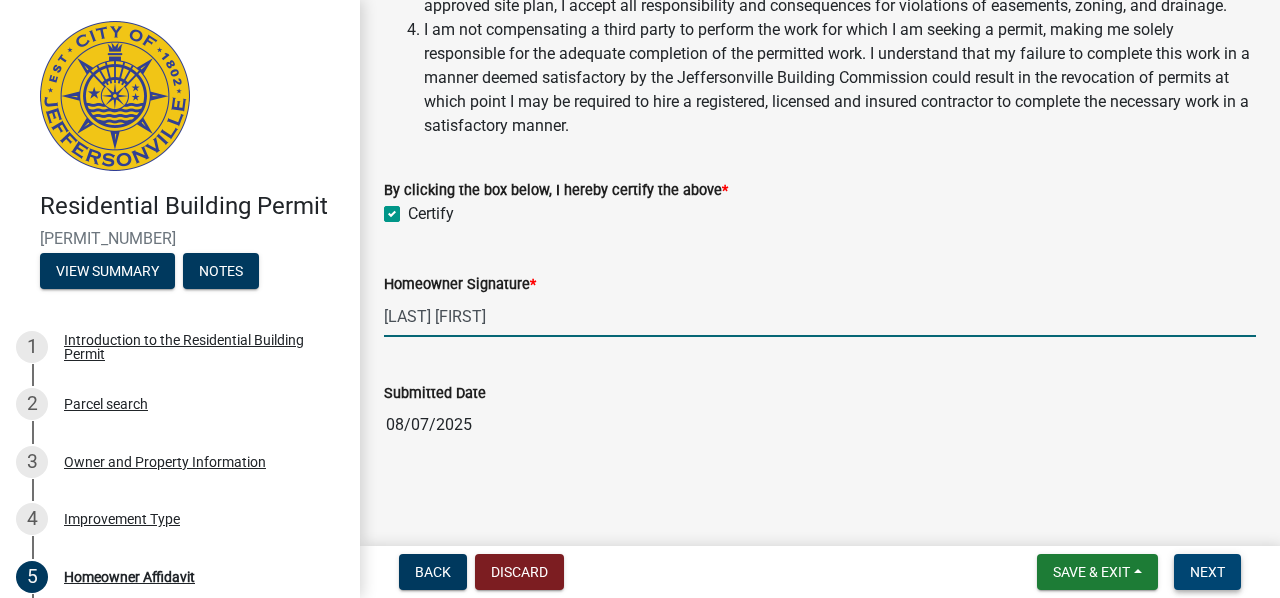 click on "Next" at bounding box center (1207, 572) 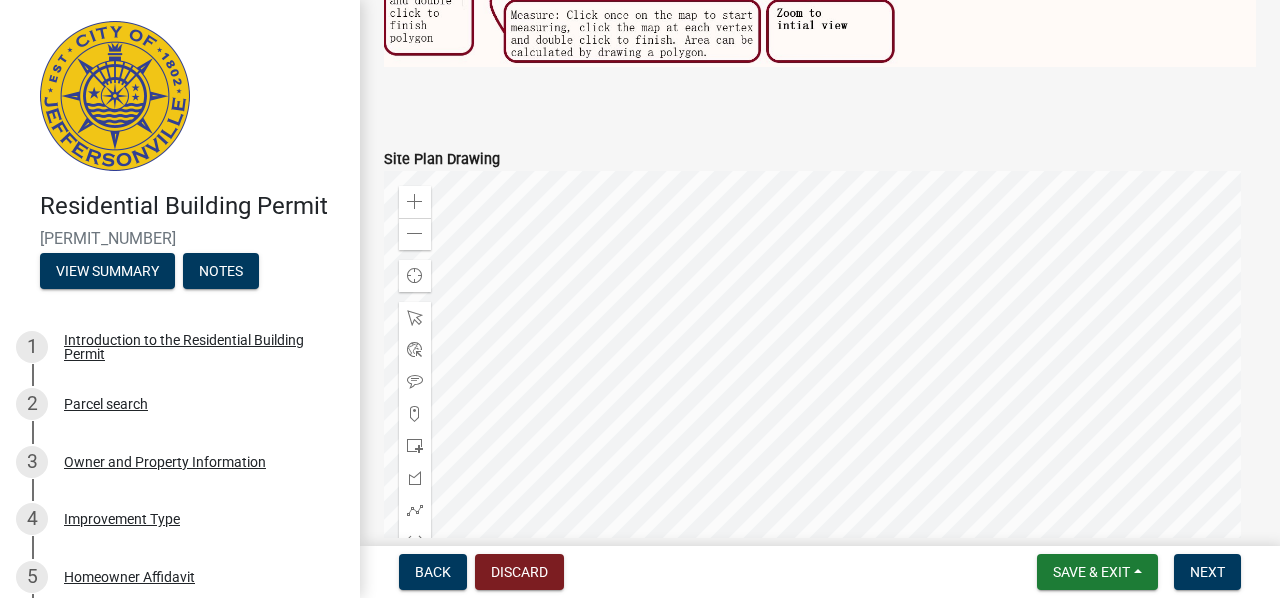 scroll, scrollTop: 1400, scrollLeft: 0, axis: vertical 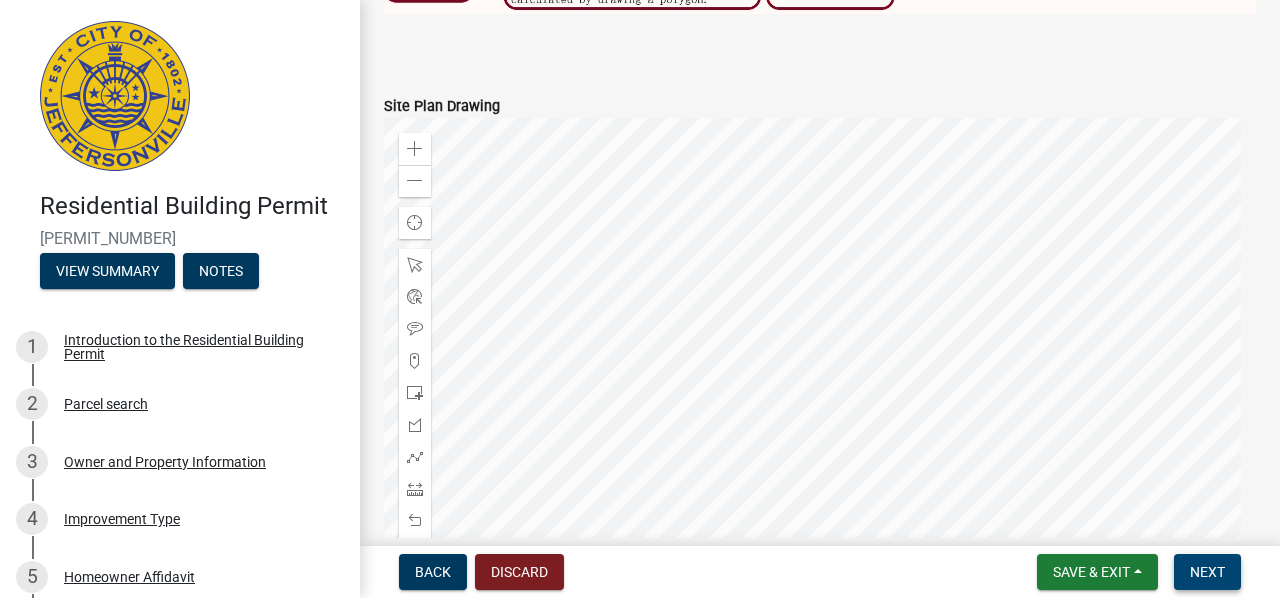 click on "Next" at bounding box center (1207, 572) 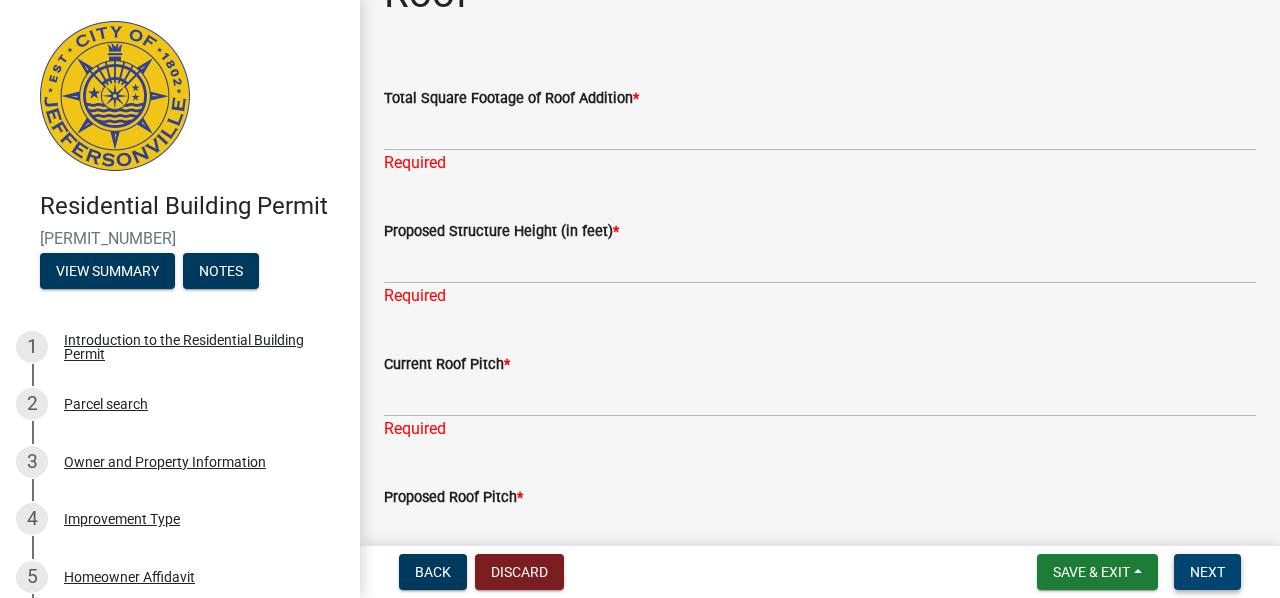 scroll, scrollTop: 0, scrollLeft: 0, axis: both 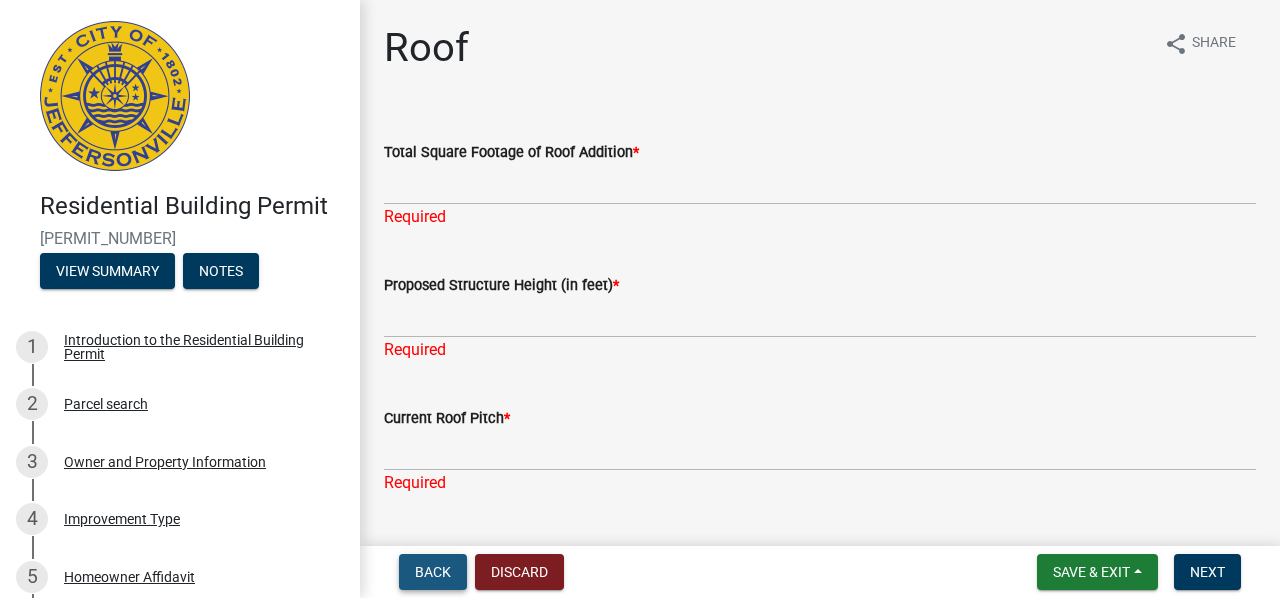click on "Back" at bounding box center [433, 572] 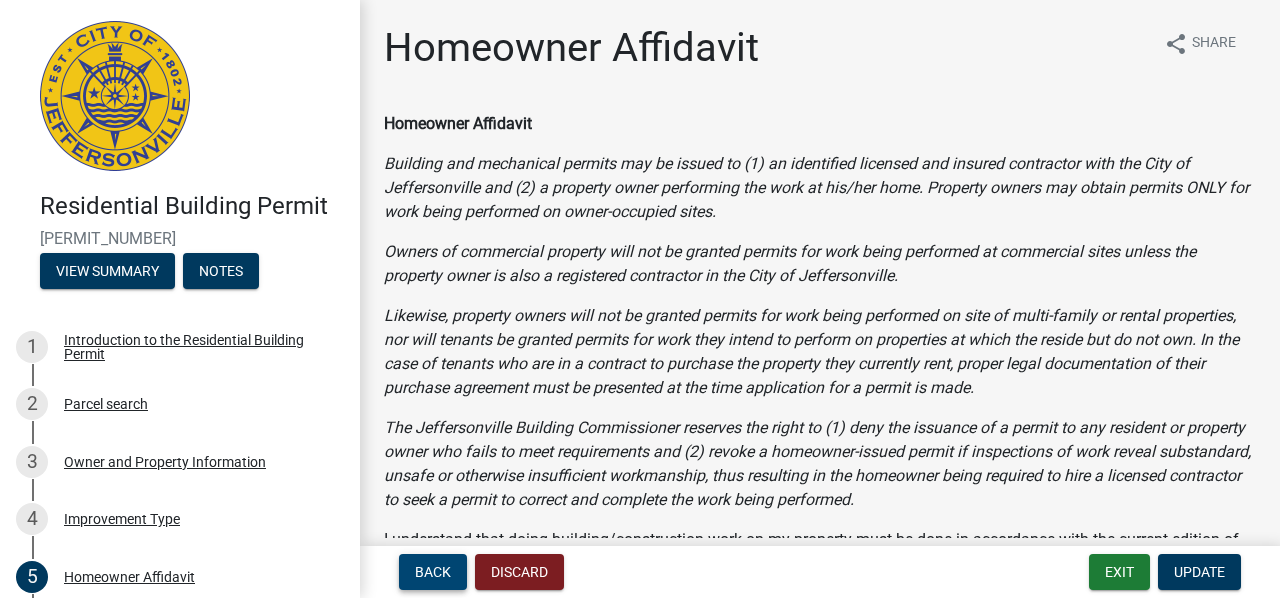click on "Back" at bounding box center (433, 572) 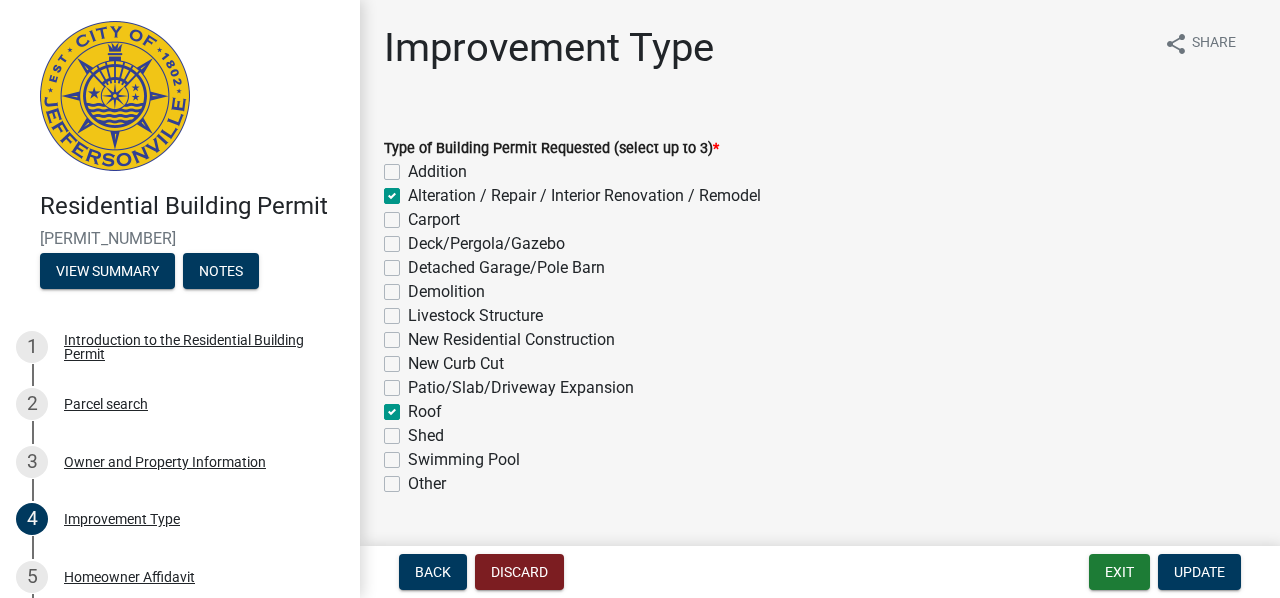 click on "Roof" 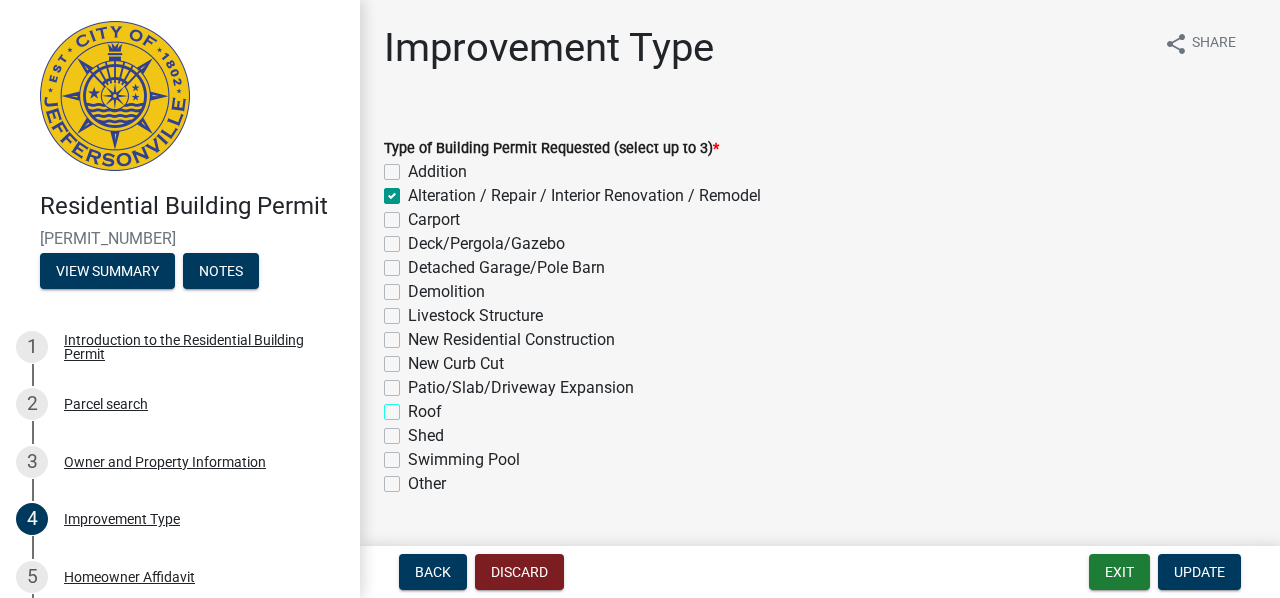checkbox on "false" 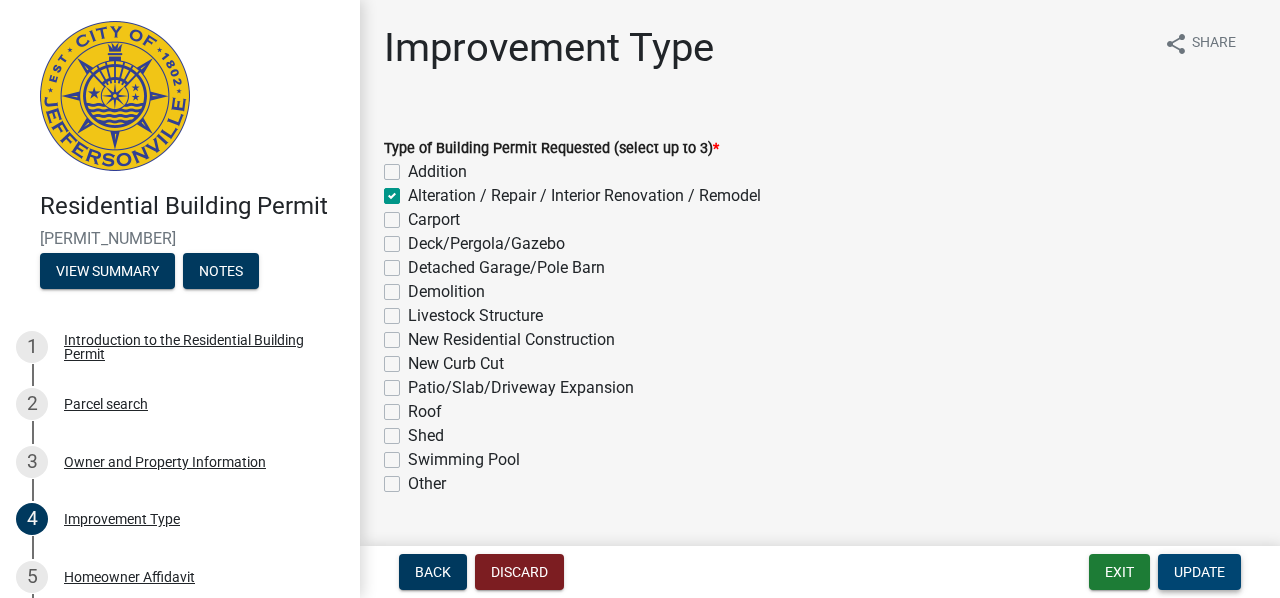click on "Update" at bounding box center [1199, 572] 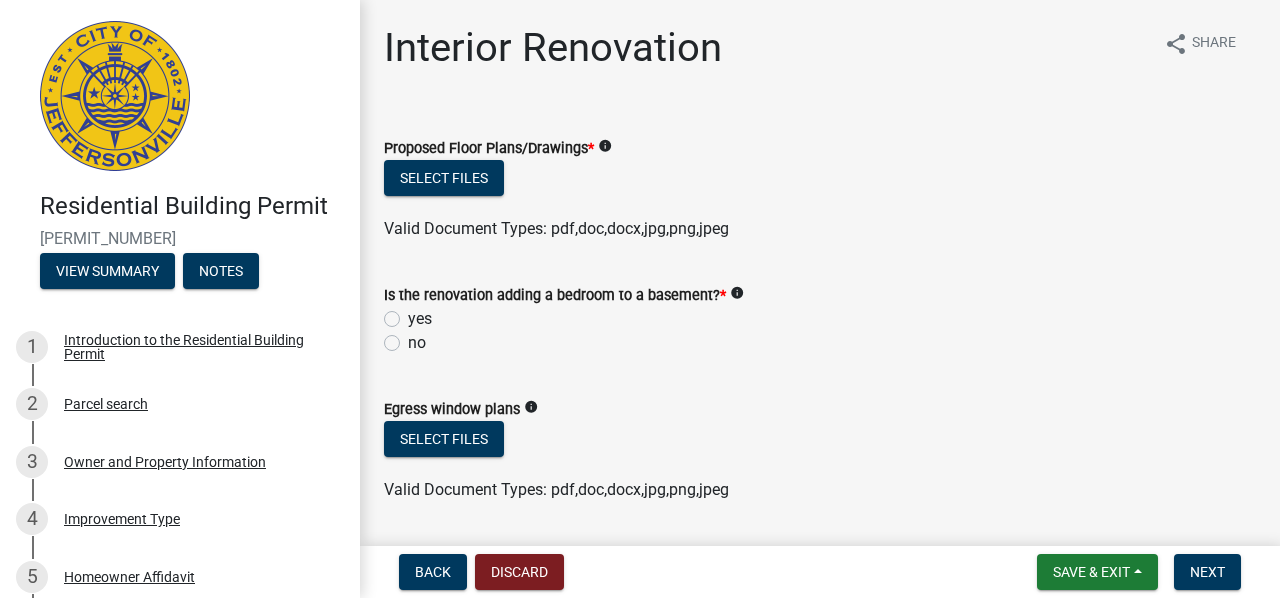 click on "no" 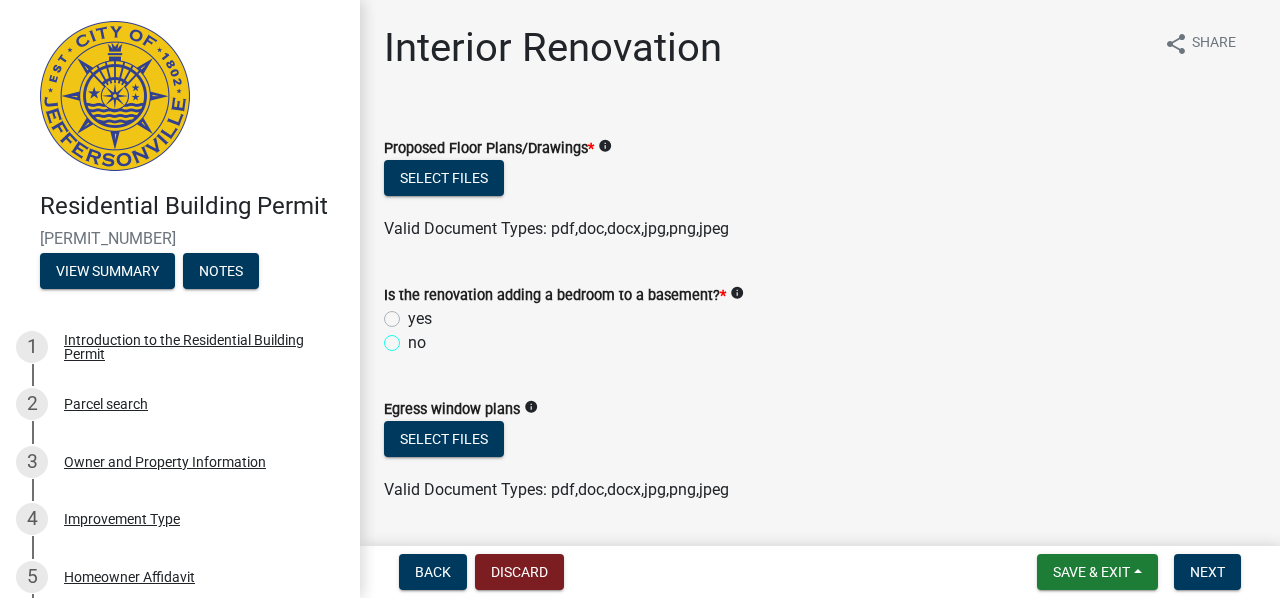 click on "no" at bounding box center (414, 337) 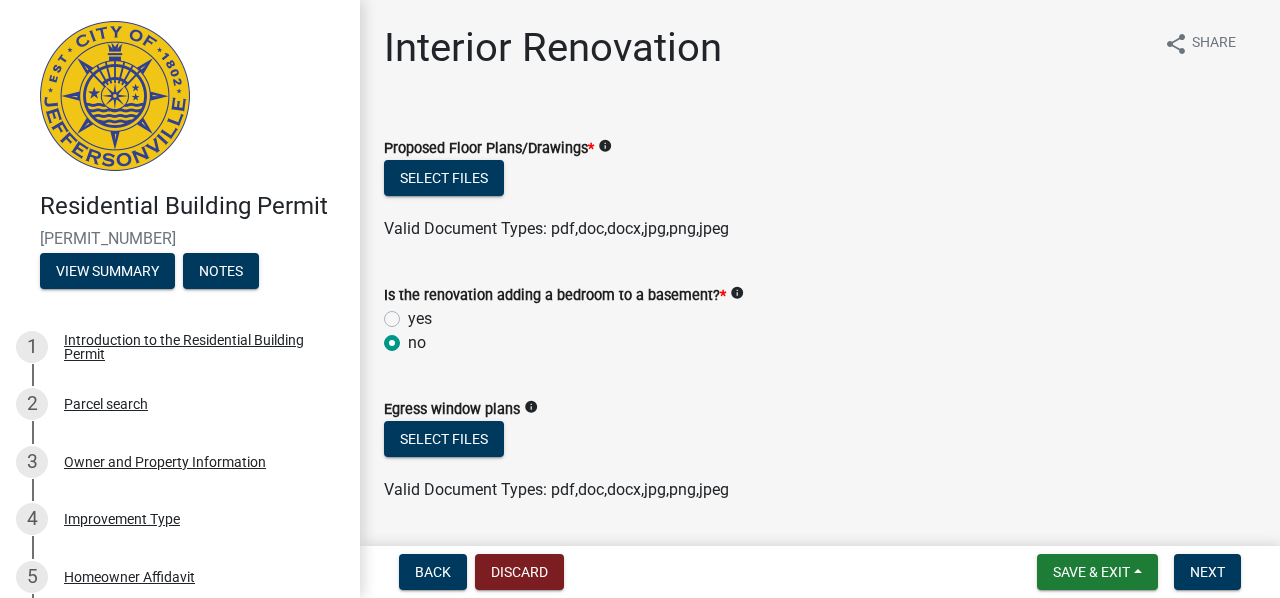 radio on "true" 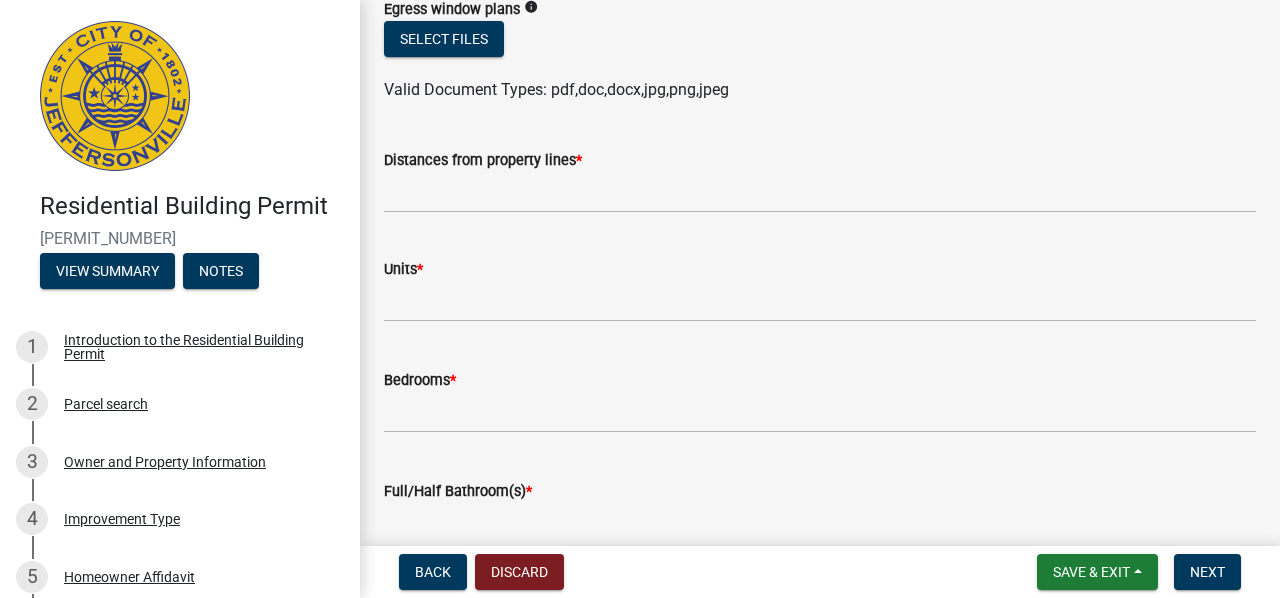 scroll, scrollTop: 500, scrollLeft: 0, axis: vertical 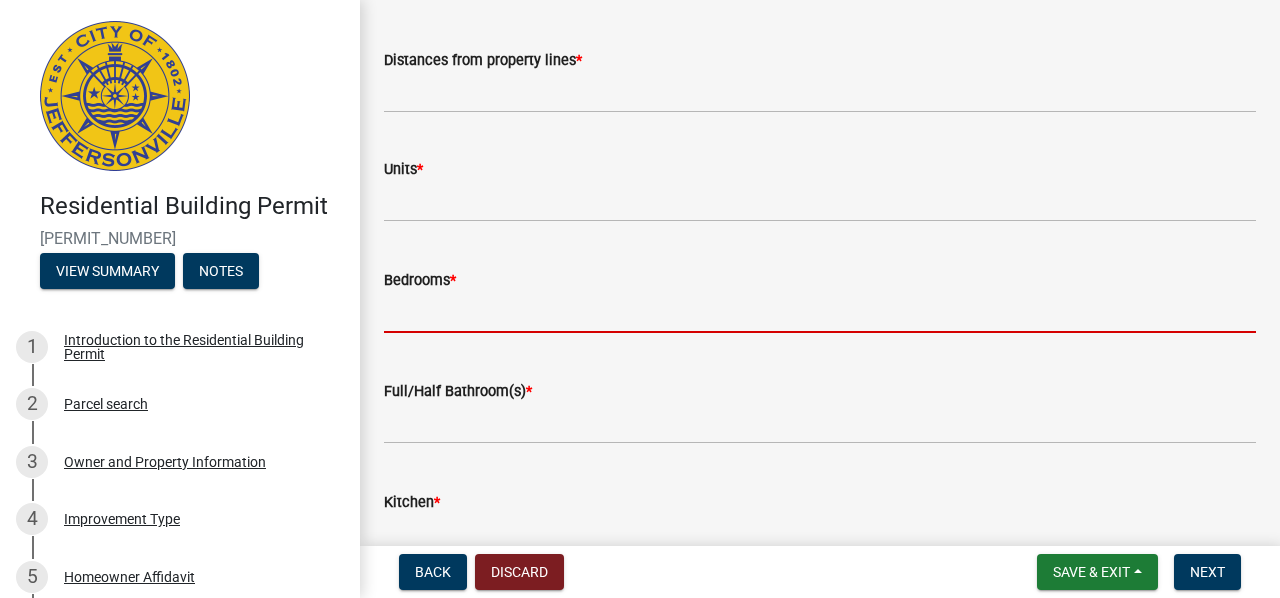 click 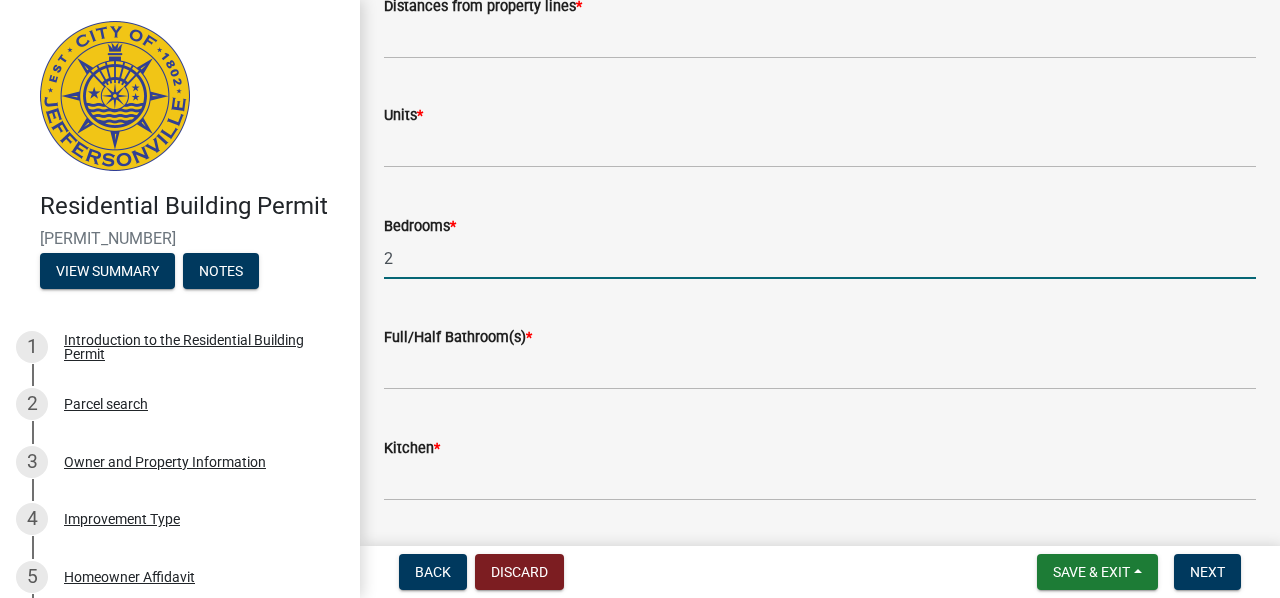 scroll, scrollTop: 600, scrollLeft: 0, axis: vertical 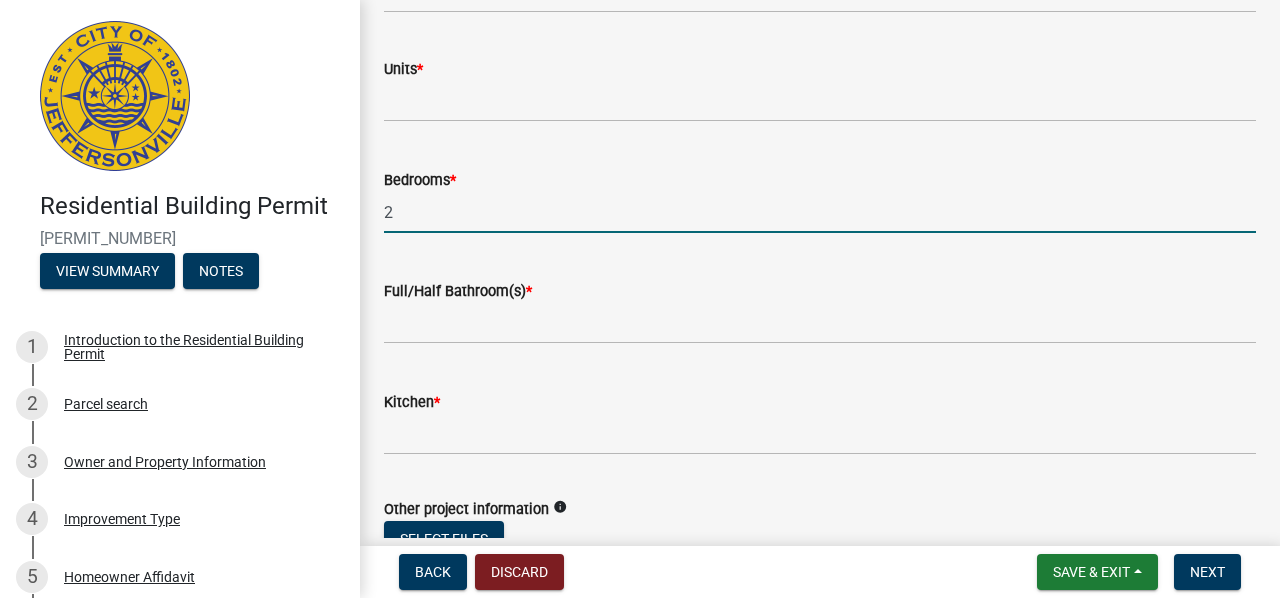 type on "2" 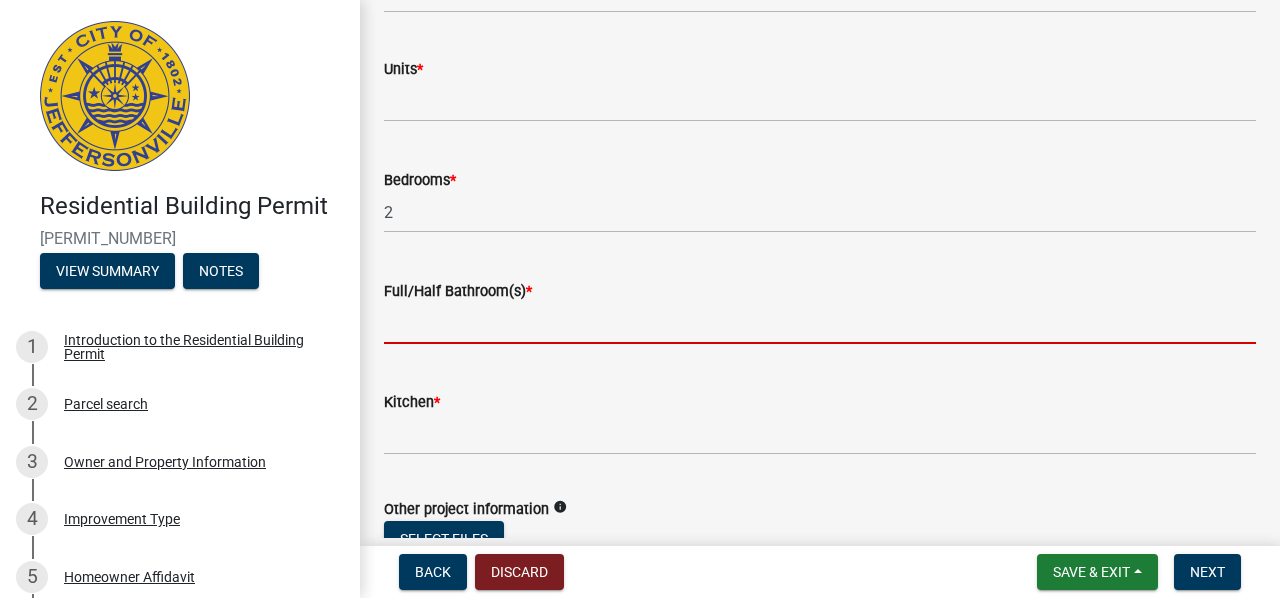 click 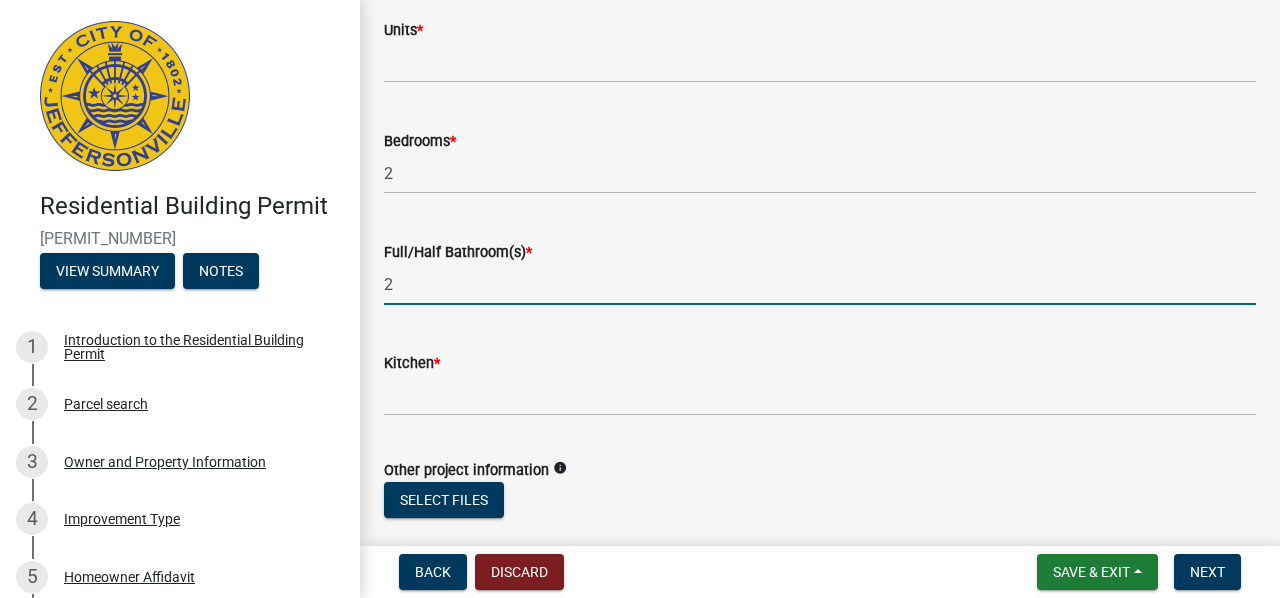 scroll, scrollTop: 700, scrollLeft: 0, axis: vertical 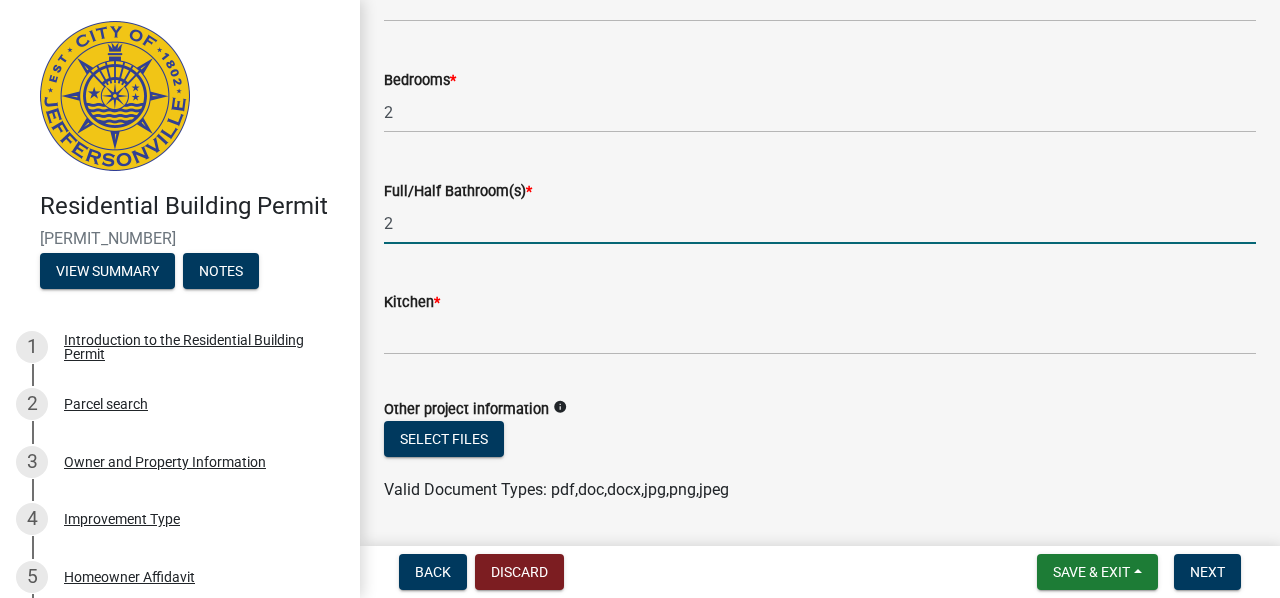 type on "2" 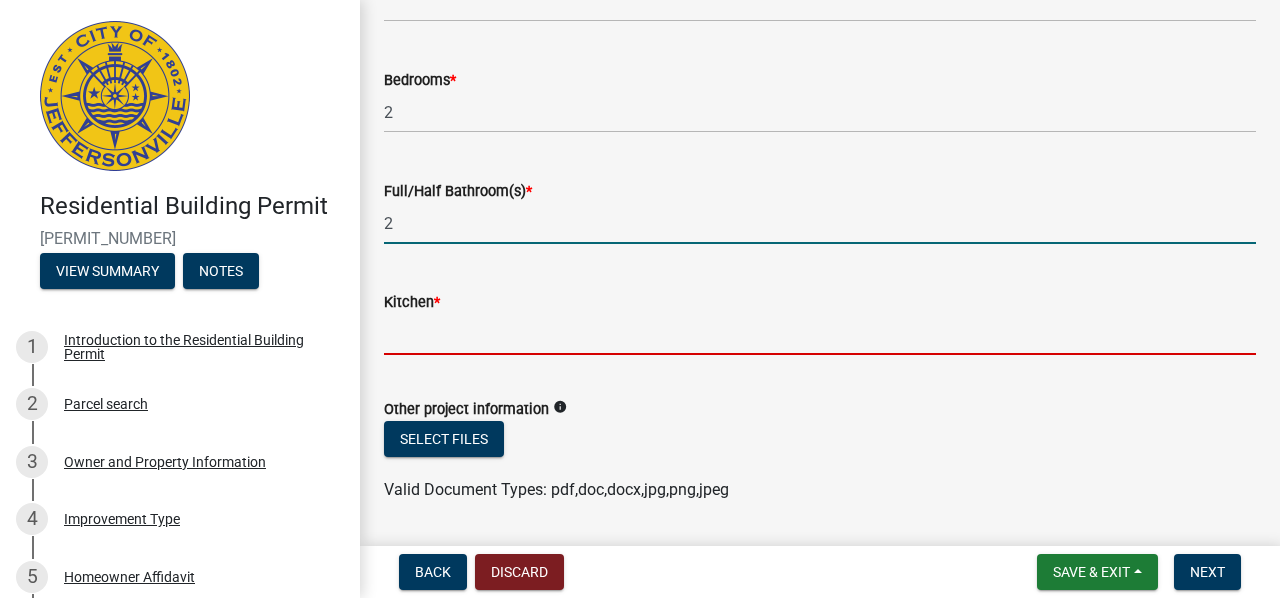 click 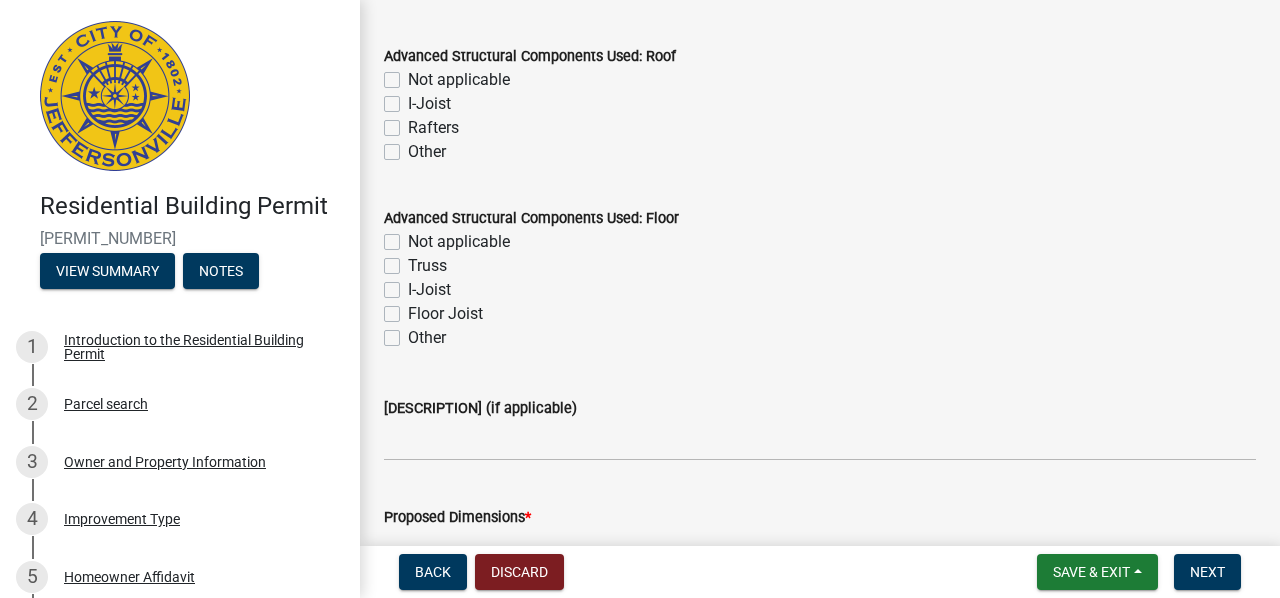 scroll, scrollTop: 1300, scrollLeft: 0, axis: vertical 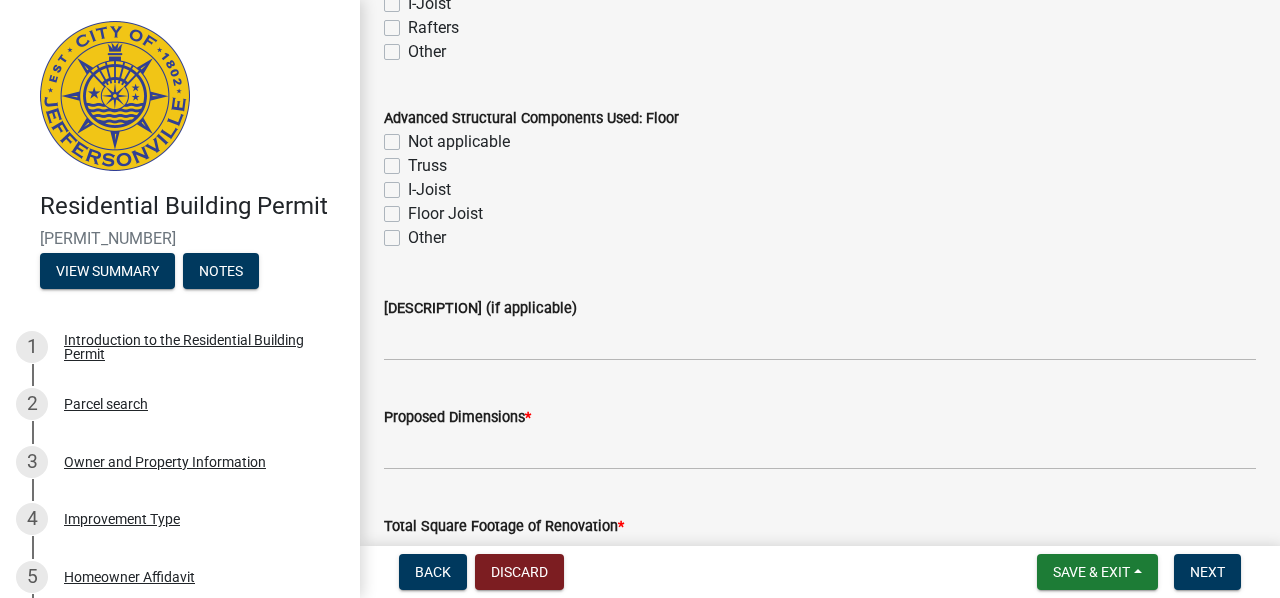 type on "1" 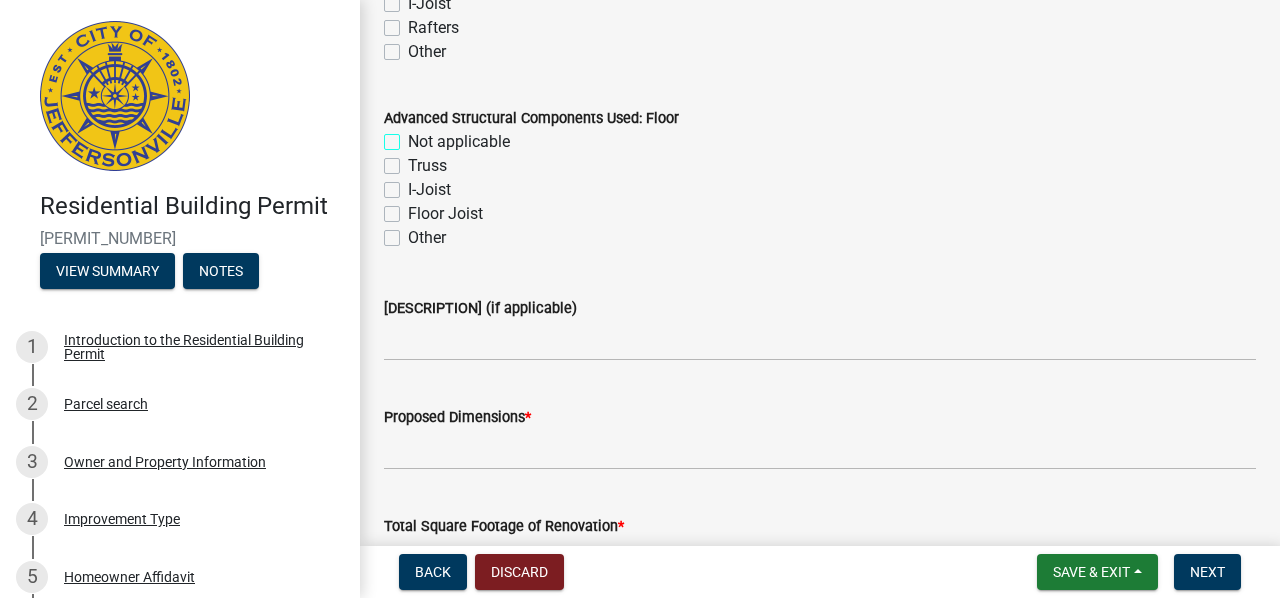 click on "Not applicable" at bounding box center [414, 136] 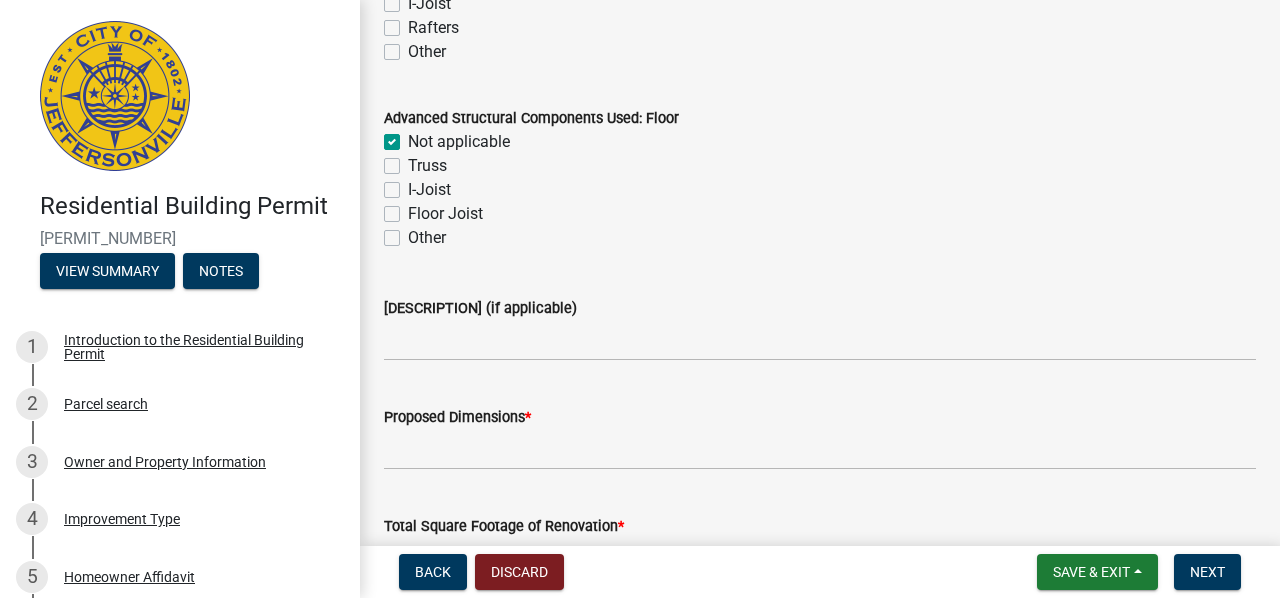 checkbox on "true" 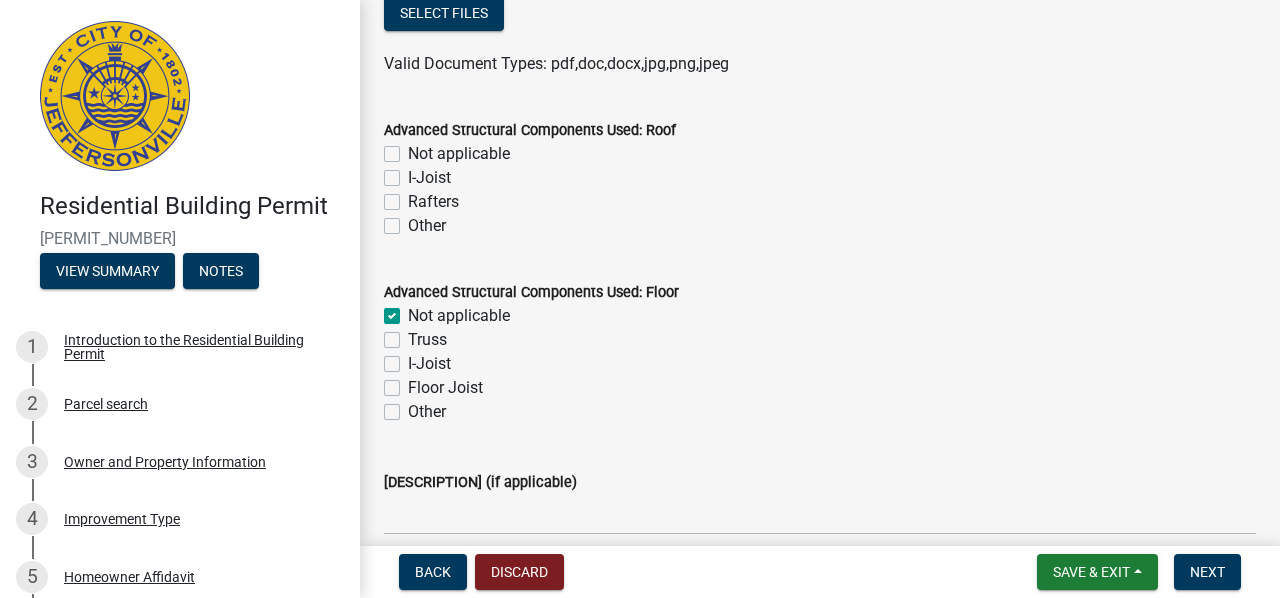 scroll, scrollTop: 1100, scrollLeft: 0, axis: vertical 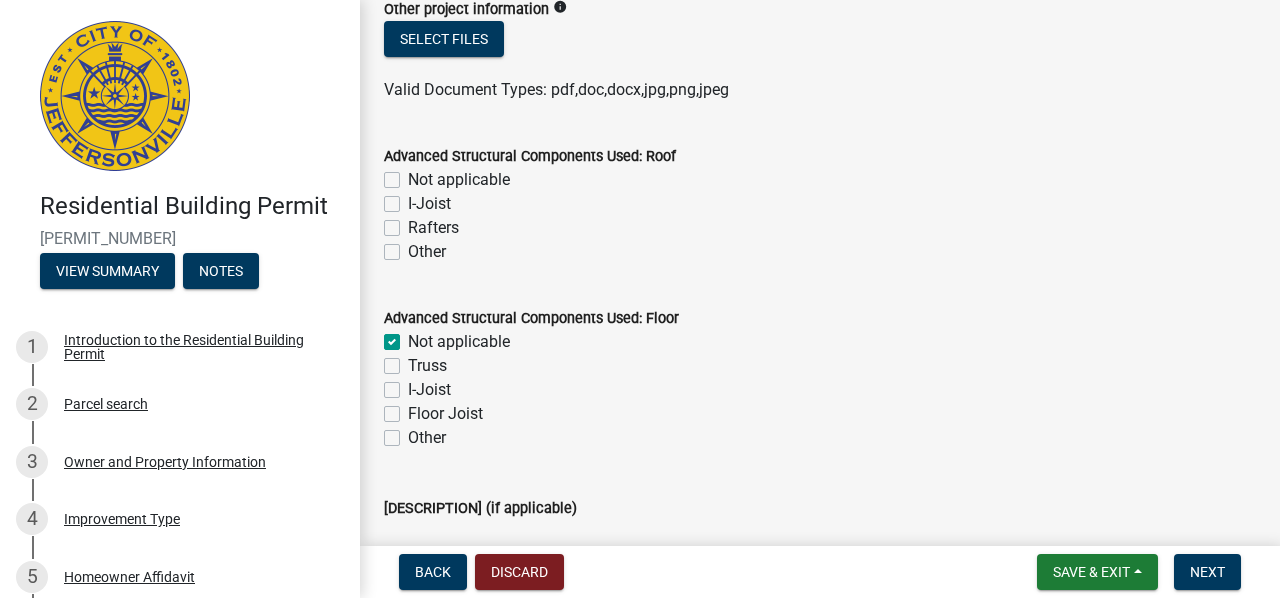 click on "Not applicable" 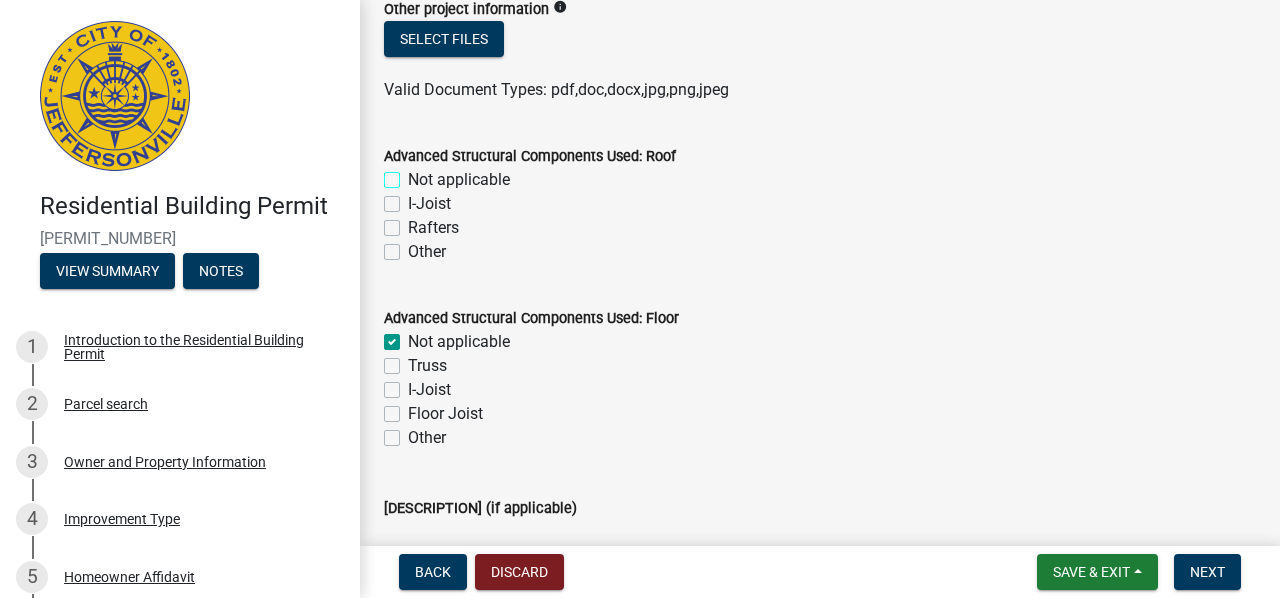 click on "Not applicable" at bounding box center (414, 174) 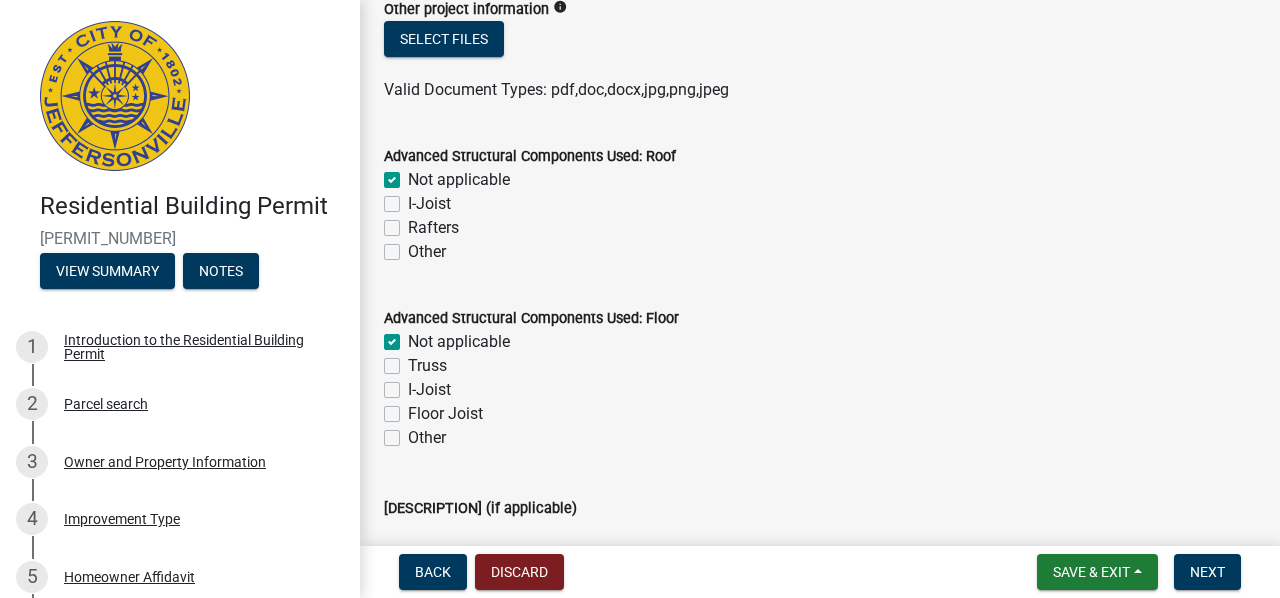 checkbox on "true" 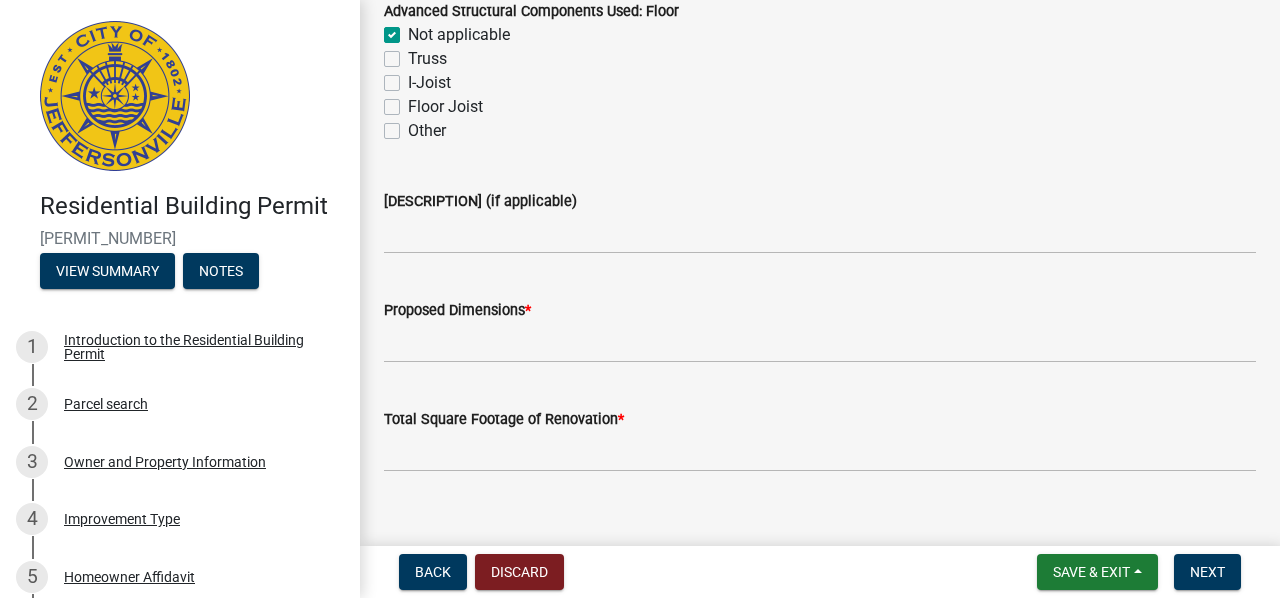 scroll, scrollTop: 1435, scrollLeft: 0, axis: vertical 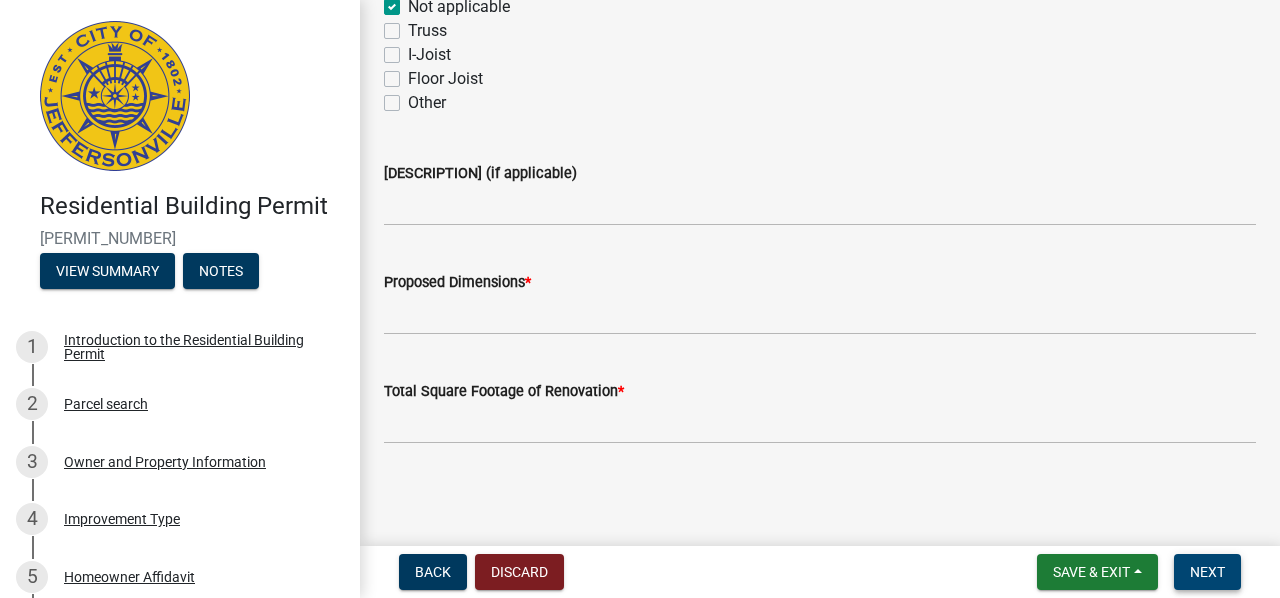 click on "Next" at bounding box center [1207, 572] 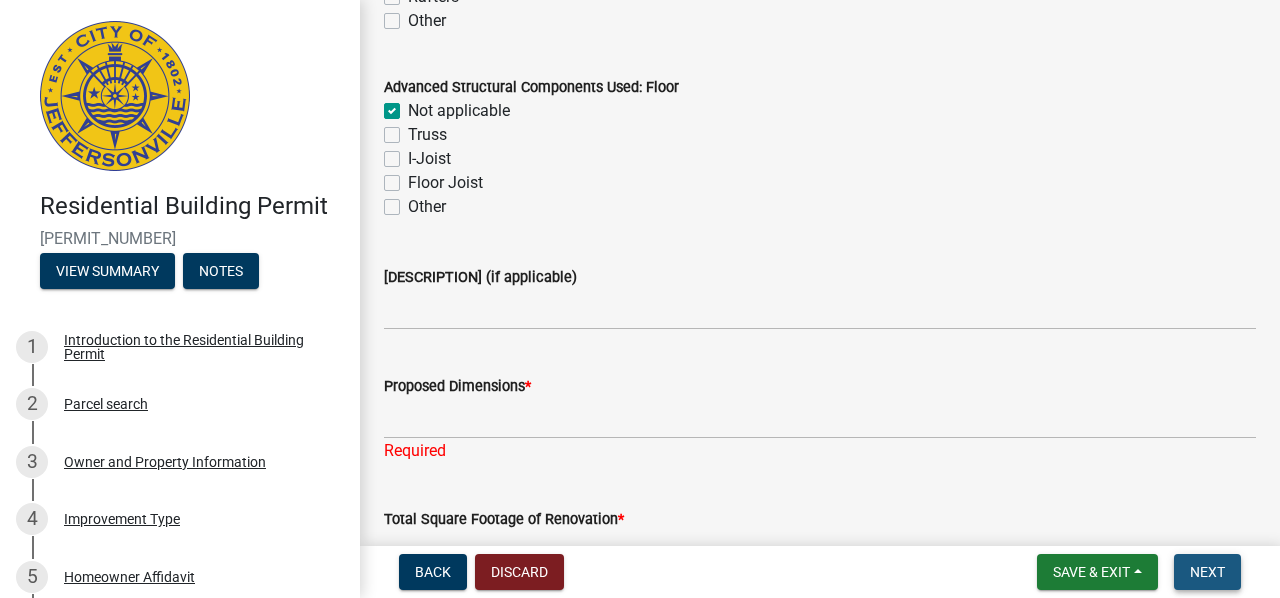scroll, scrollTop: 1539, scrollLeft: 0, axis: vertical 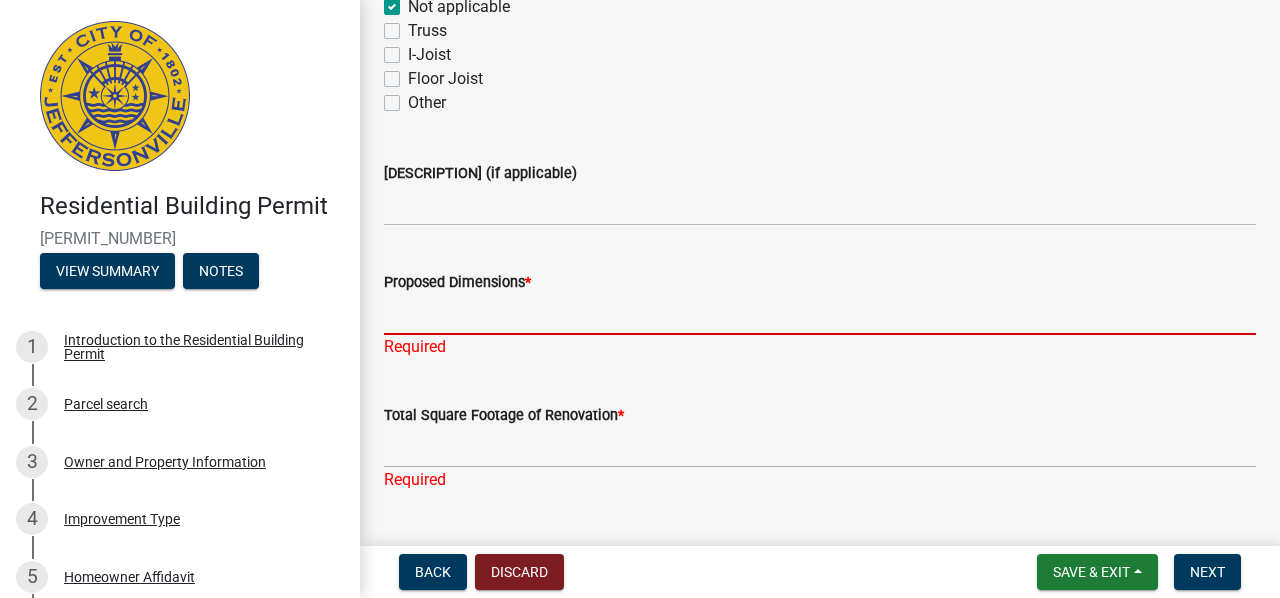 click on "Proposed Dimensions  *" at bounding box center (820, 314) 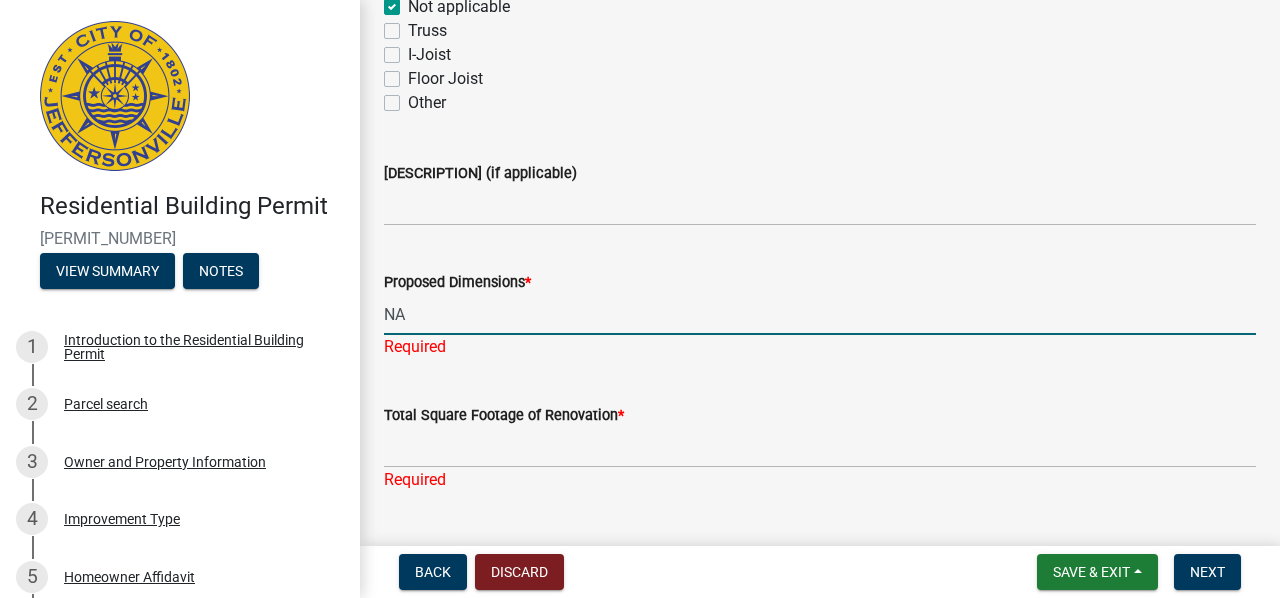 type on "NA" 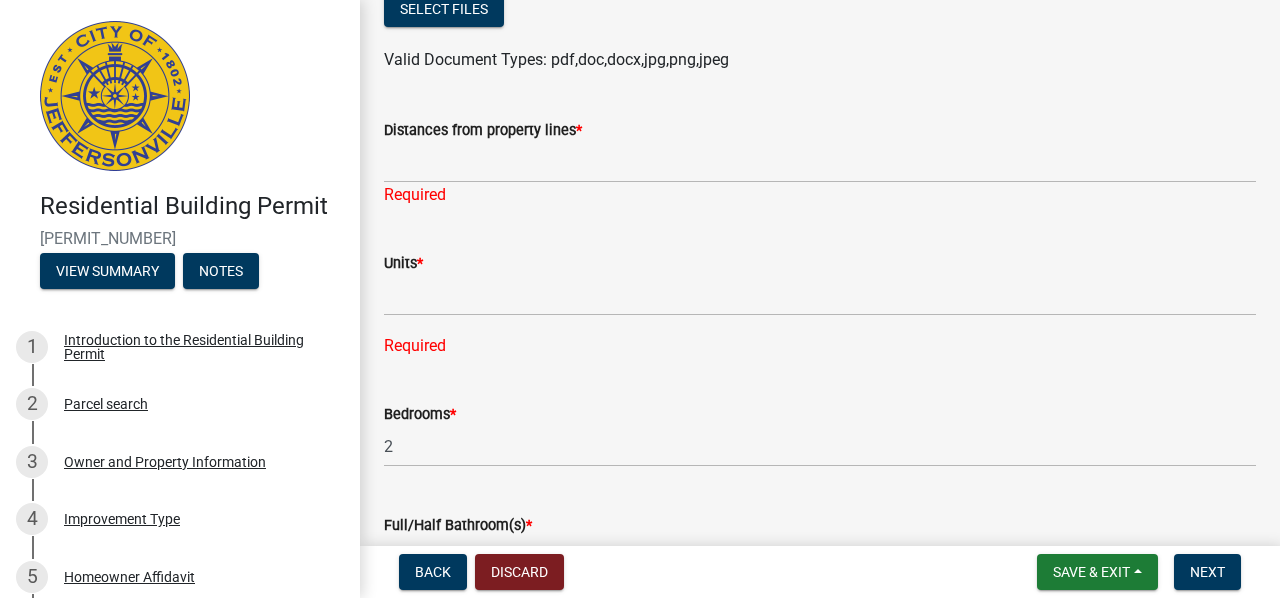 scroll, scrollTop: 439, scrollLeft: 0, axis: vertical 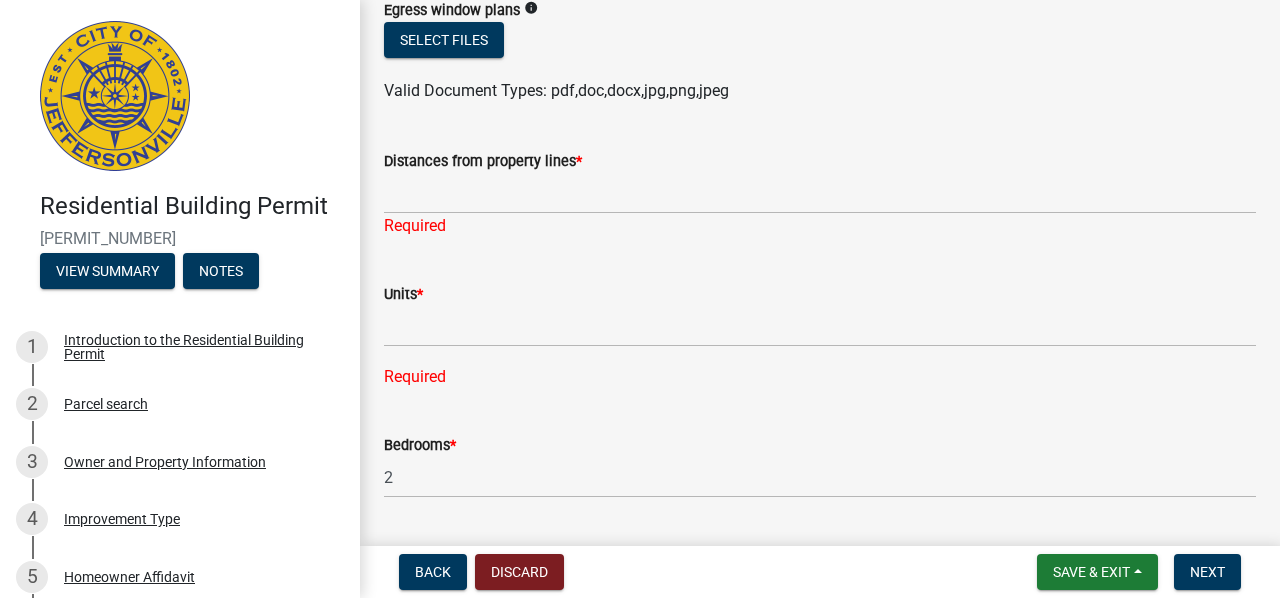 type on "1200" 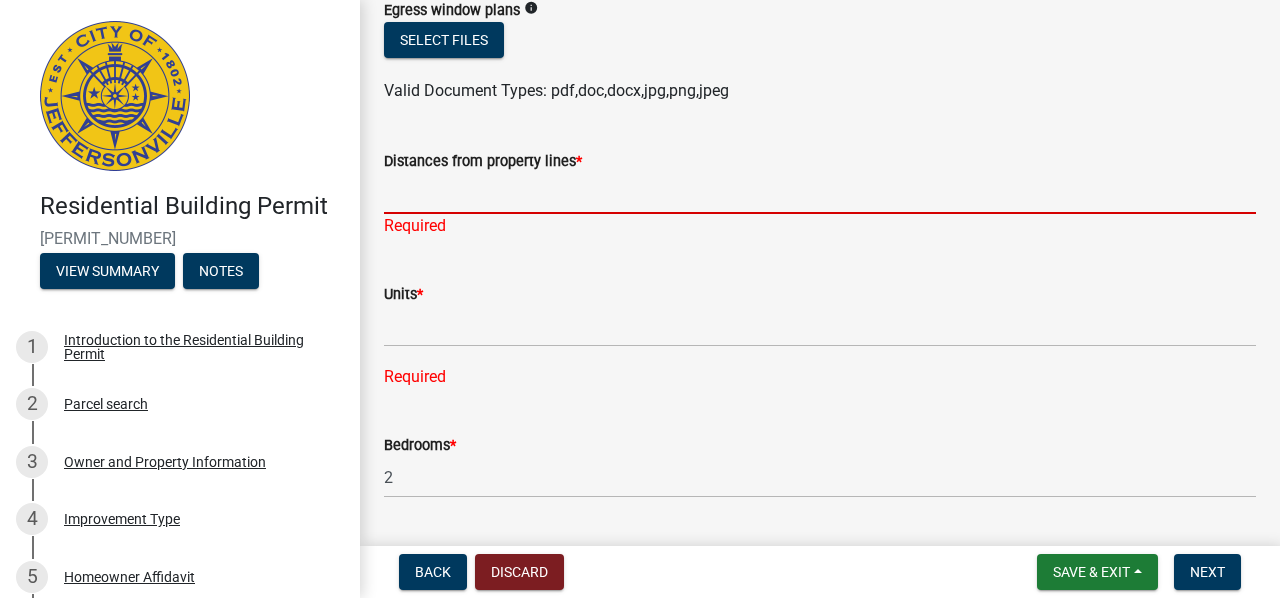click on "Distances from property lines  *" at bounding box center [820, 193] 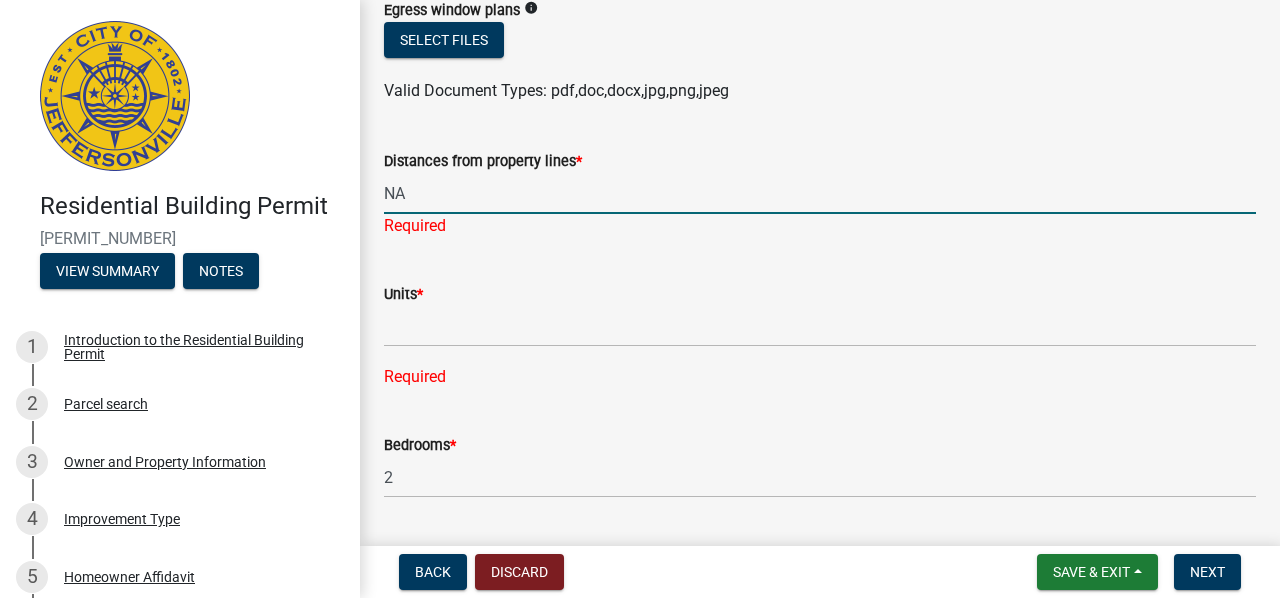 type on "NA" 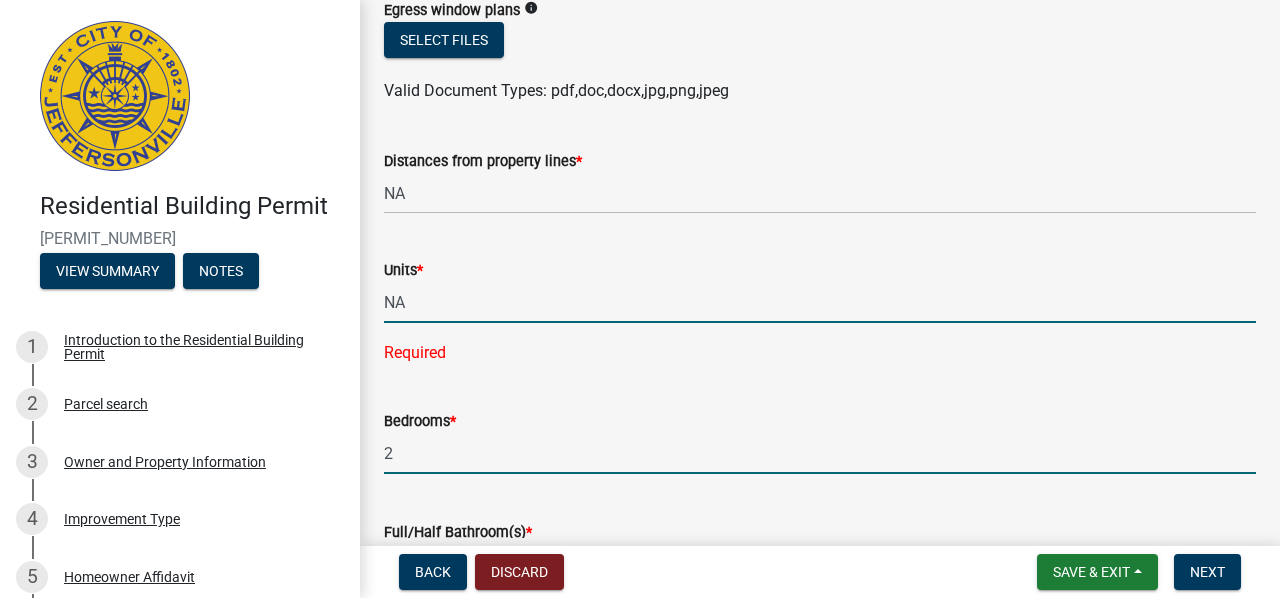 type on "0" 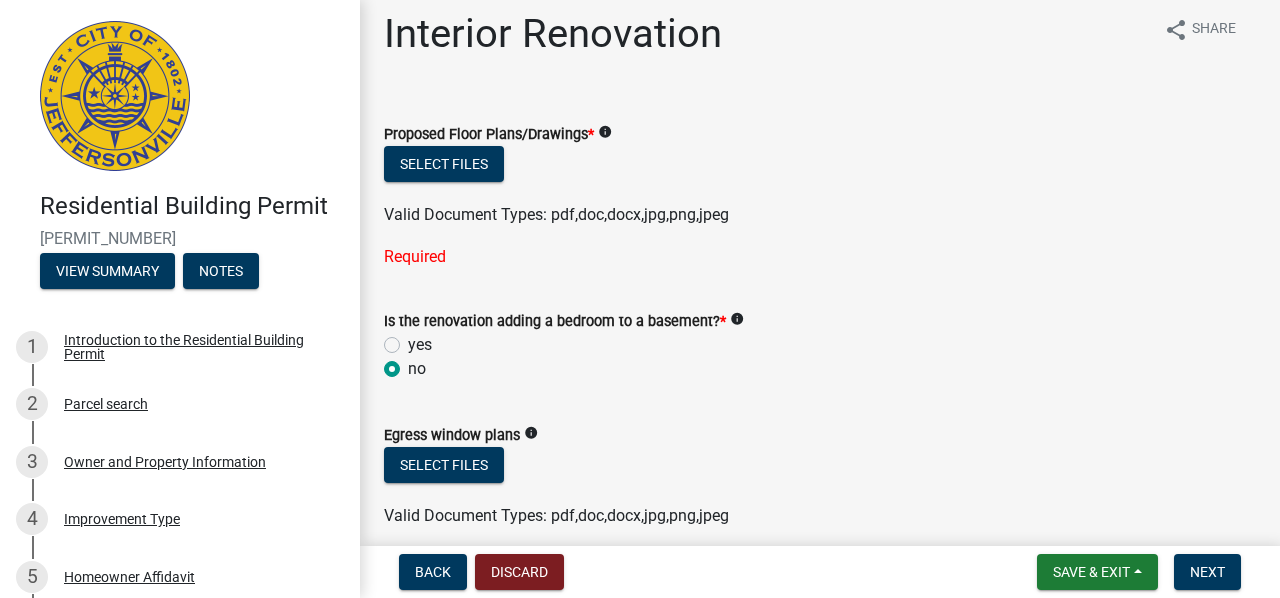 scroll, scrollTop: 0, scrollLeft: 0, axis: both 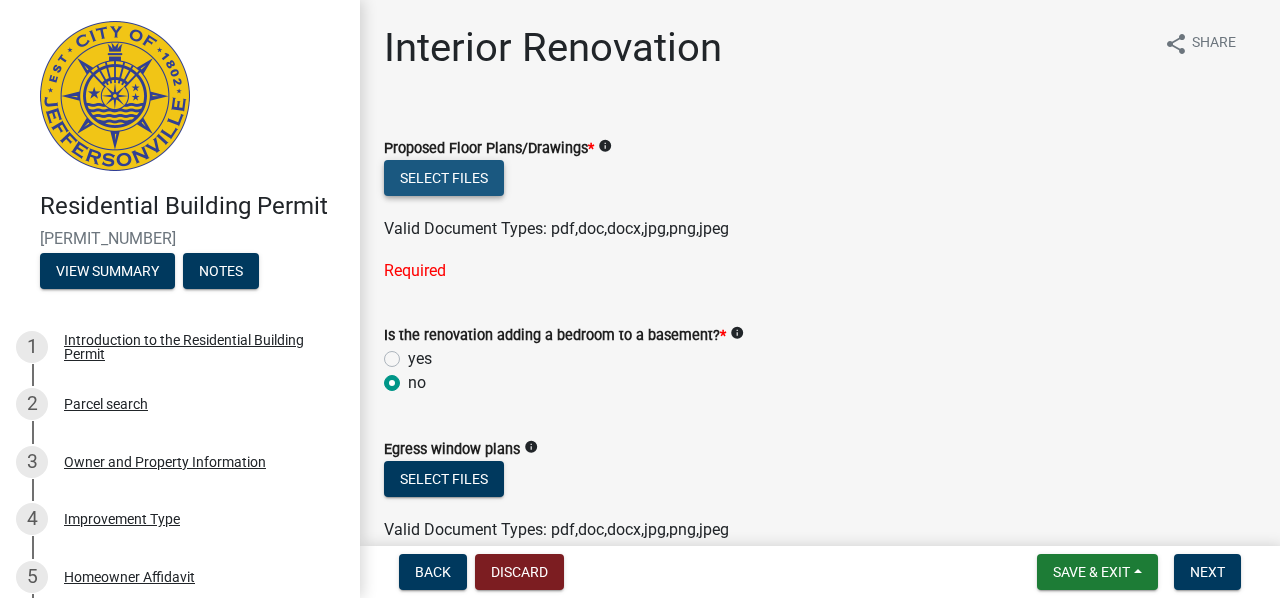 click on "Select files" 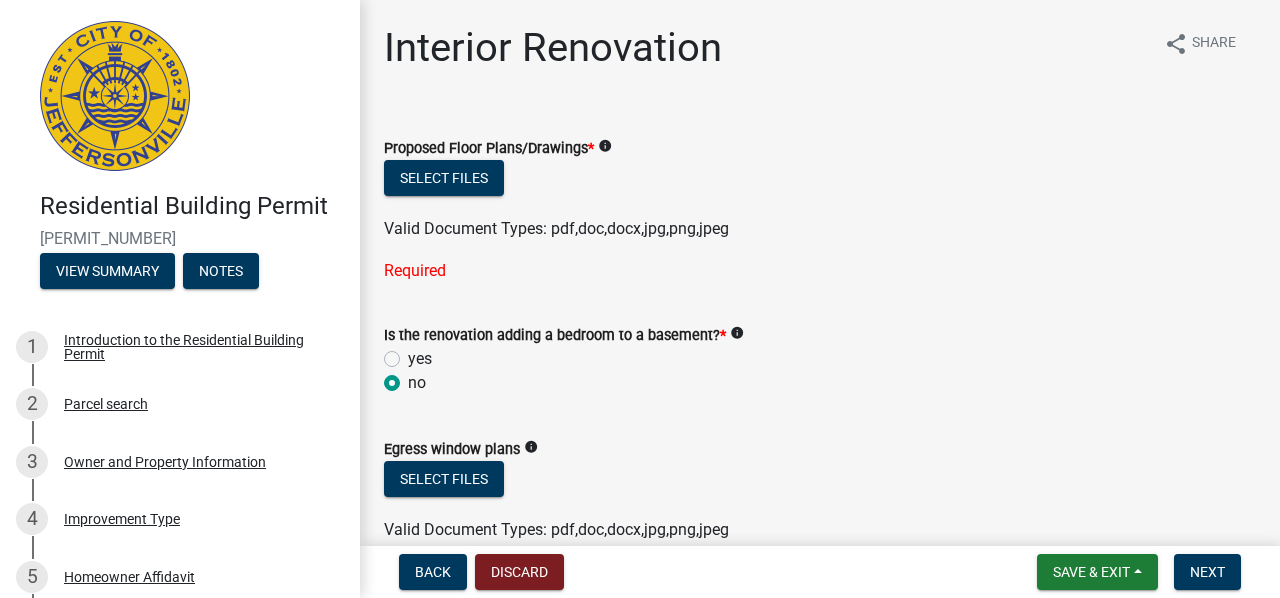 click on "Required" 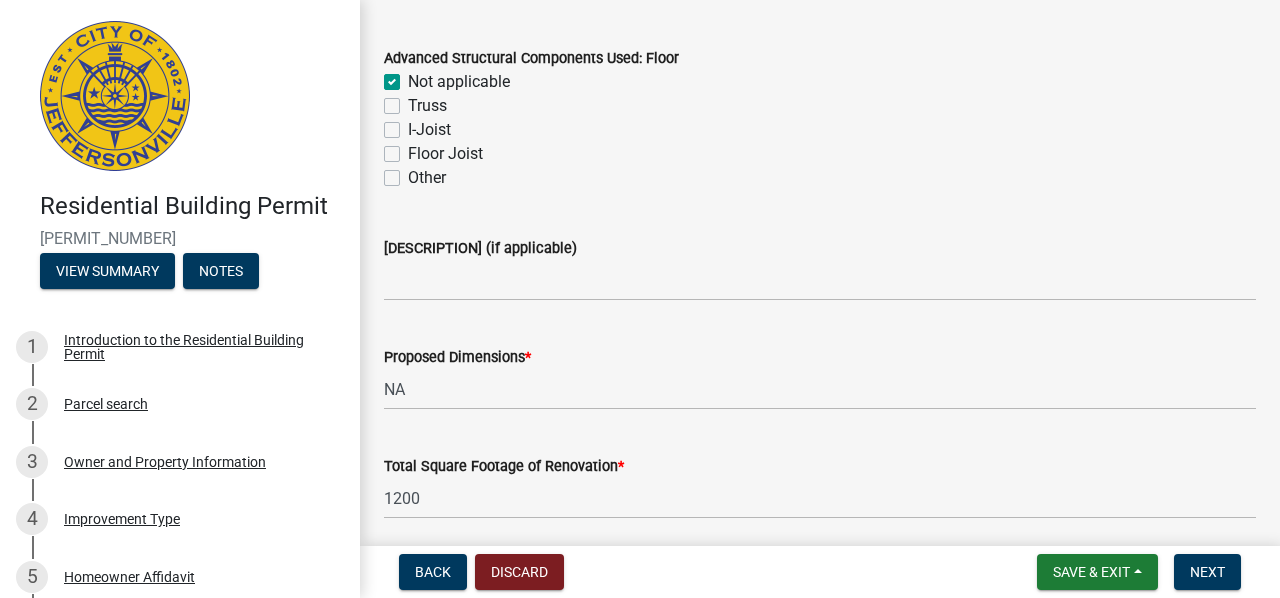 scroll, scrollTop: 1475, scrollLeft: 0, axis: vertical 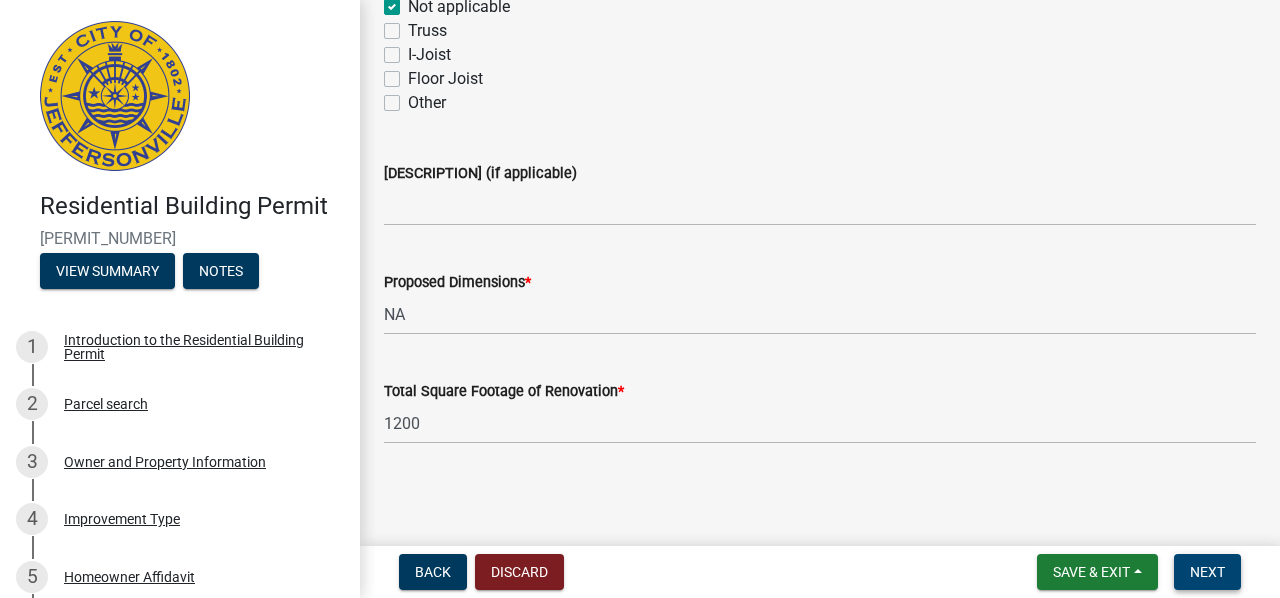 click on "Next" at bounding box center (1207, 572) 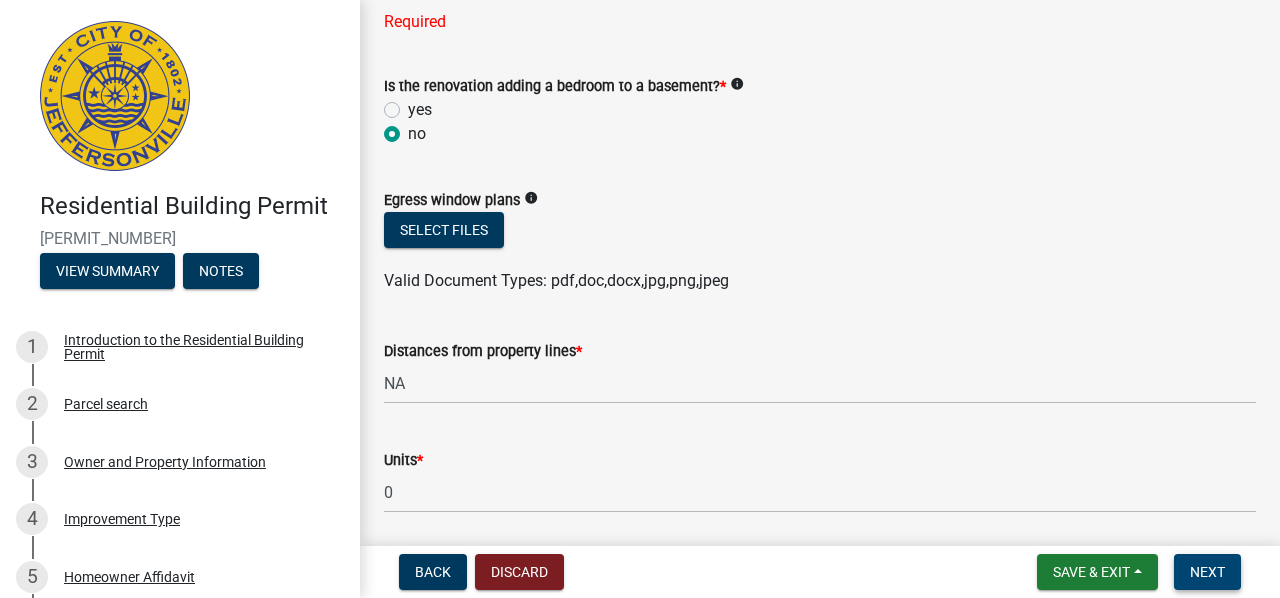 scroll, scrollTop: 0, scrollLeft: 0, axis: both 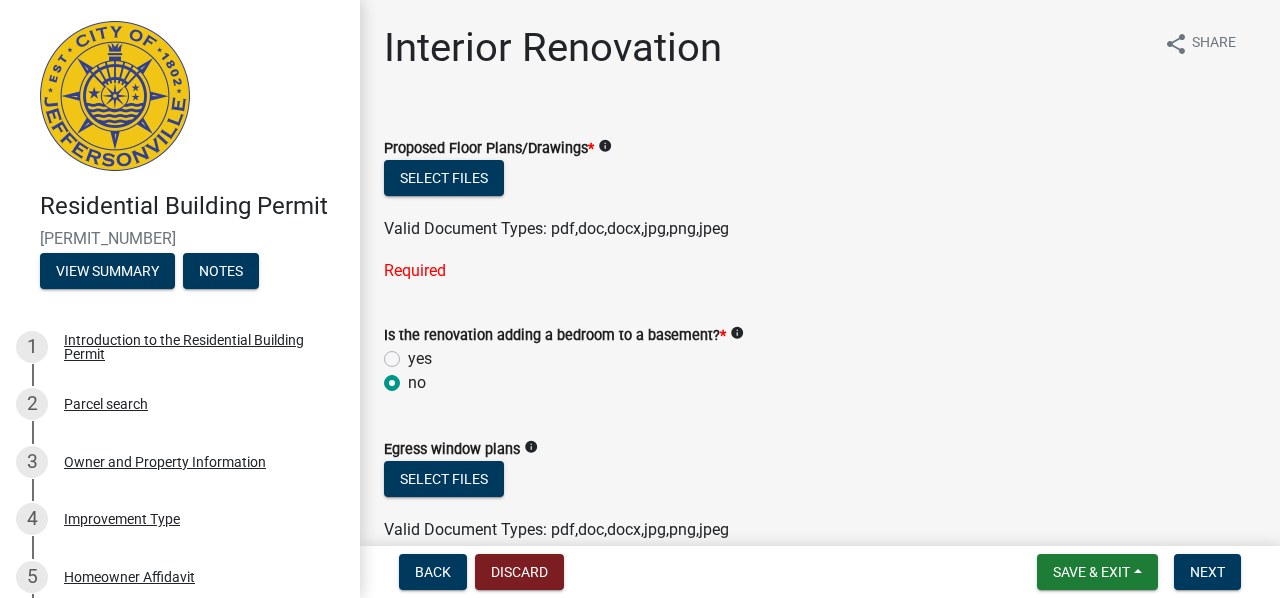 click on "info" 